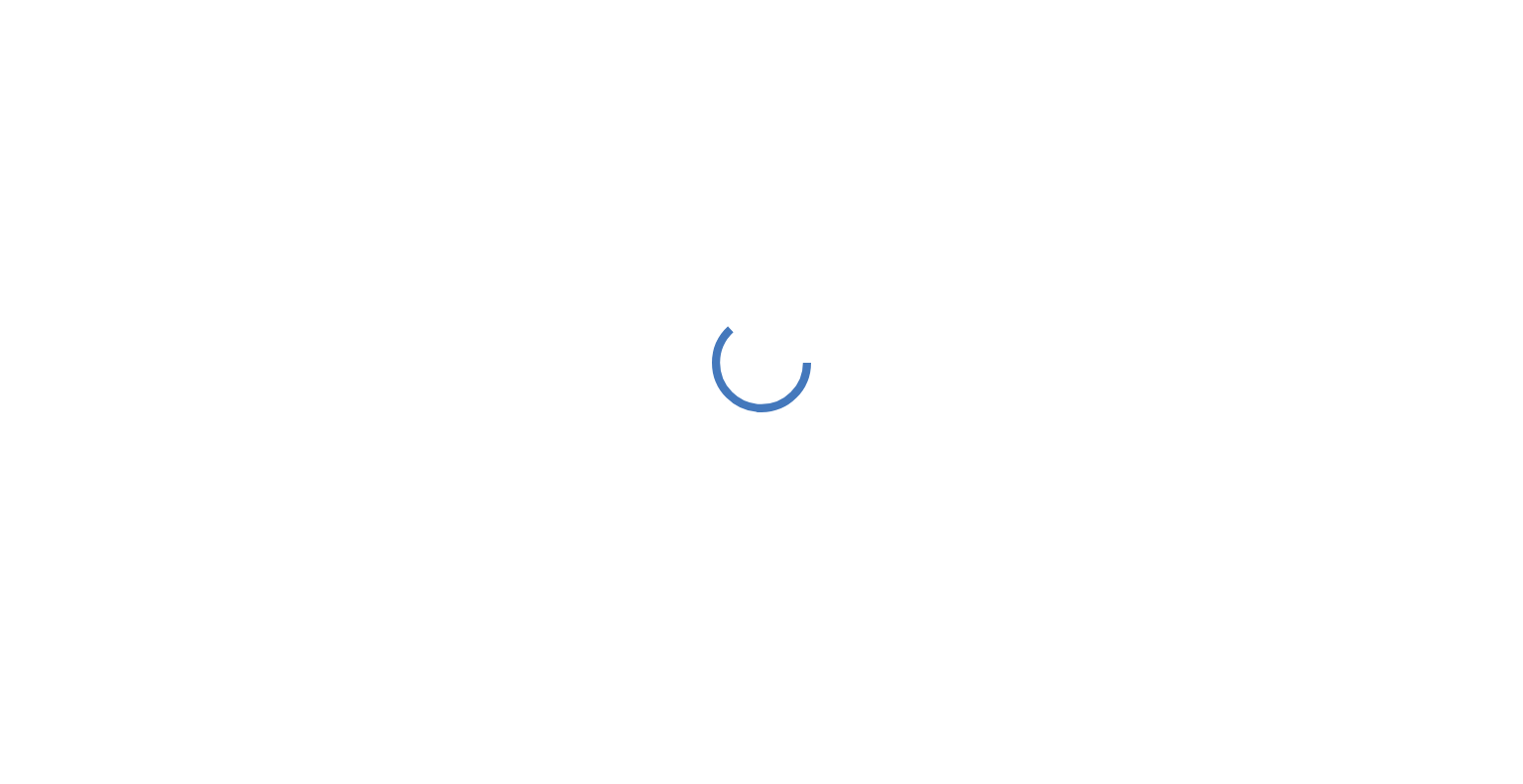 scroll, scrollTop: 0, scrollLeft: 0, axis: both 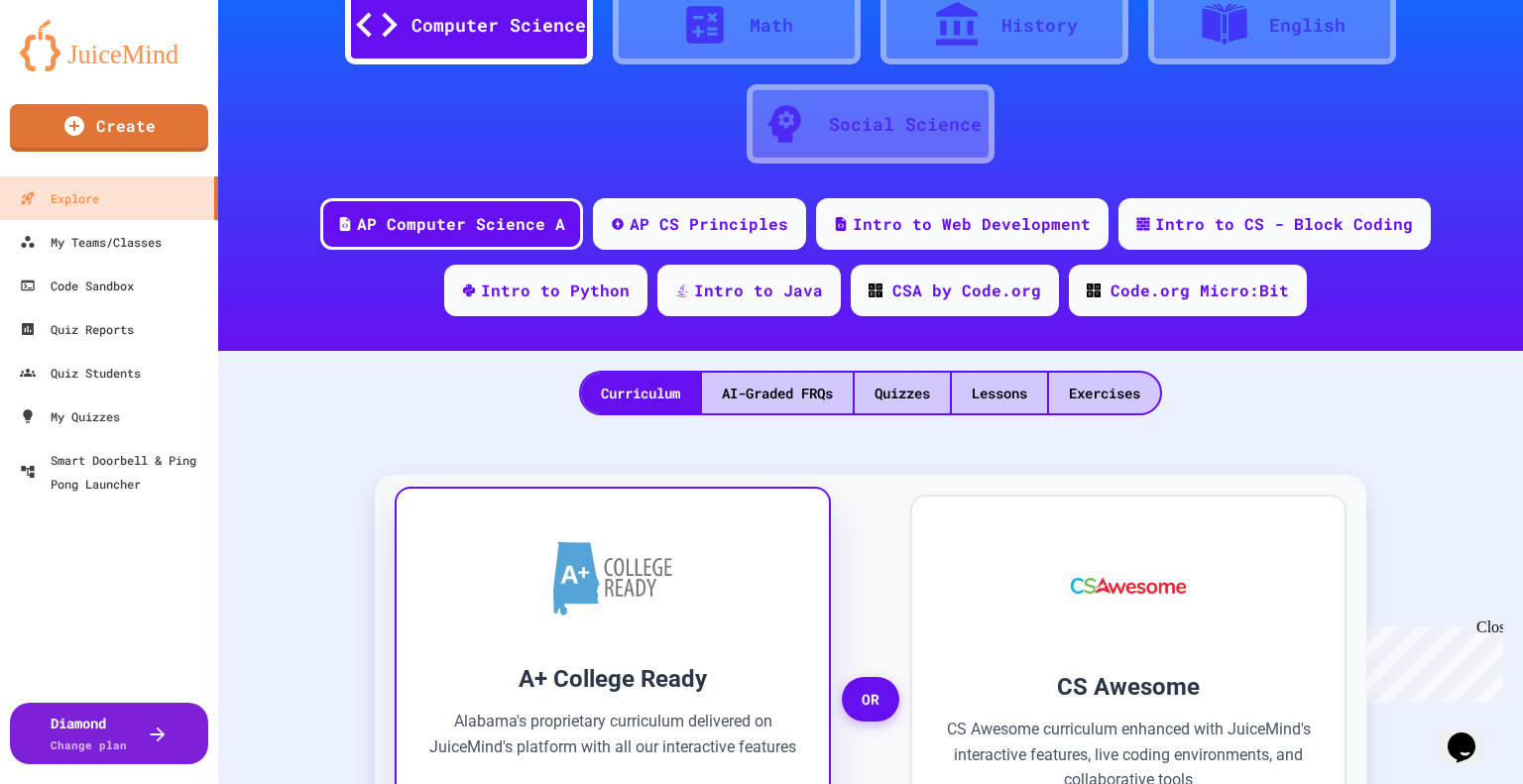 click on "A+ College Ready" at bounding box center (613, 679) 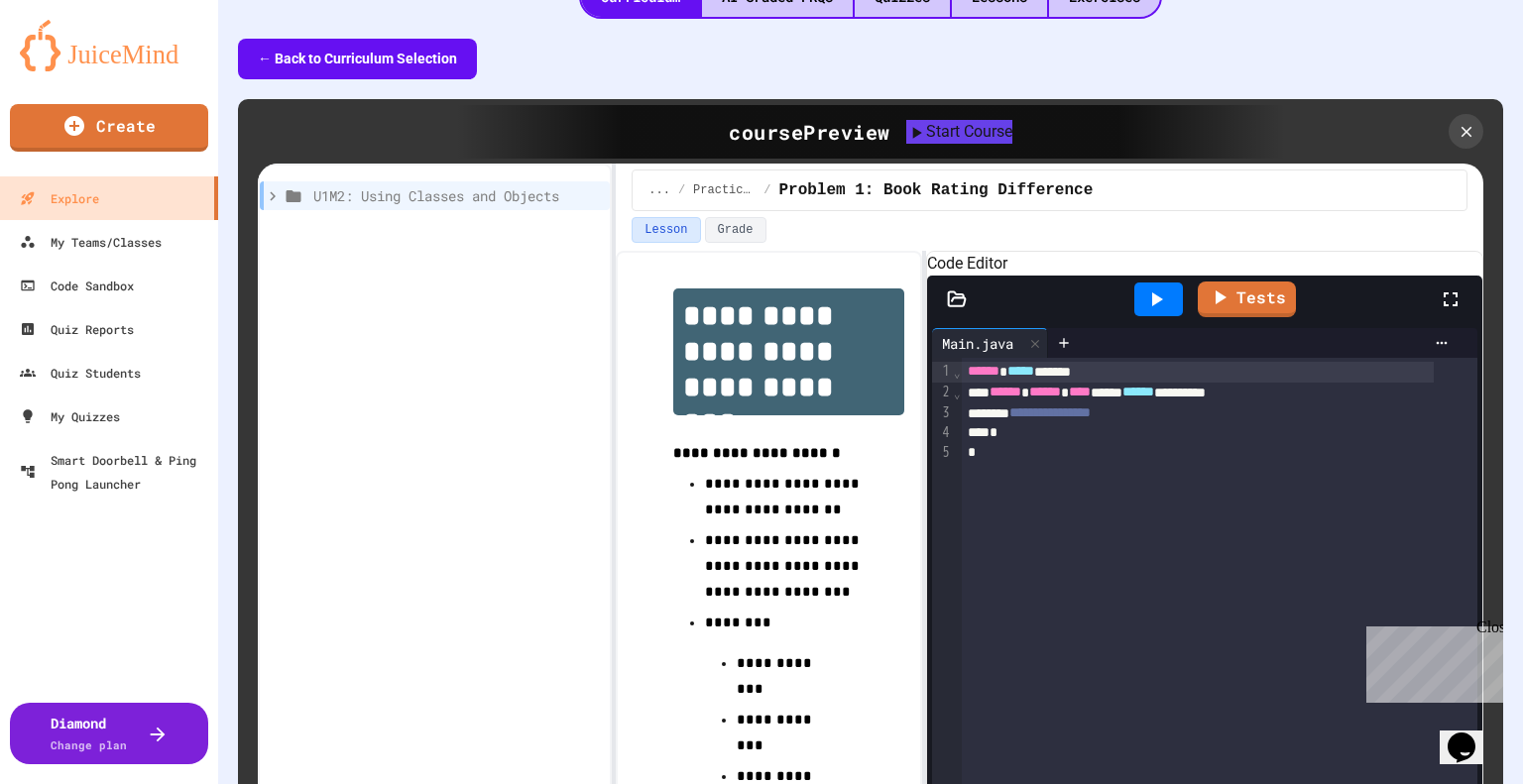 scroll, scrollTop: 99, scrollLeft: 0, axis: vertical 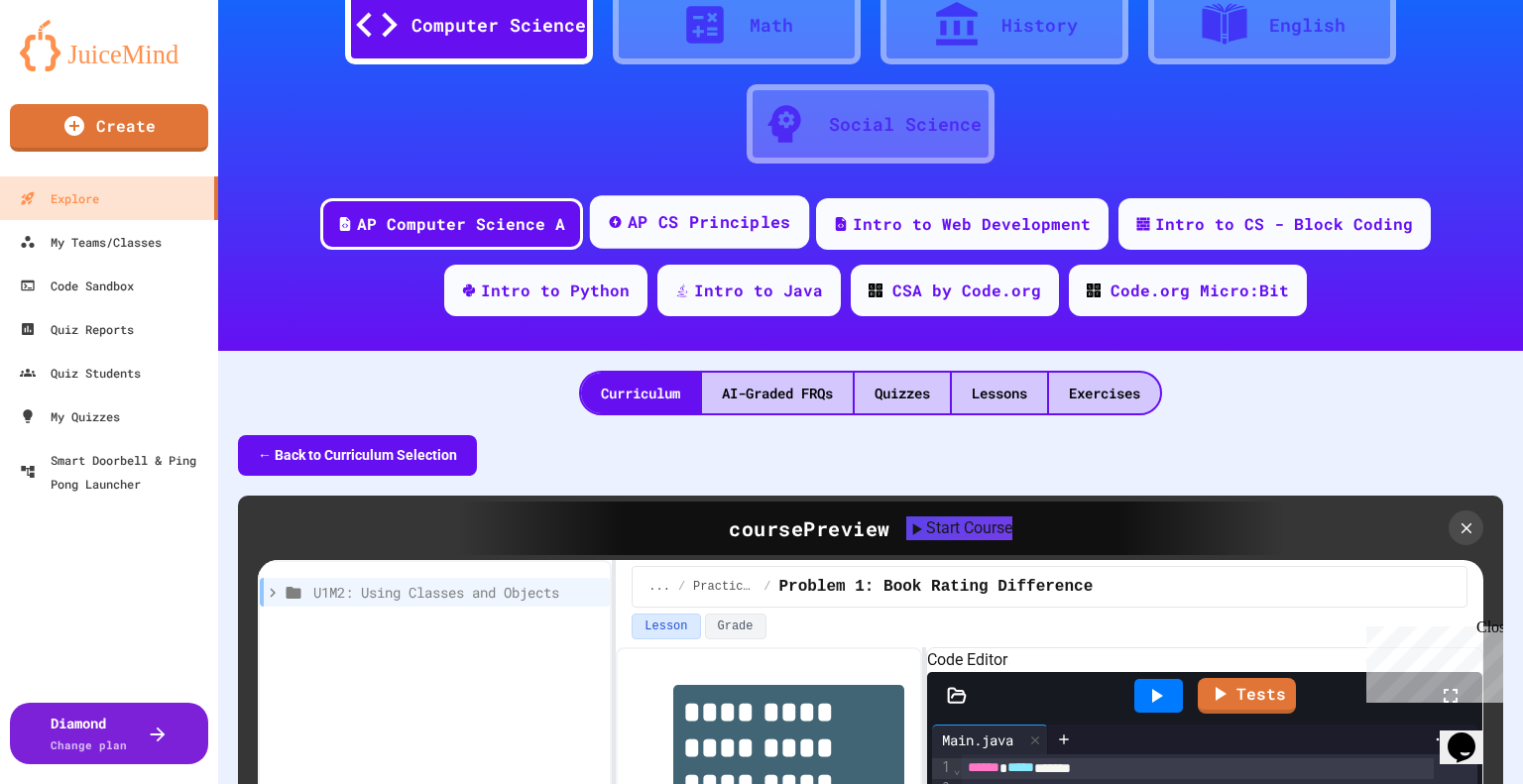 click on "AP CS Principles" at bounding box center (709, 222) 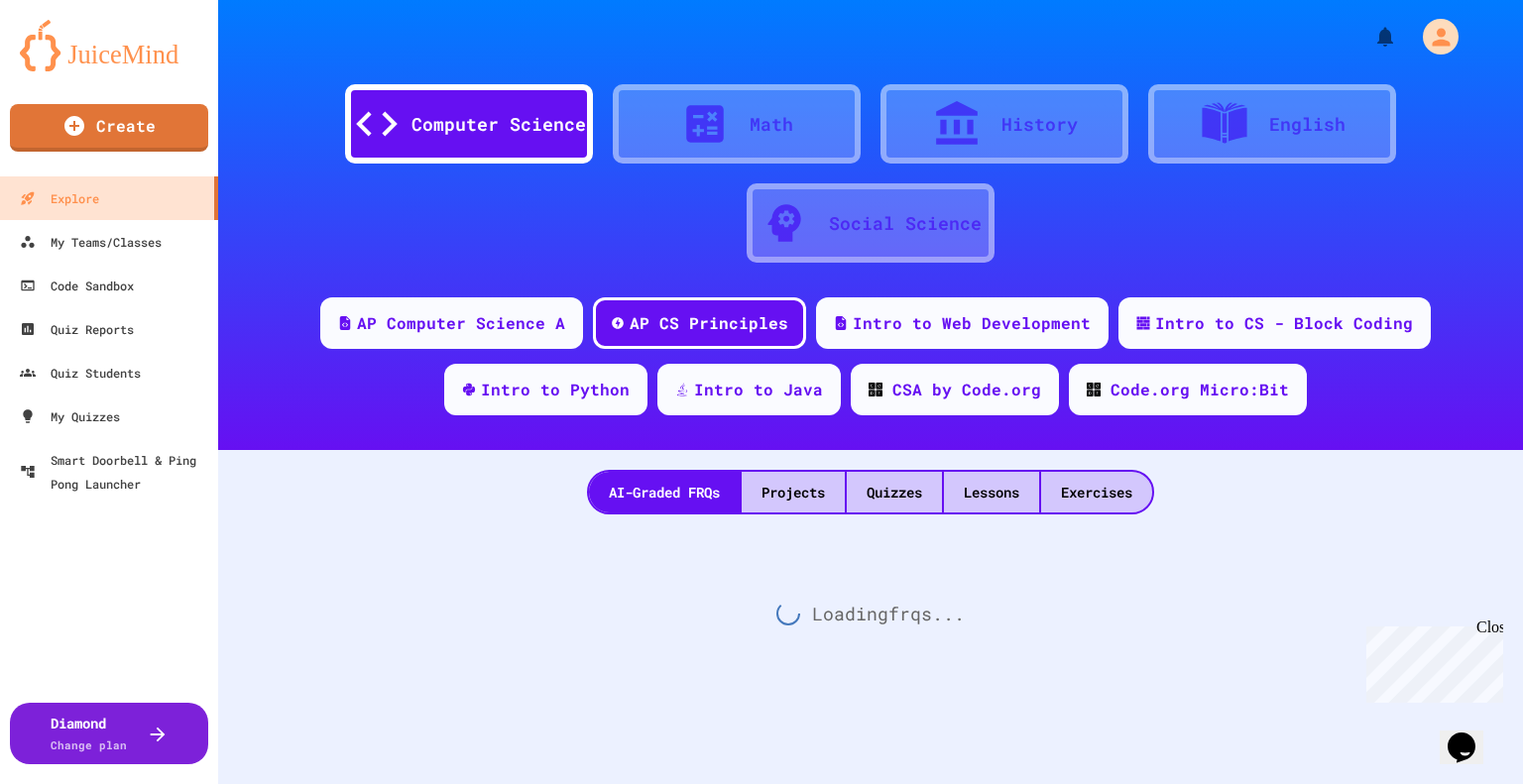 scroll, scrollTop: 0, scrollLeft: 0, axis: both 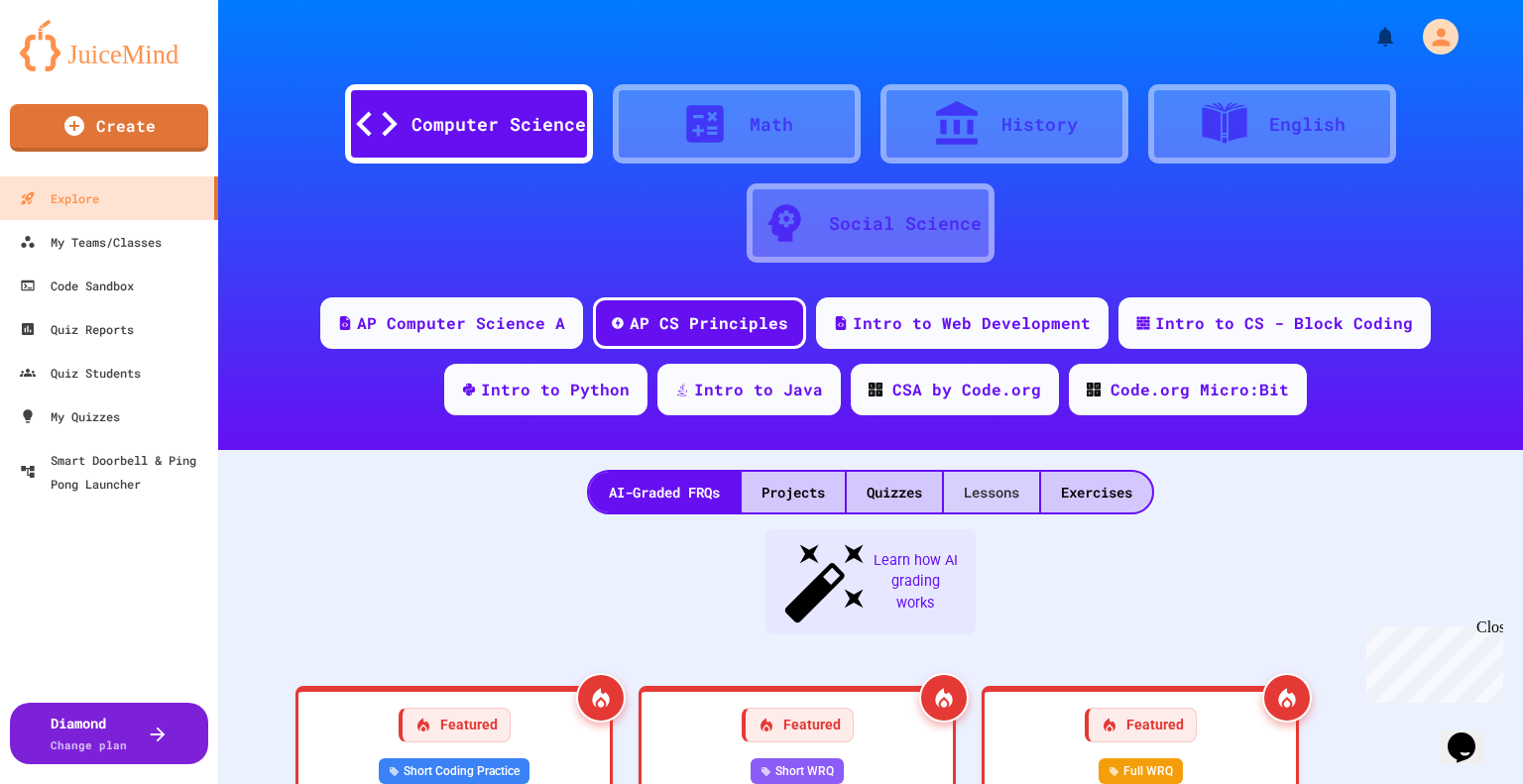 click on "Lessons" at bounding box center (992, 492) 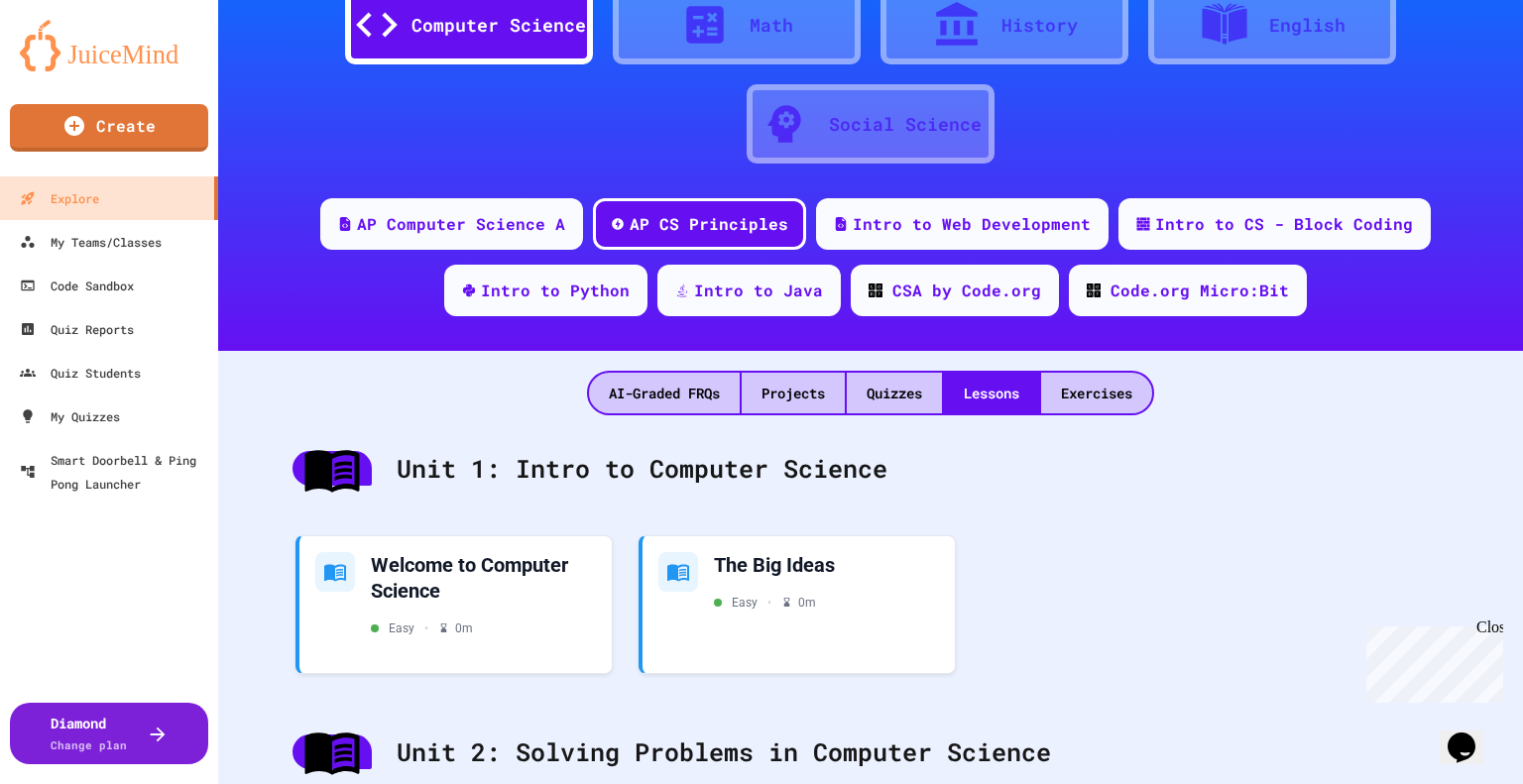 scroll, scrollTop: 0, scrollLeft: 0, axis: both 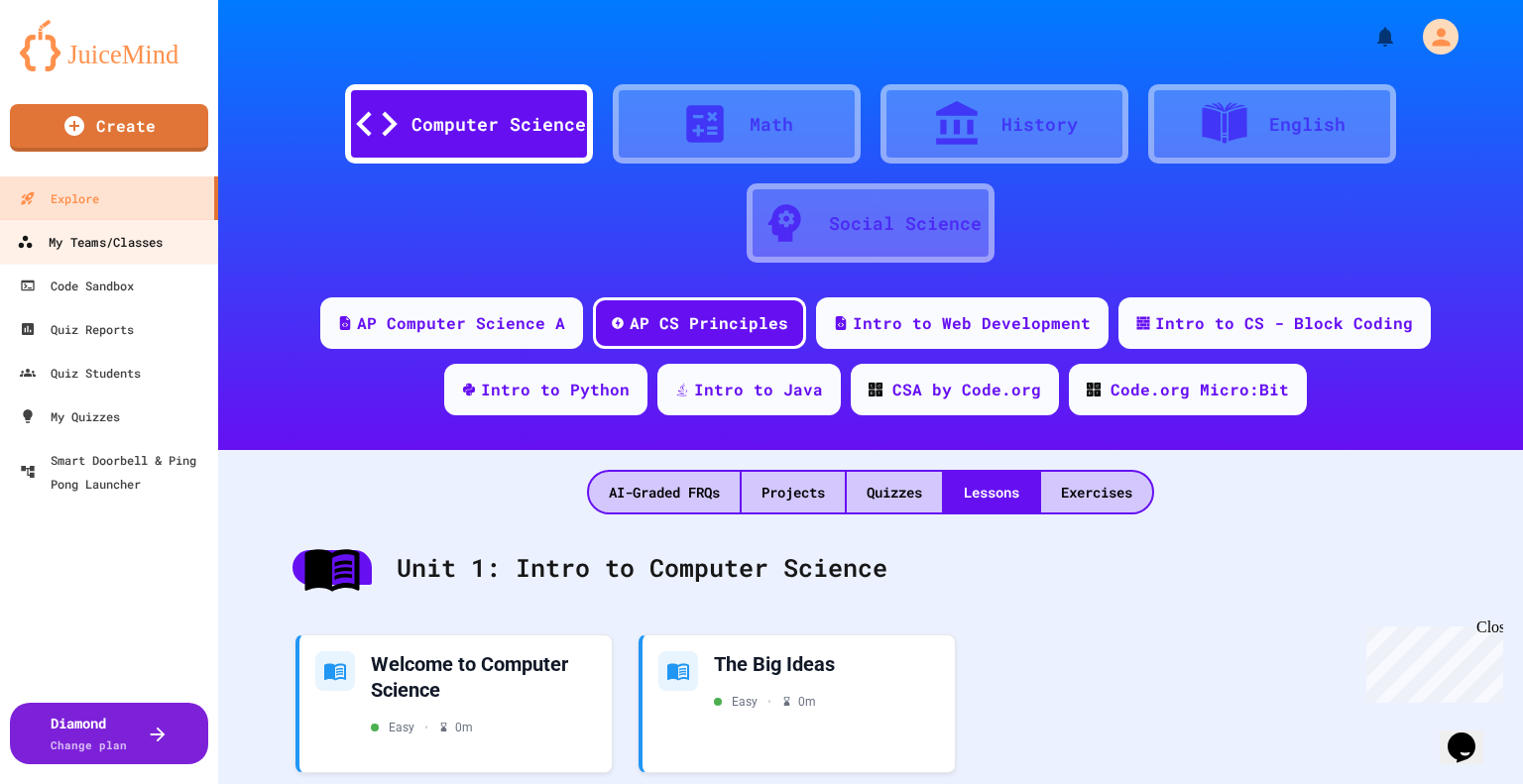 click on "My Teams/Classes" at bounding box center (89, 242) 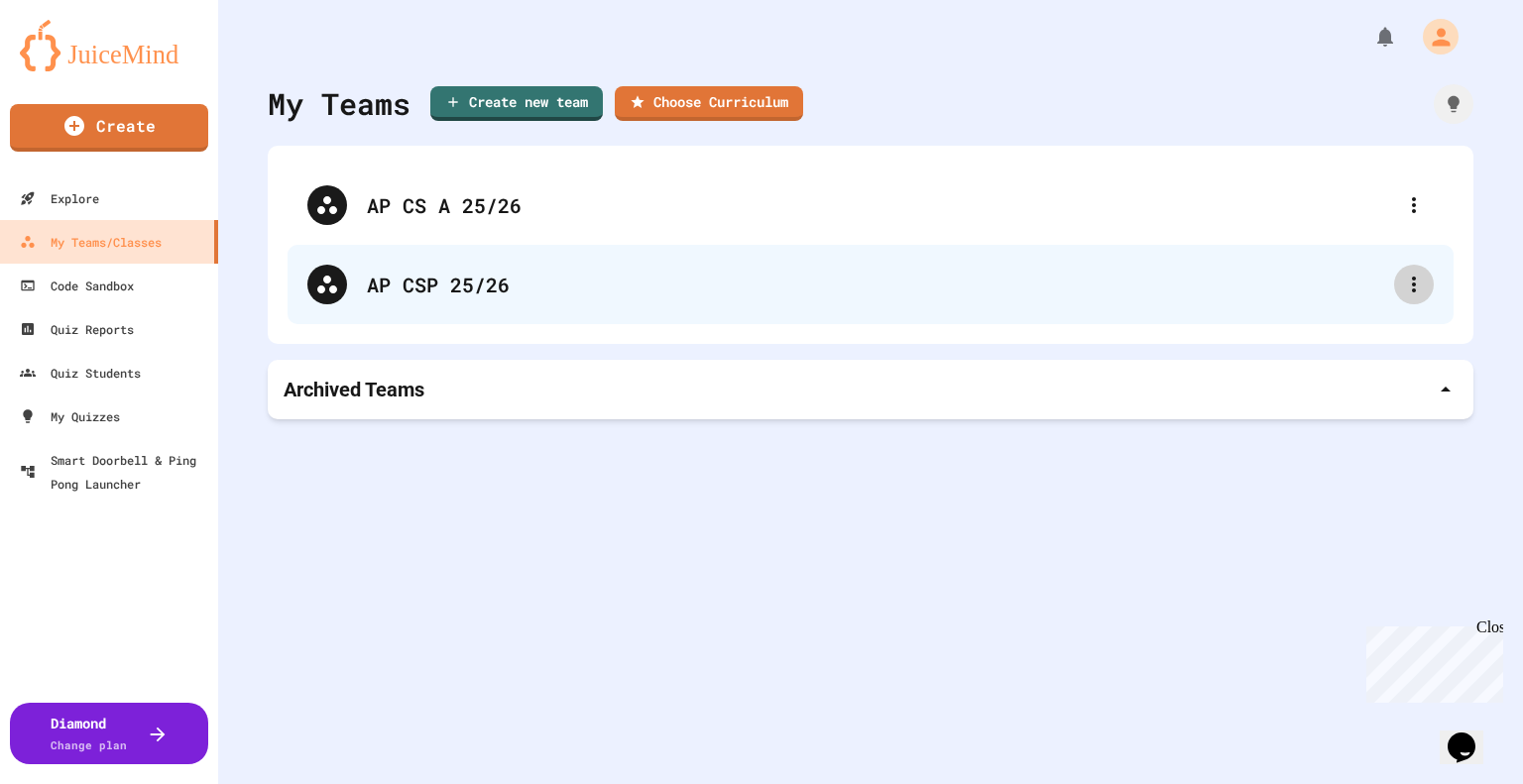 click 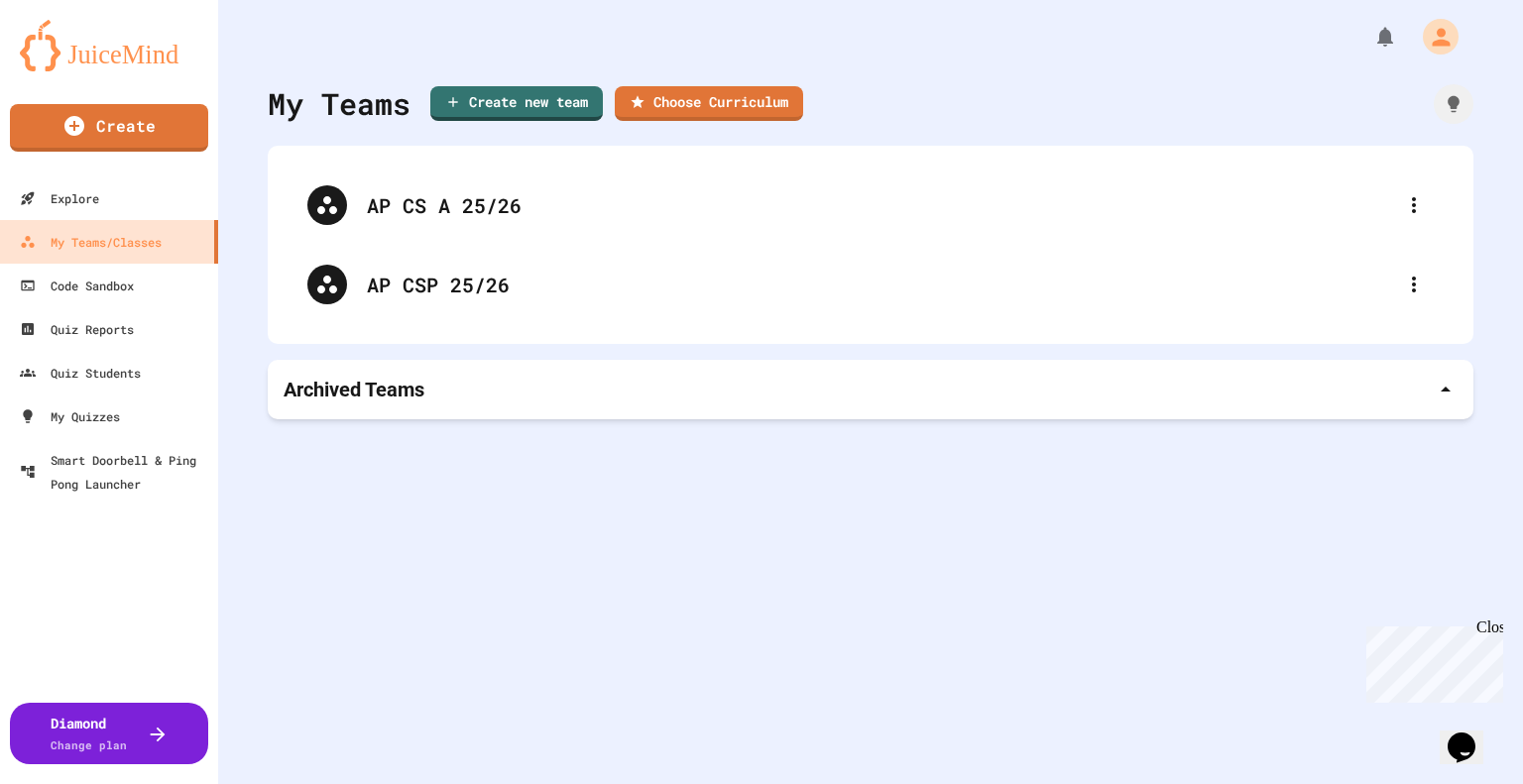 click on "Edit Team" at bounding box center [771, 818] 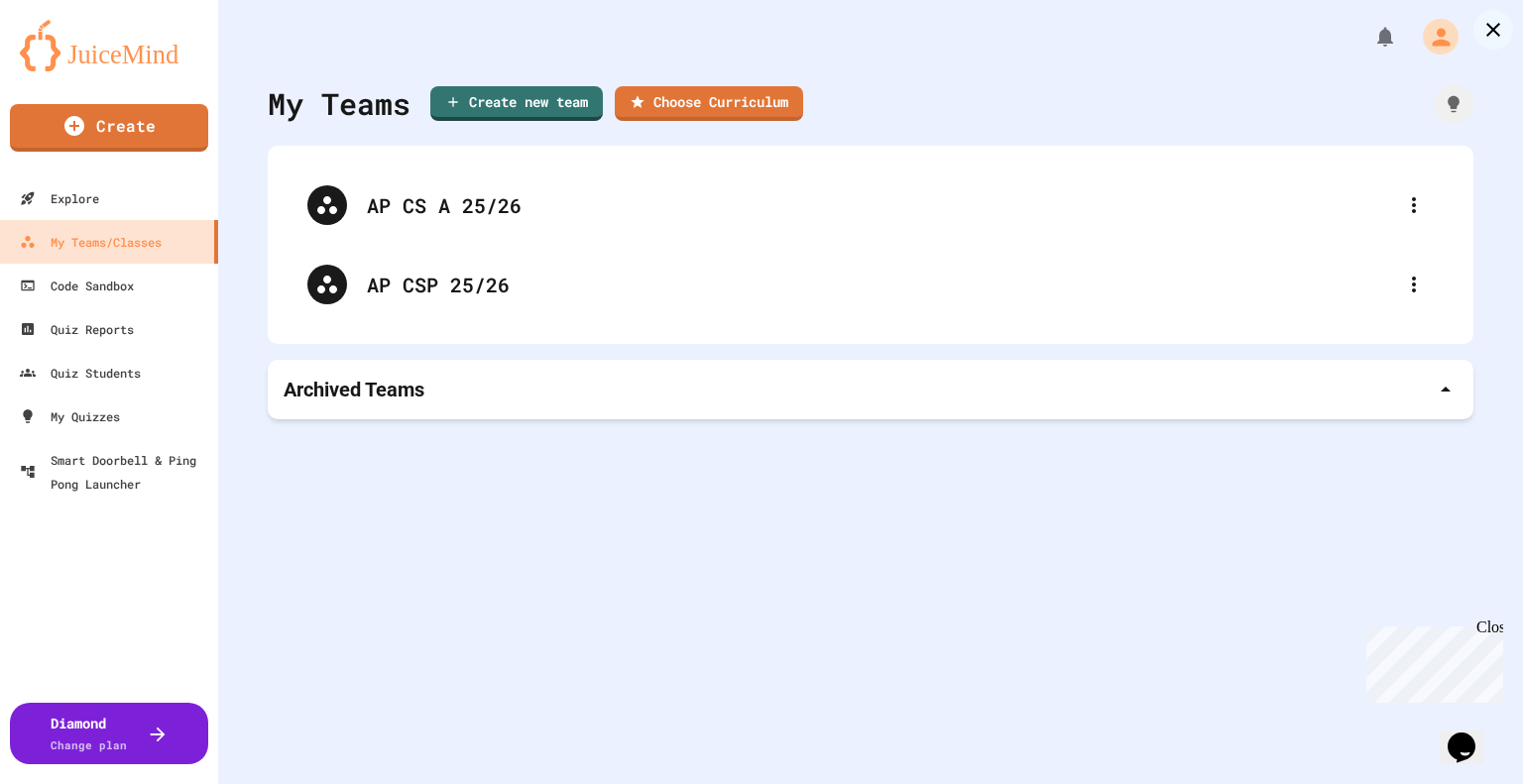 click on "Cancel" at bounding box center (621, 1361) 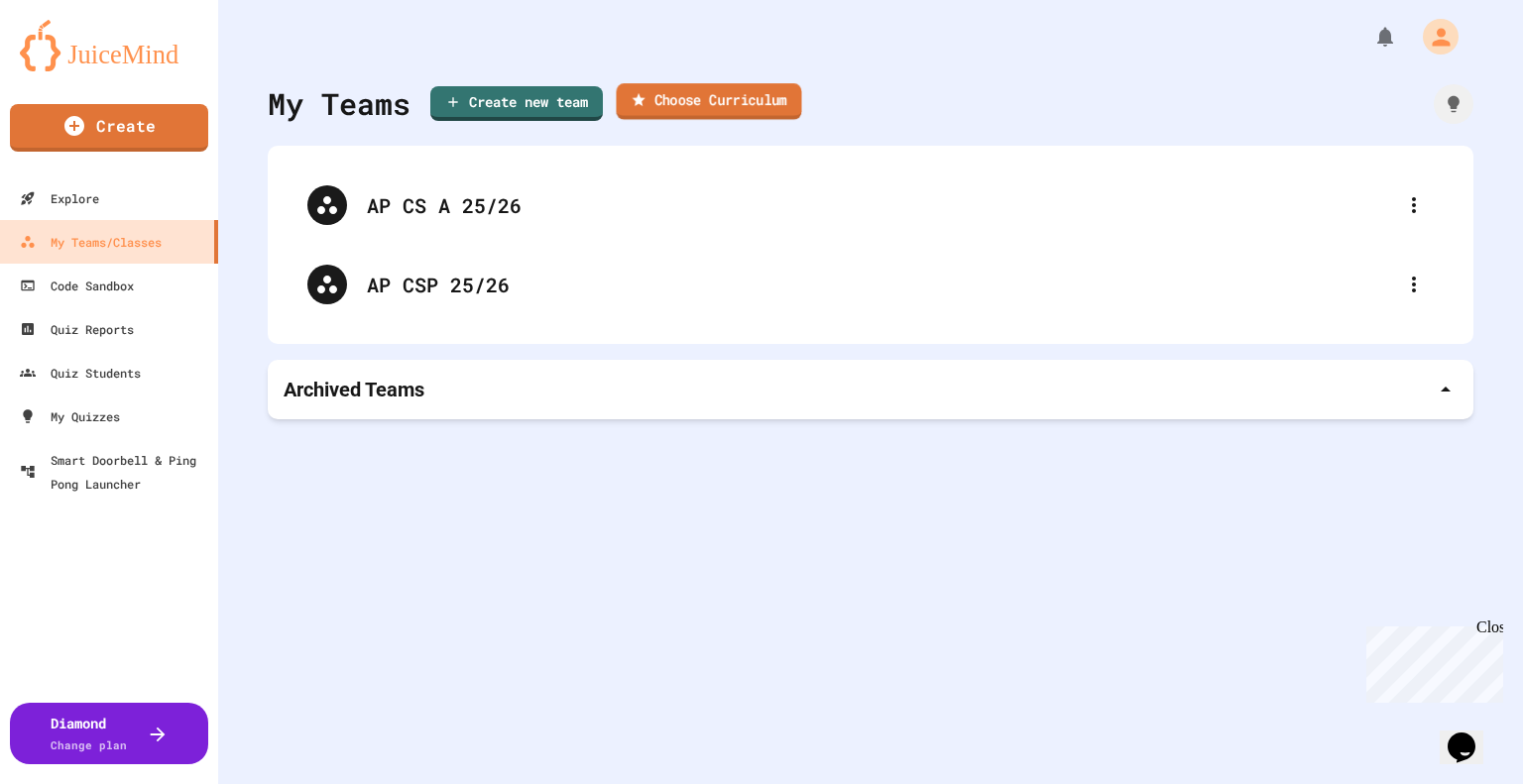 click on "Choose Curriculum" at bounding box center [708, 101] 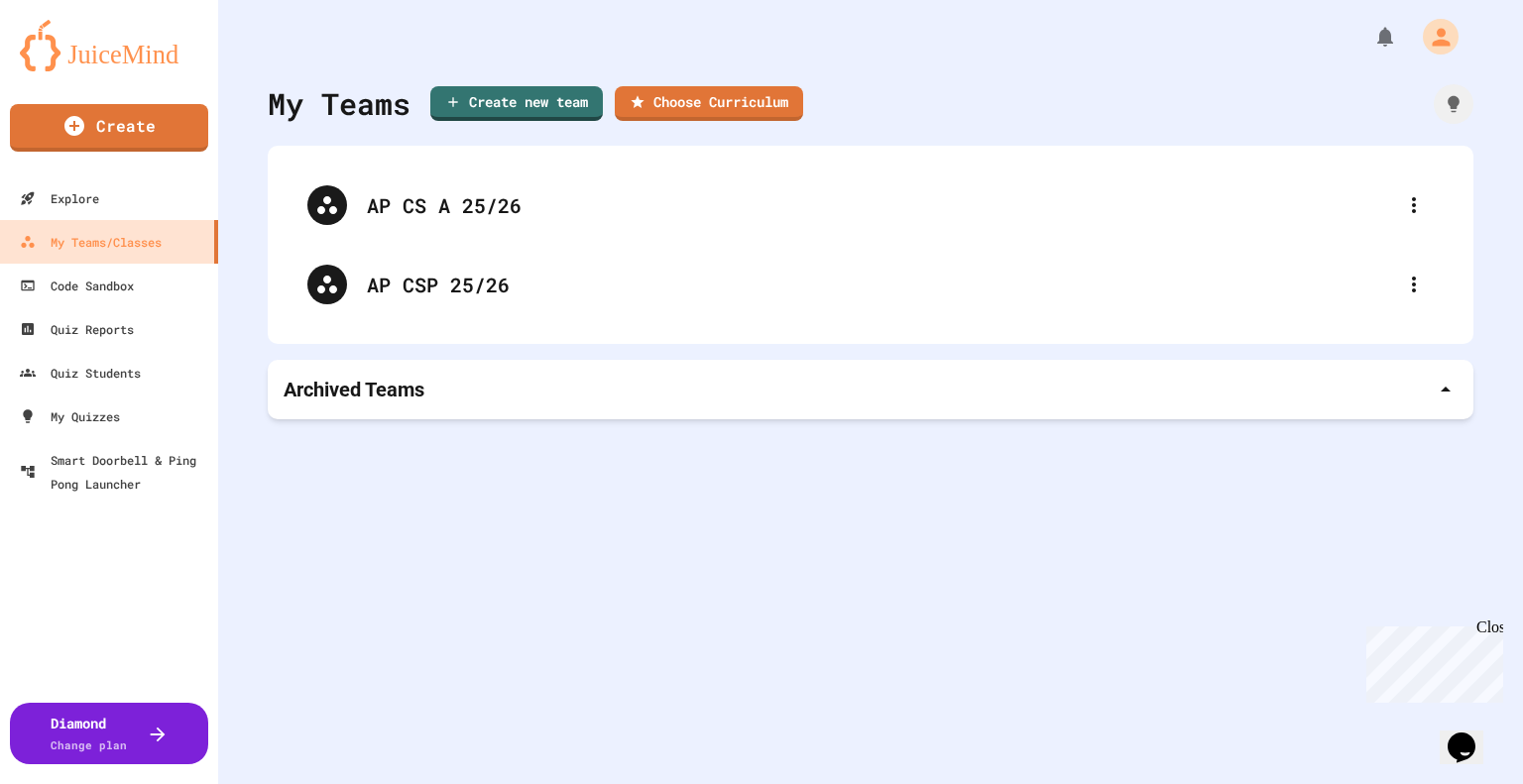 scroll, scrollTop: 79, scrollLeft: 0, axis: vertical 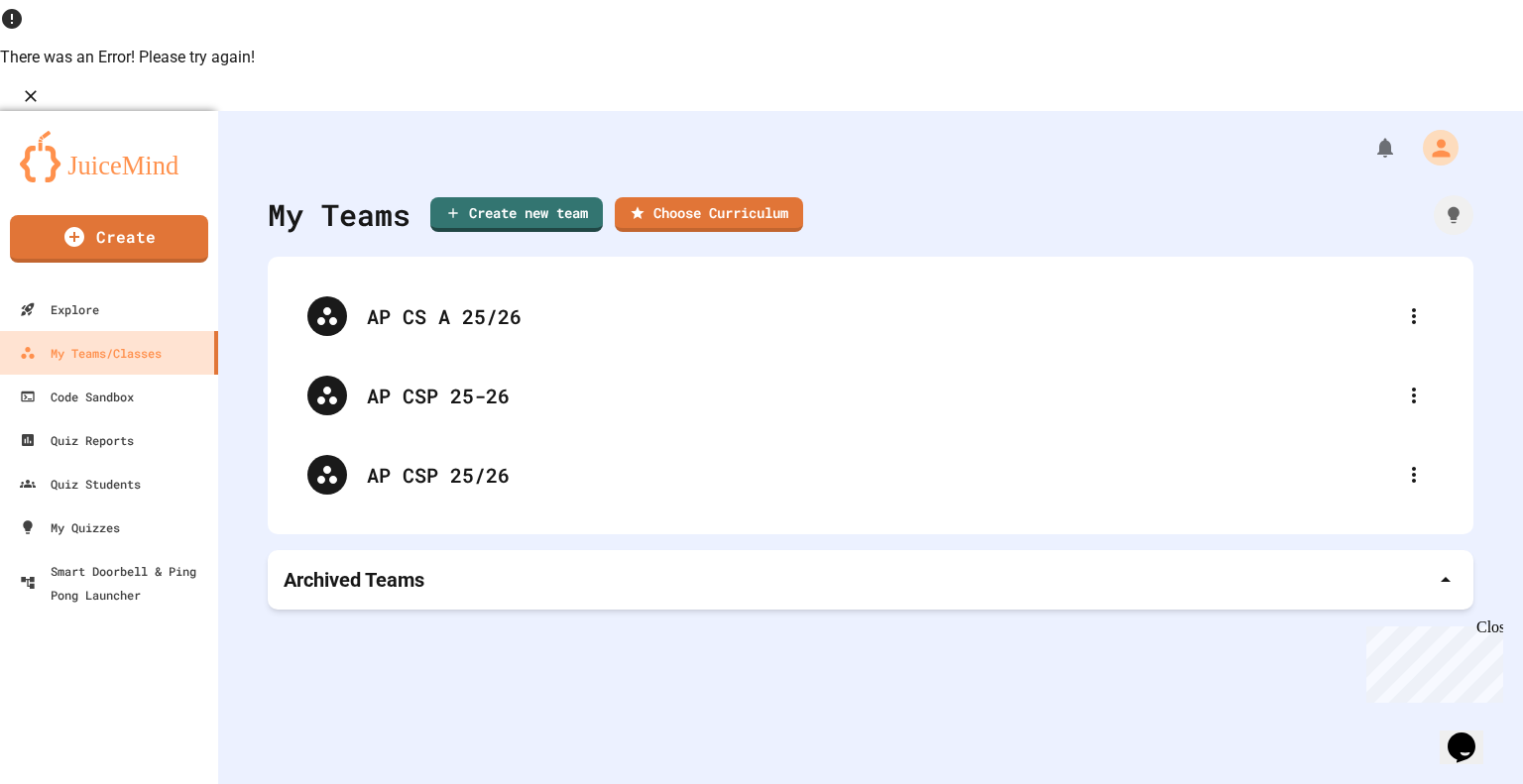 click on "Create Team" at bounding box center [242, 1142] 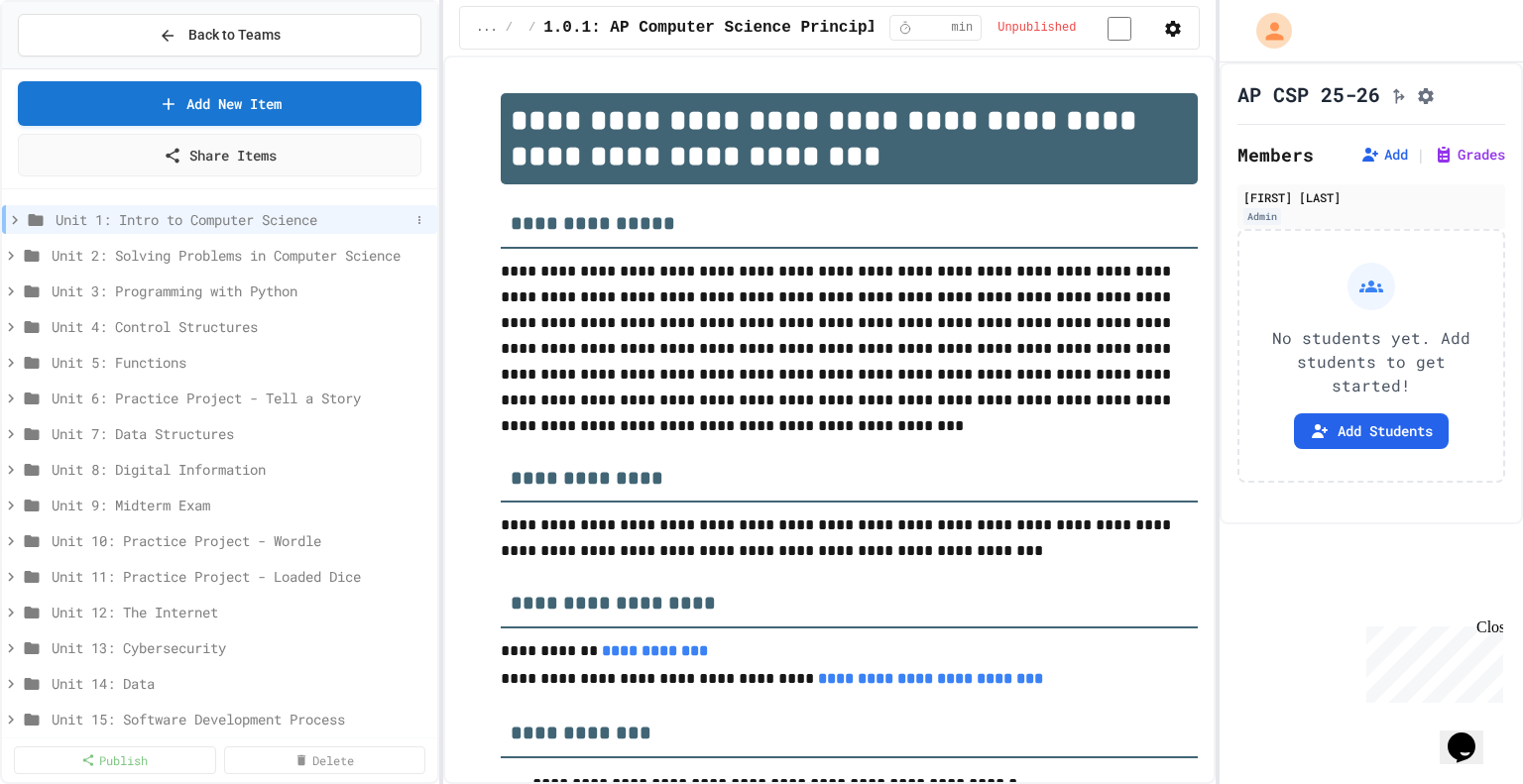 click 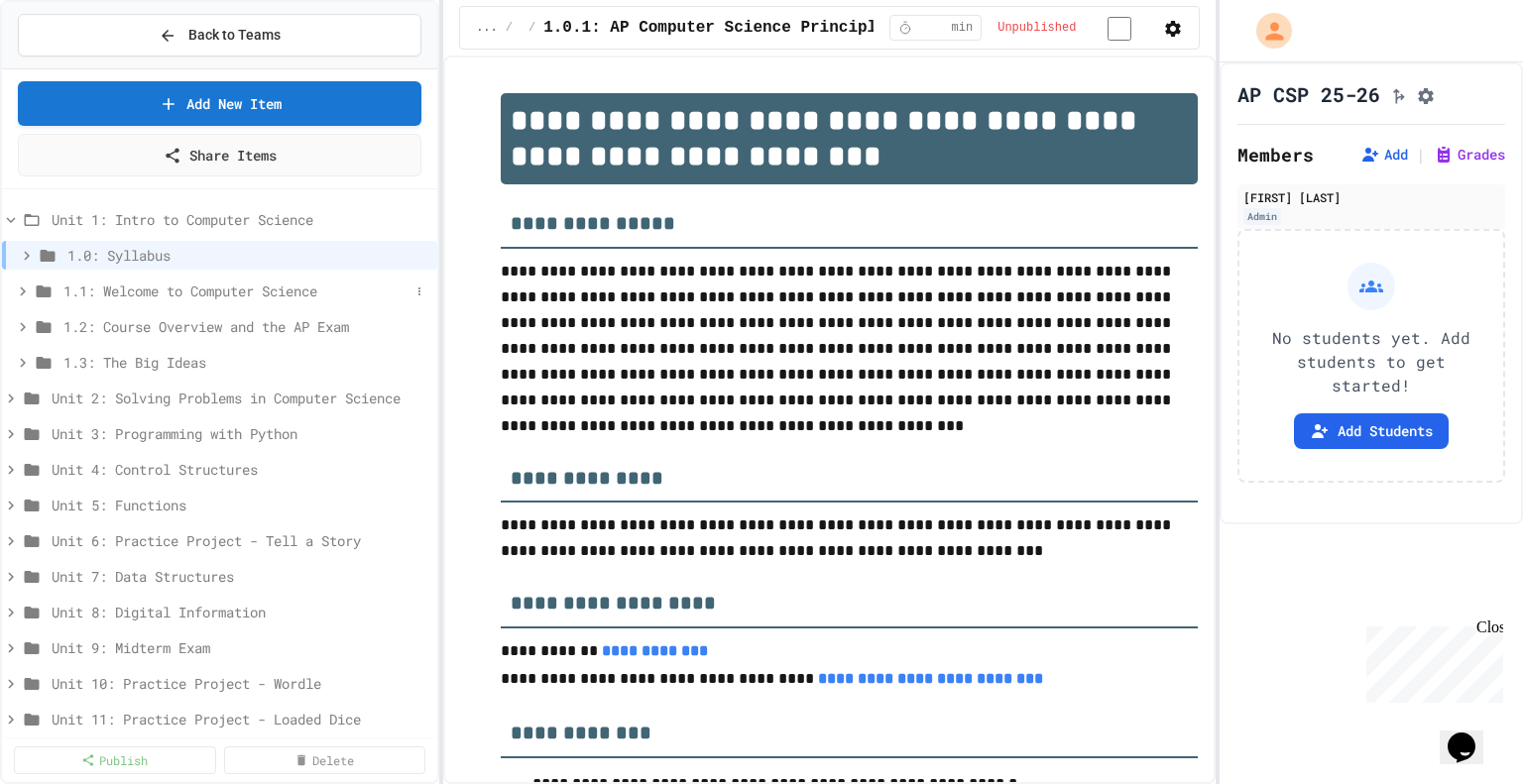 click 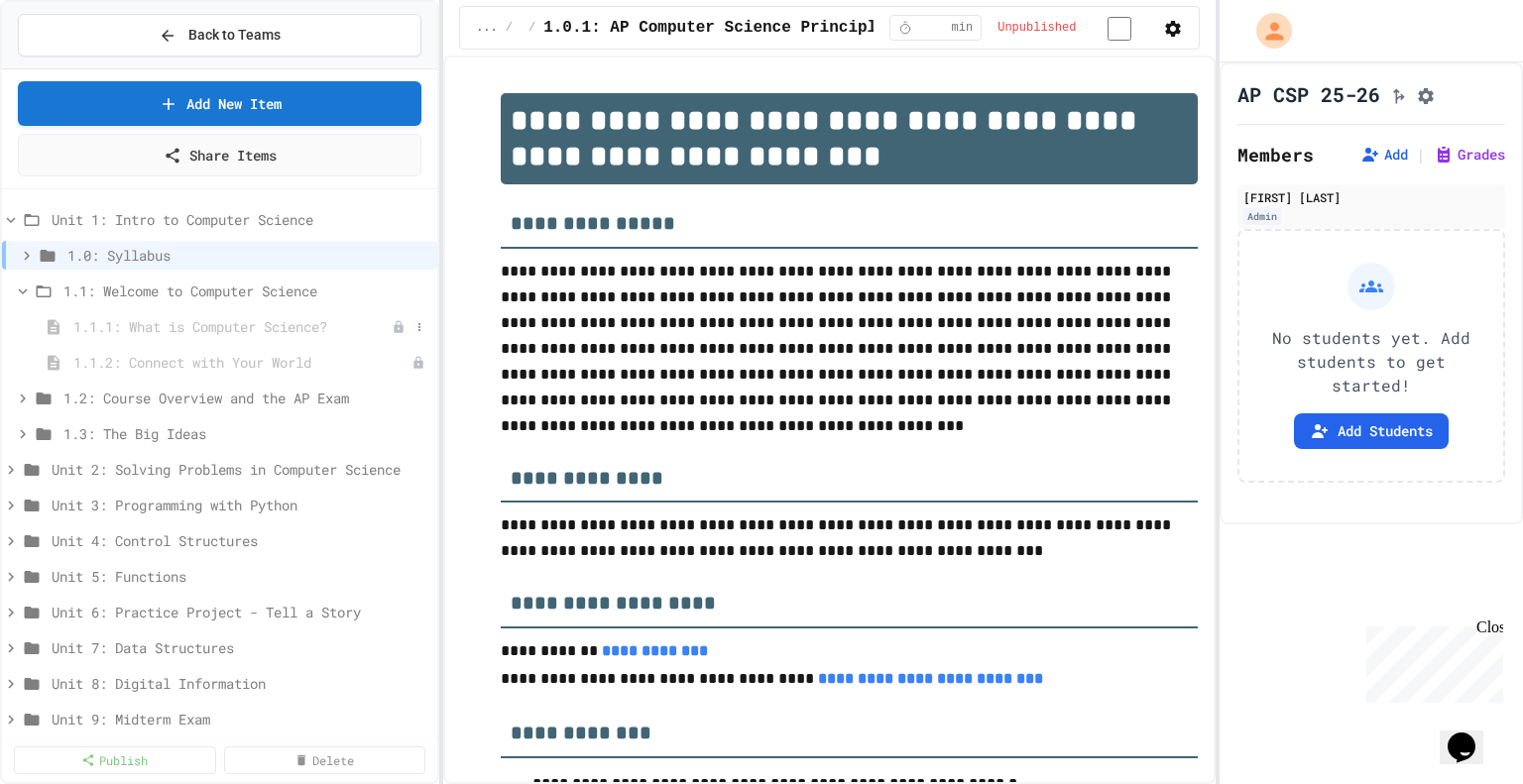 click on "1.1.1: What is Computer Science?" at bounding box center (232, 326) 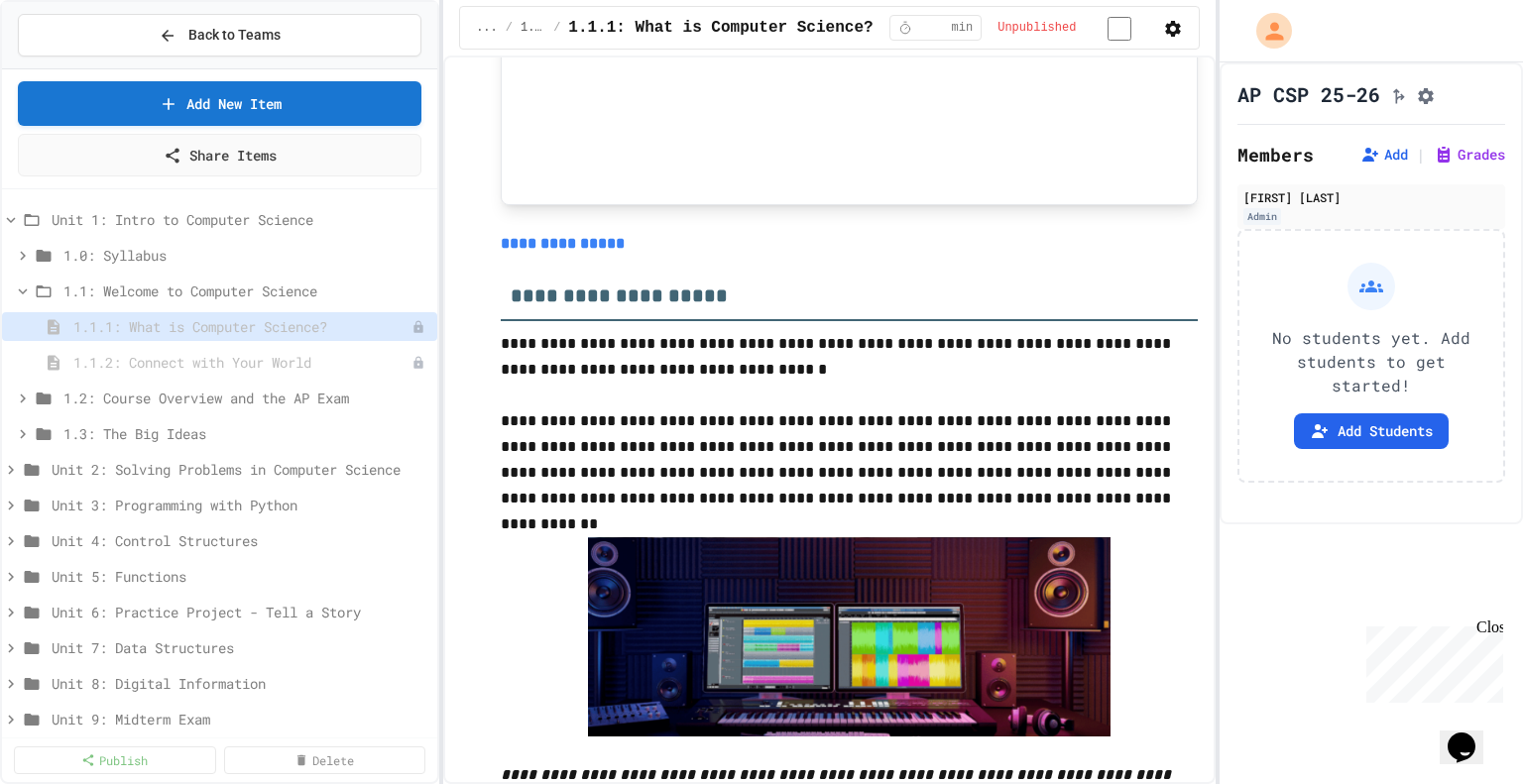 scroll, scrollTop: 2342, scrollLeft: 0, axis: vertical 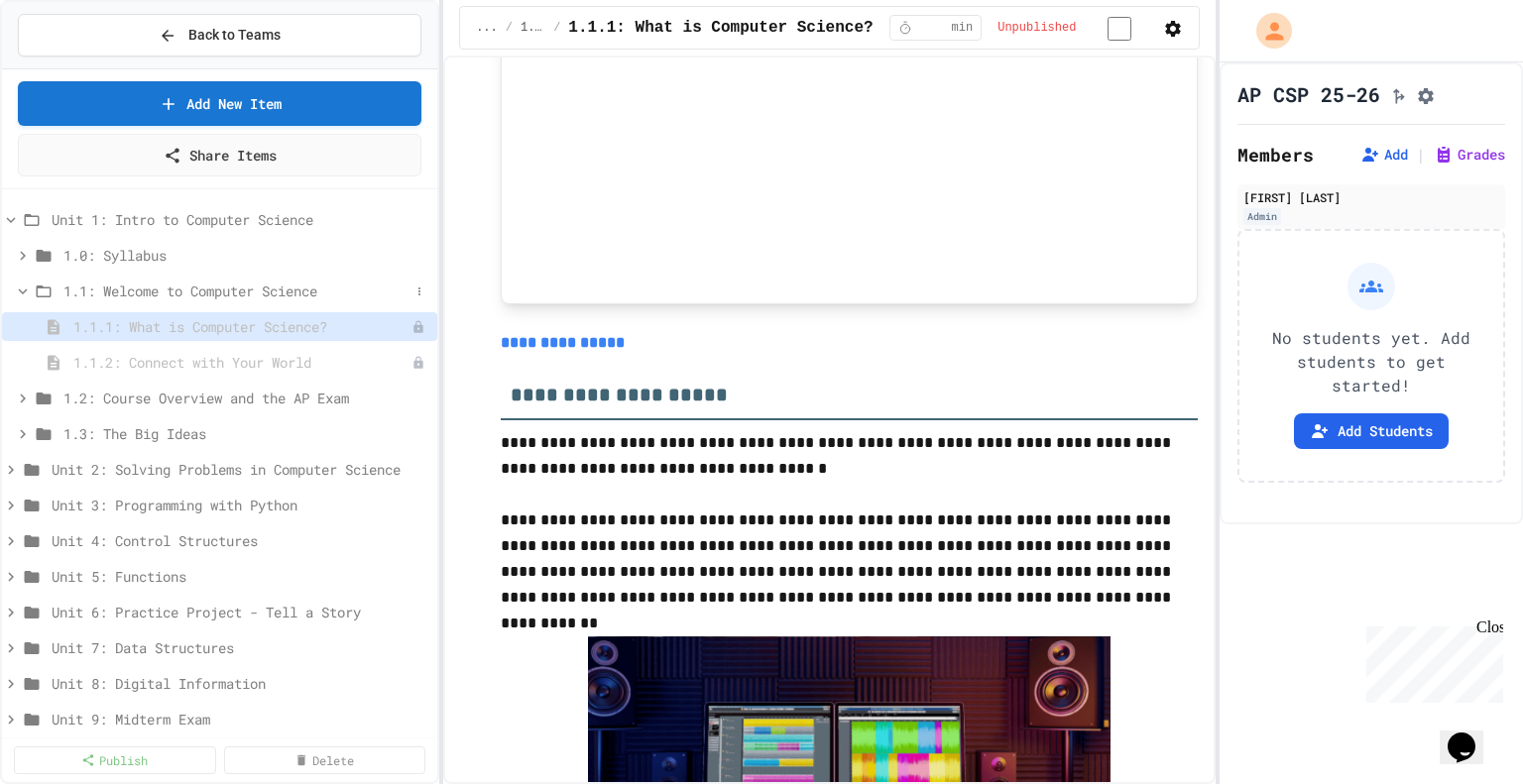 click on "1.1: Welcome to Computer Science" at bounding box center (236, 290) 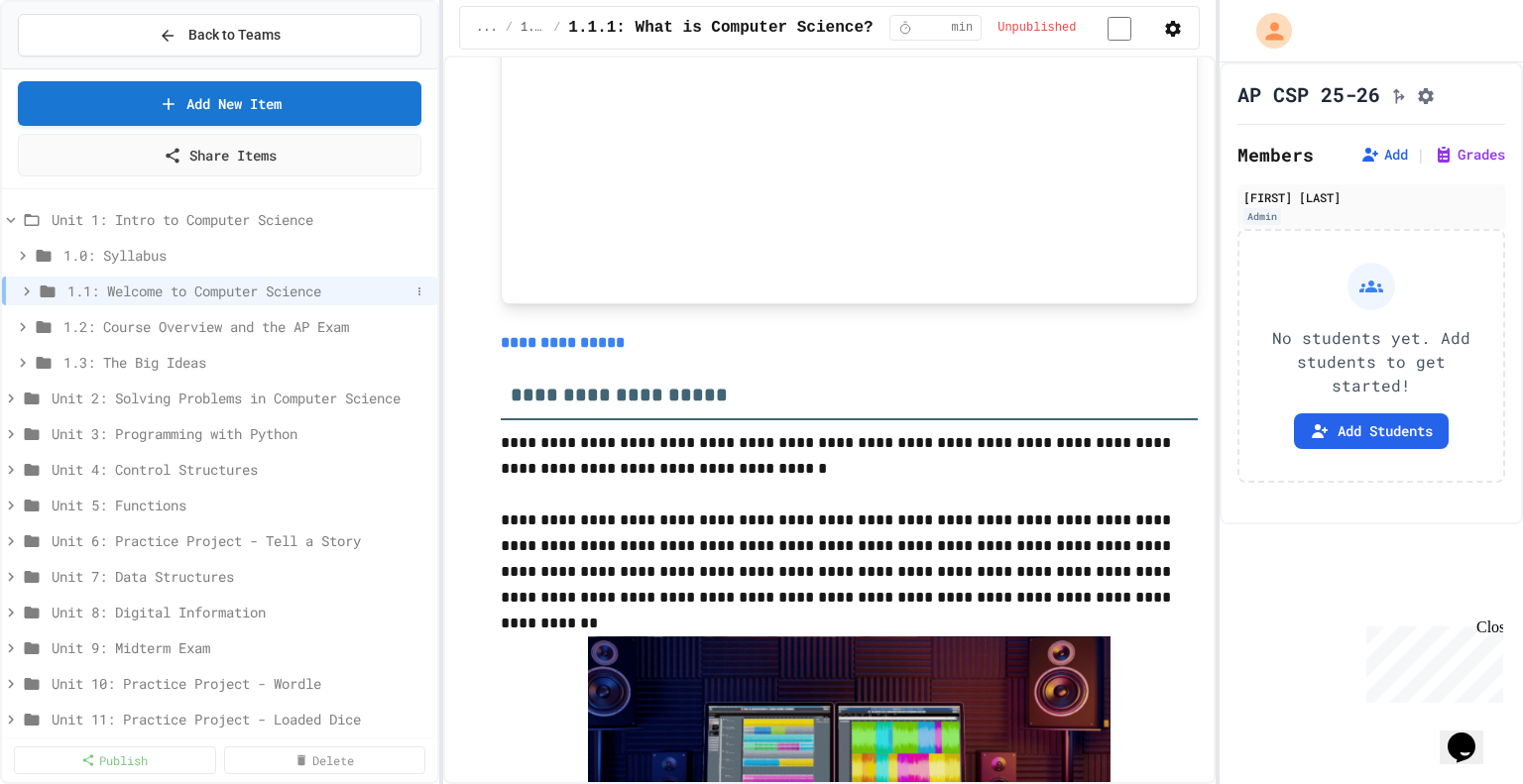 click 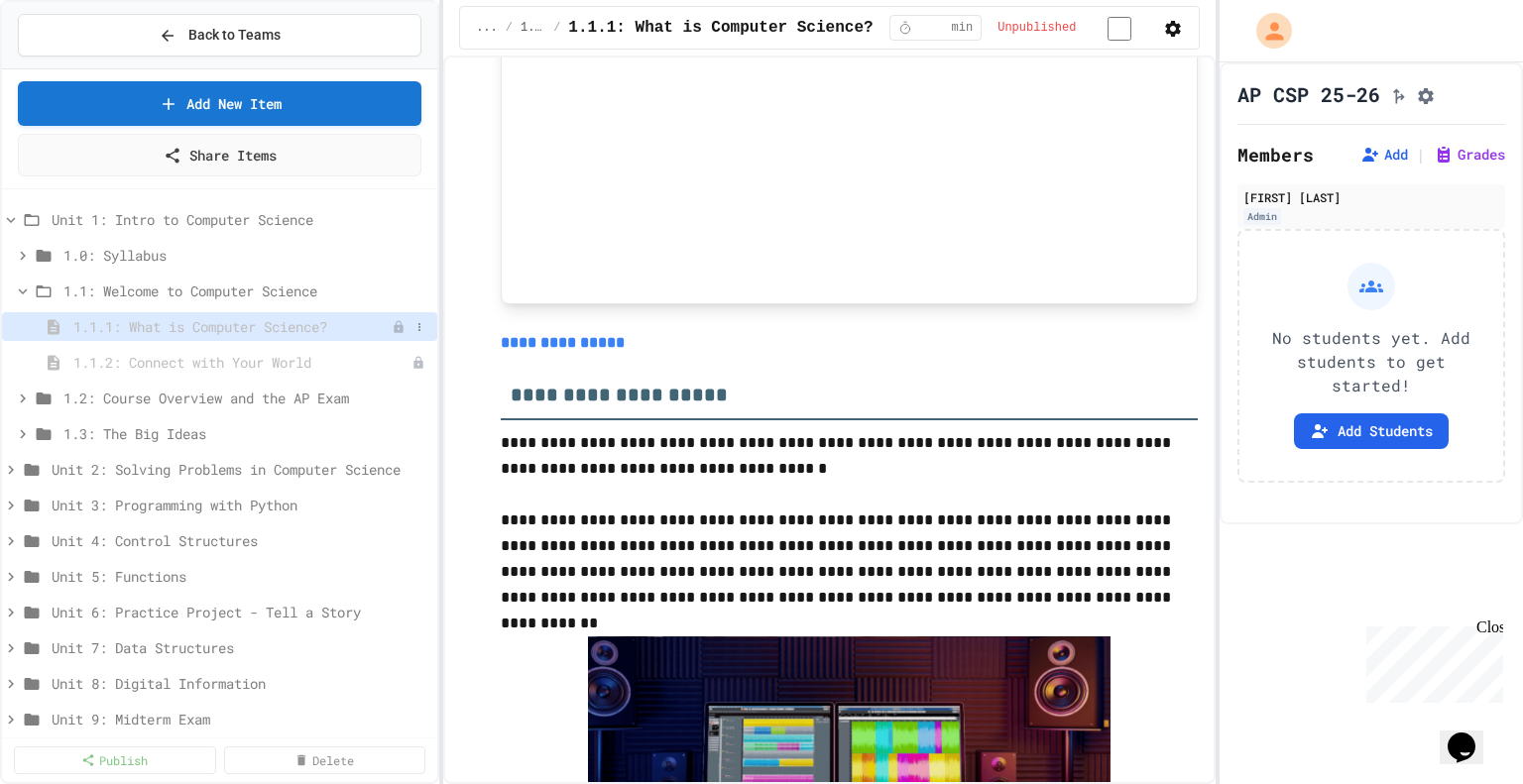 click on "1.1.1: What is Computer Science?" at bounding box center [232, 326] 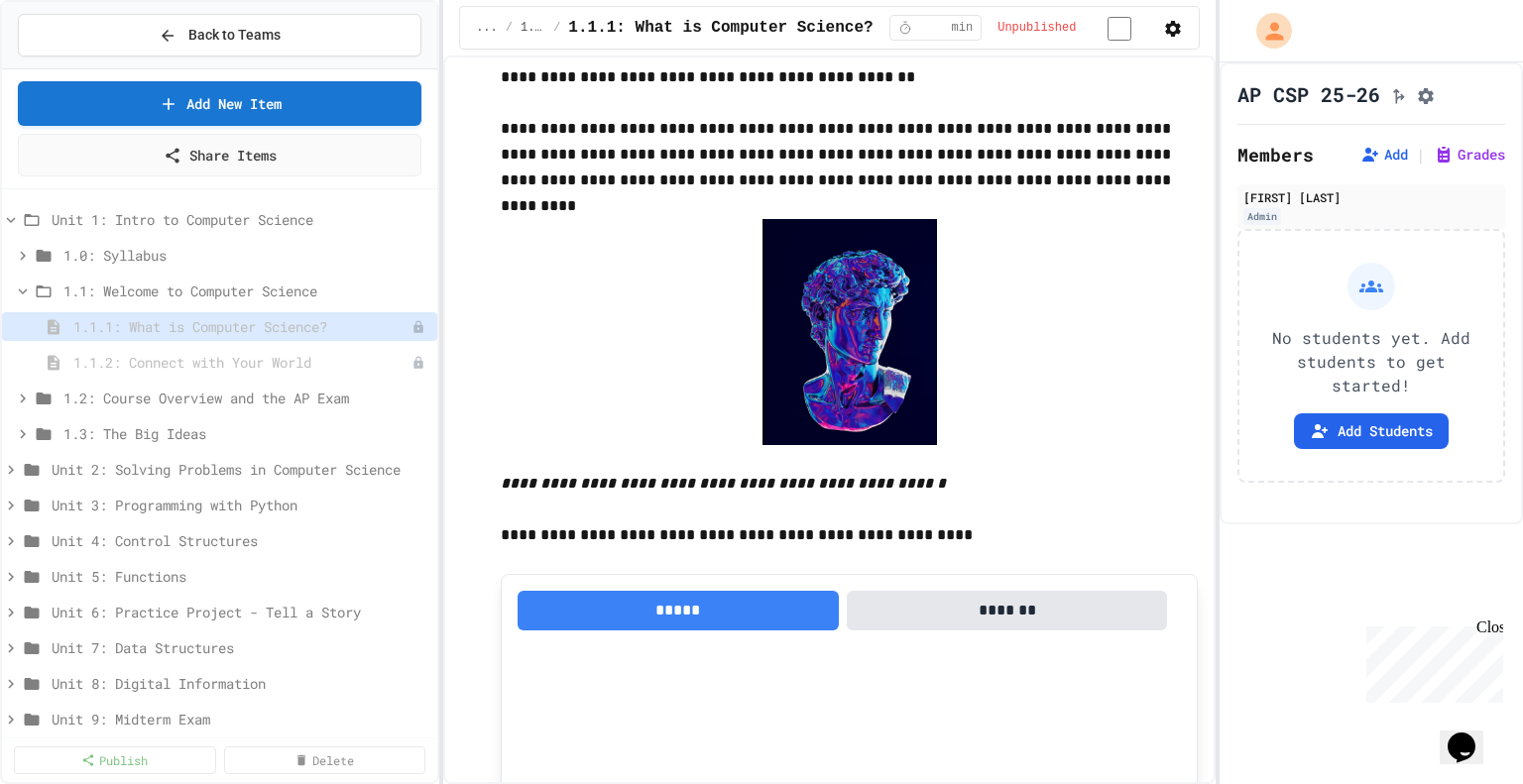 scroll, scrollTop: 496, scrollLeft: 0, axis: vertical 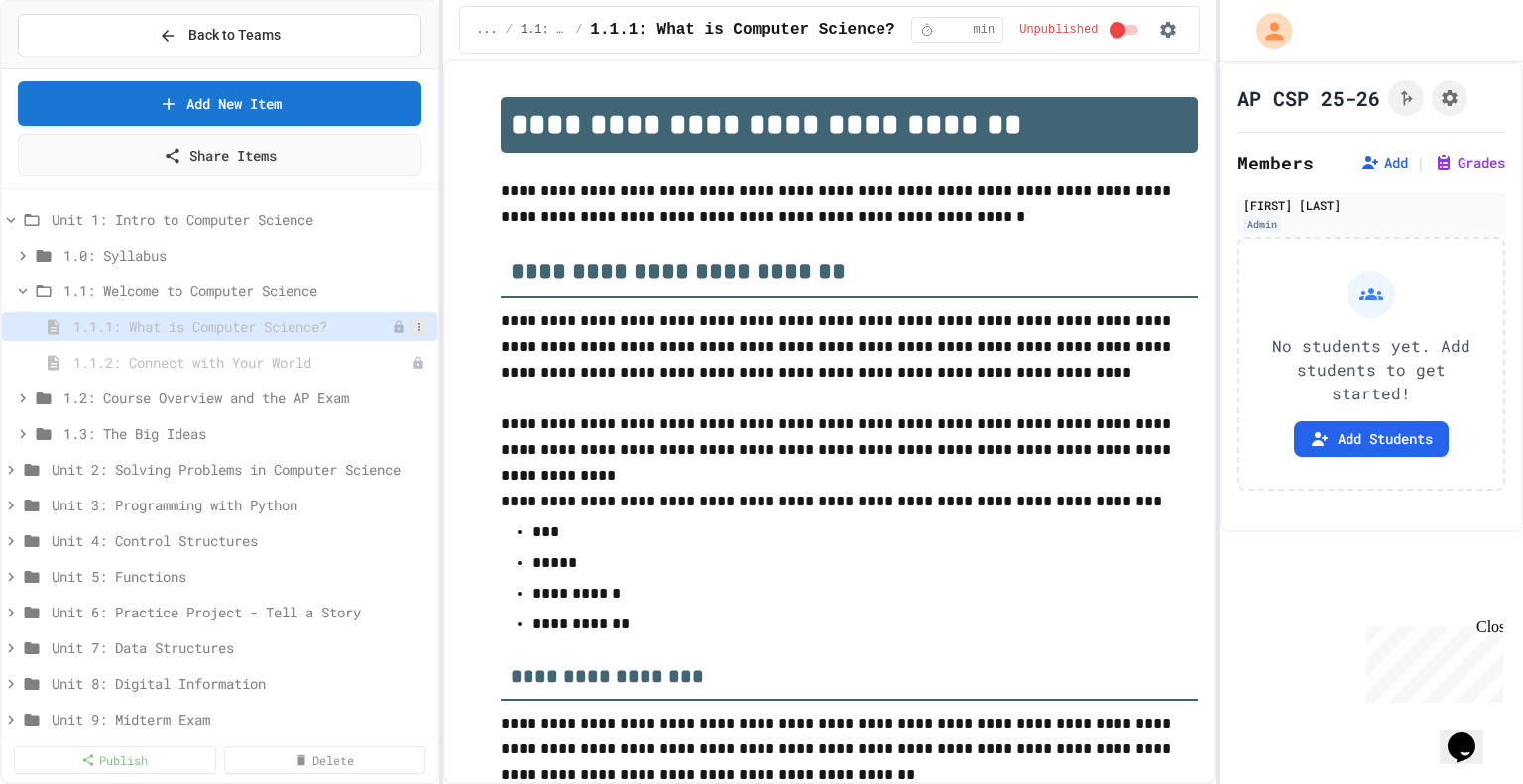 click 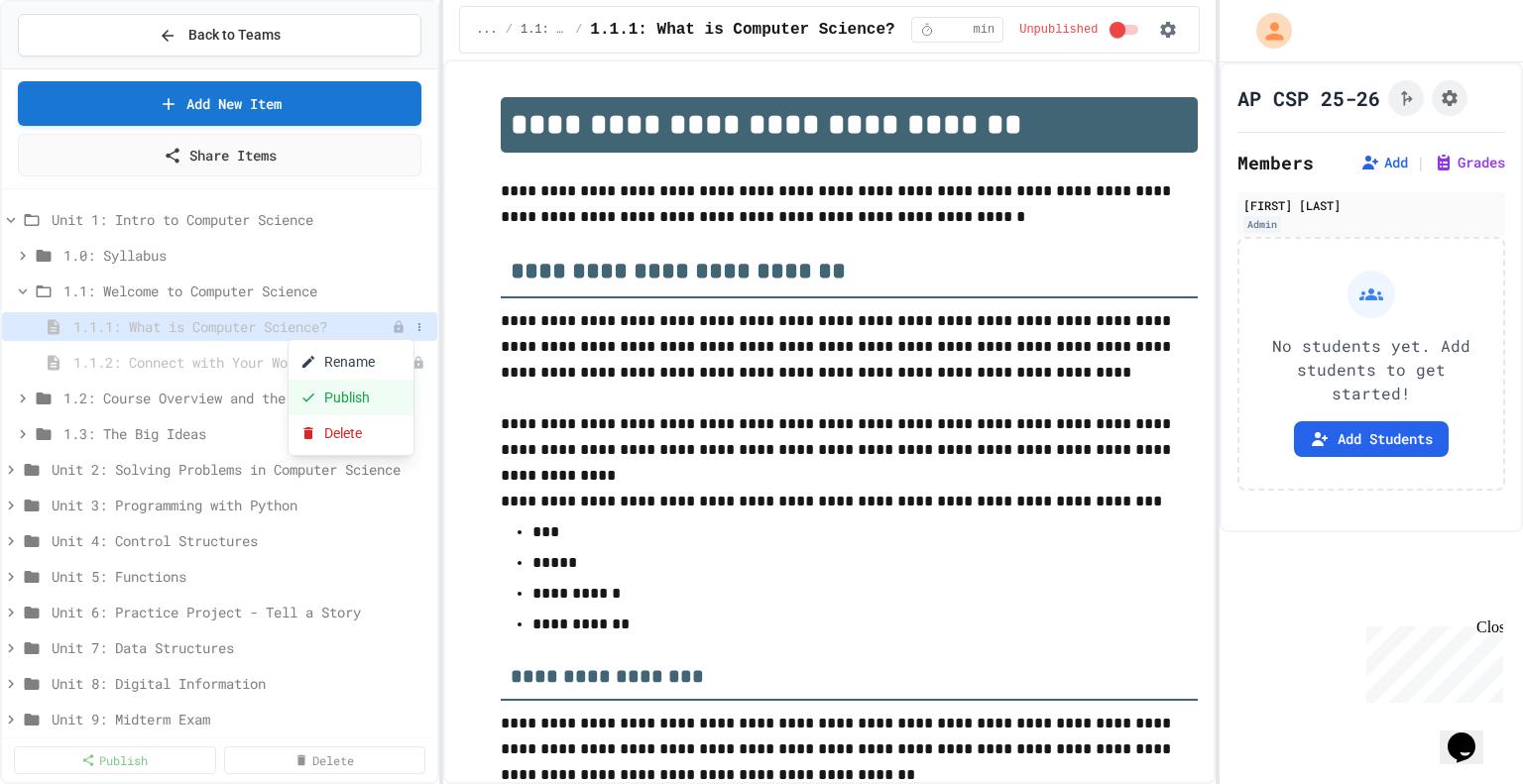 click on "Publish" at bounding box center (351, 397) 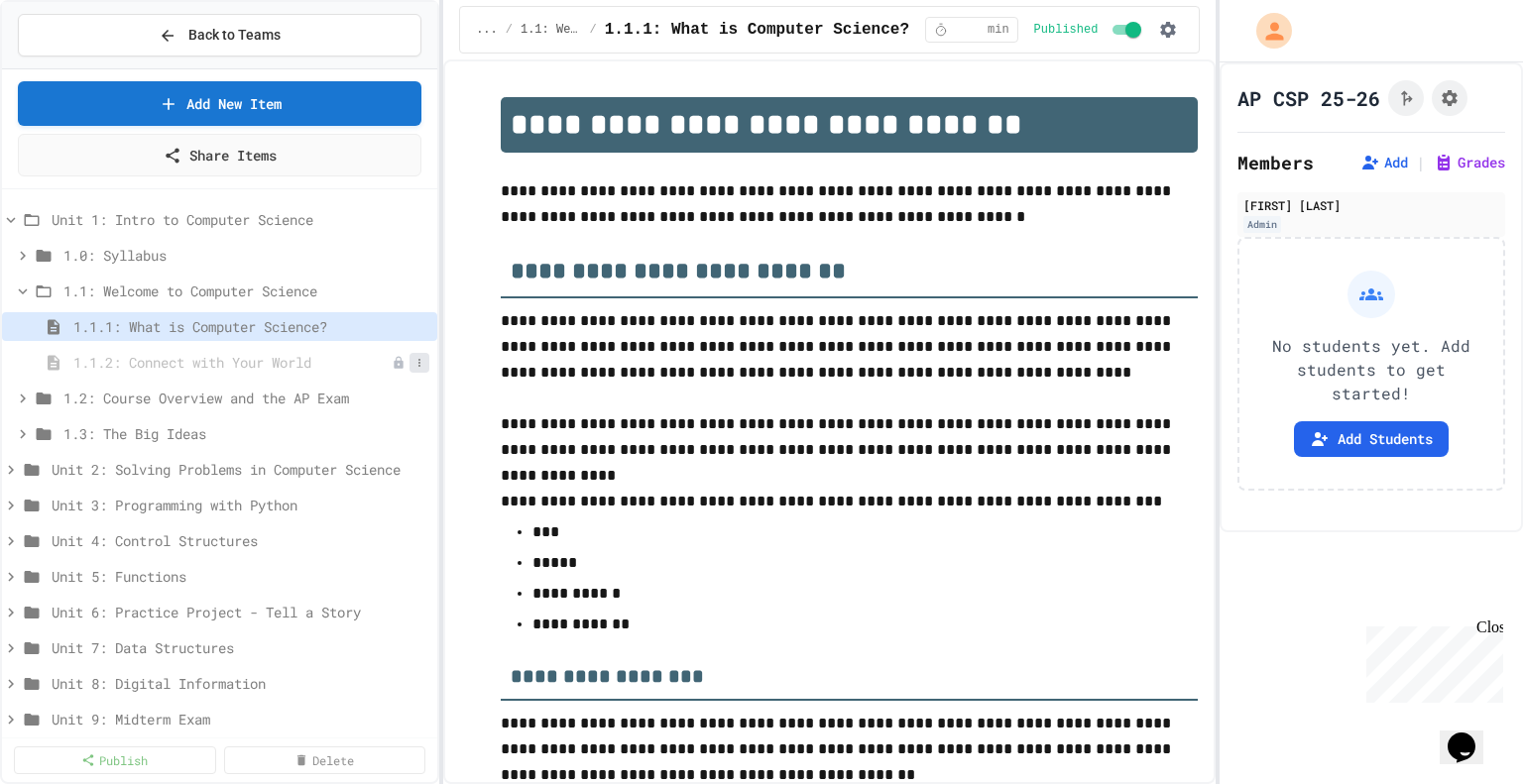 click 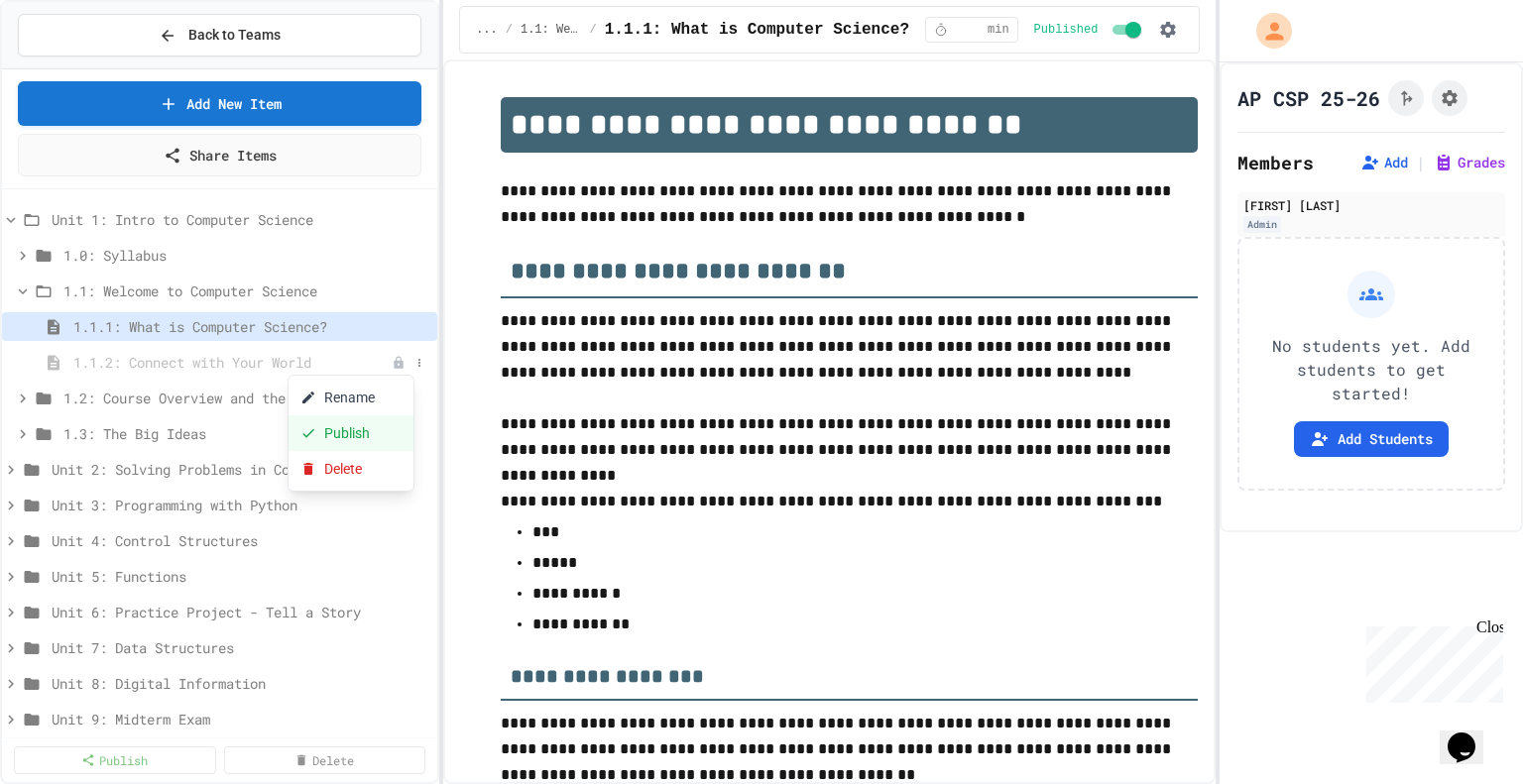 click on "Publish" at bounding box center (351, 433) 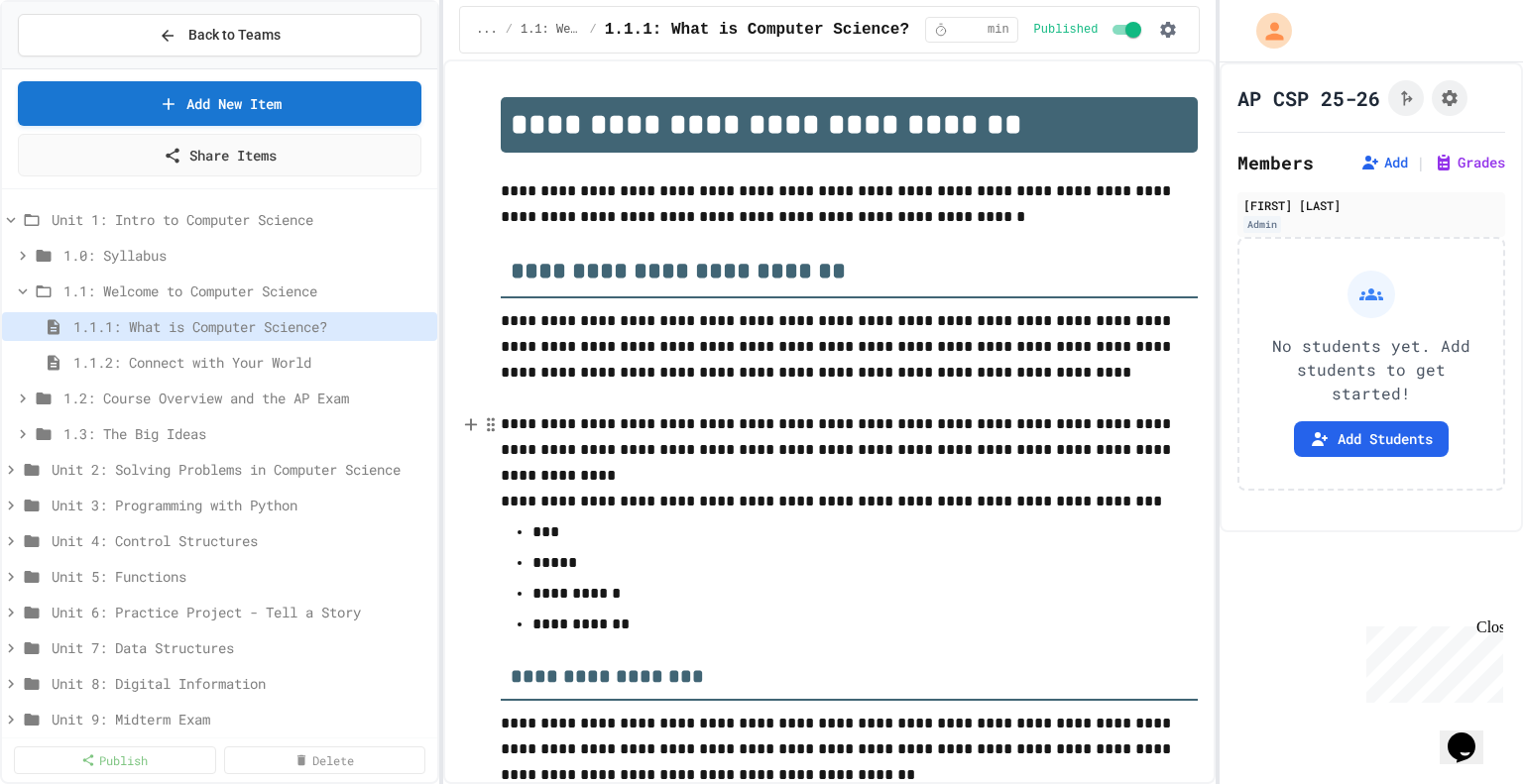 scroll, scrollTop: 0, scrollLeft: 0, axis: both 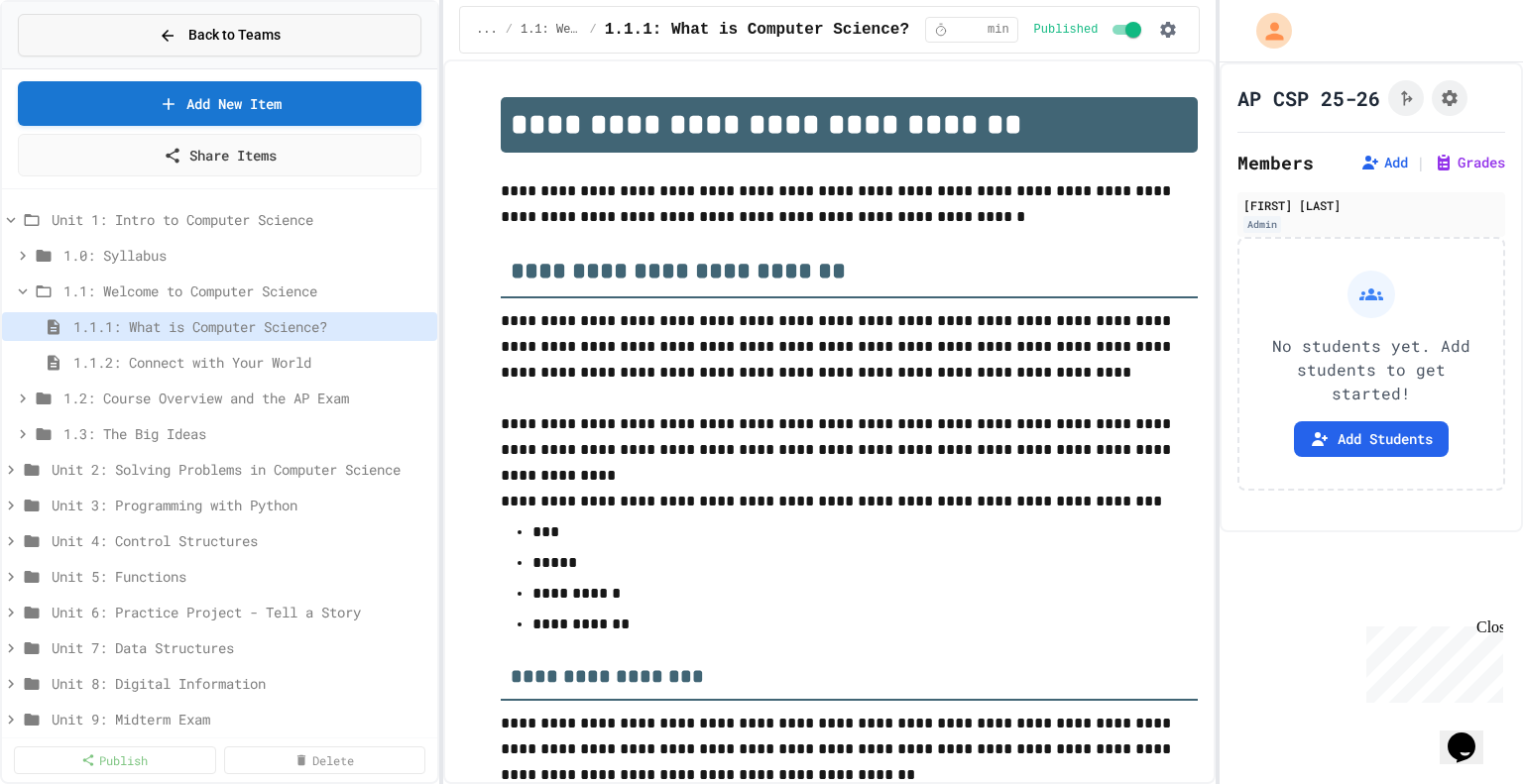 click on "Back to Teams" at bounding box center [234, 35] 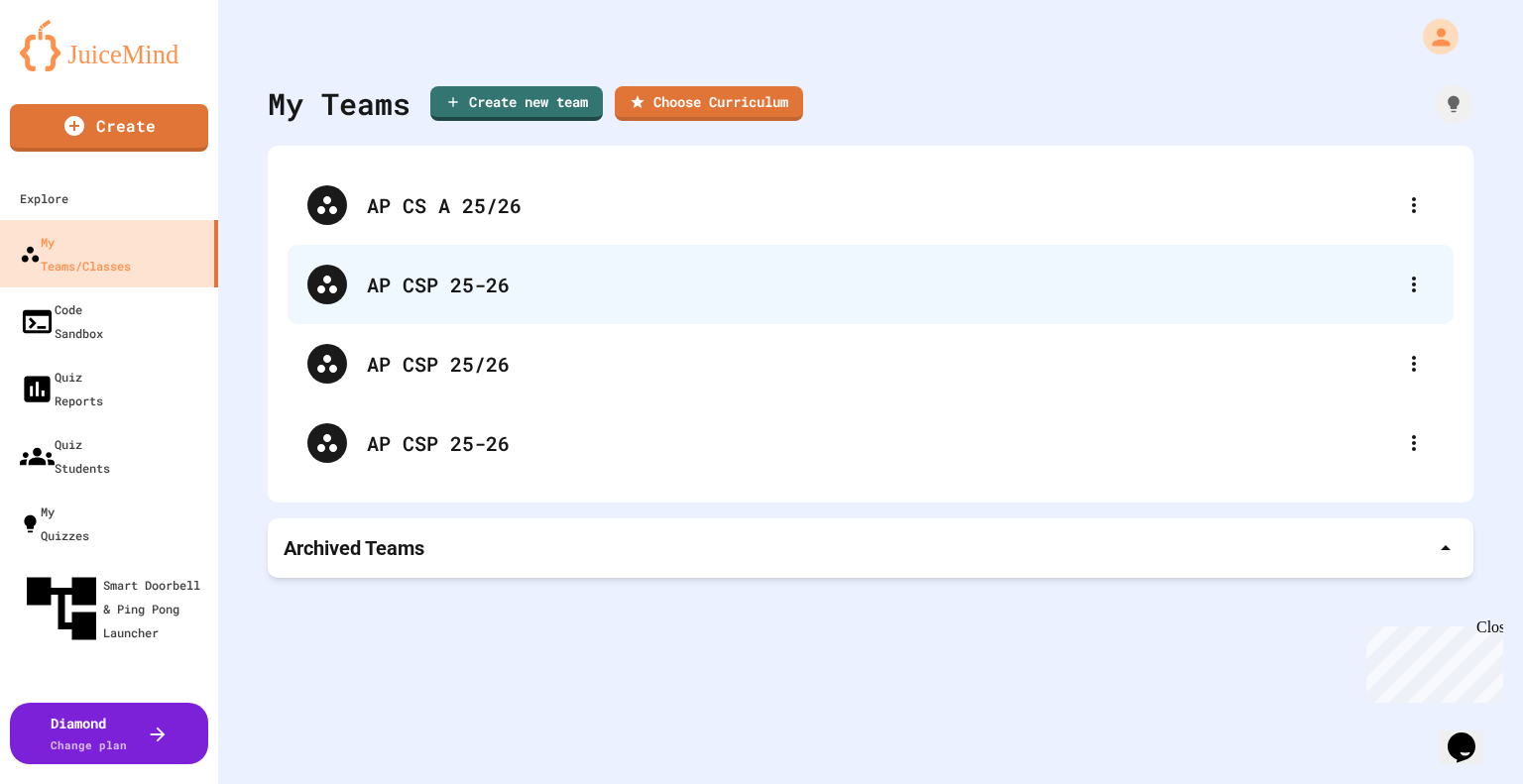 click on "AP CSP 25-26" at bounding box center [880, 284] 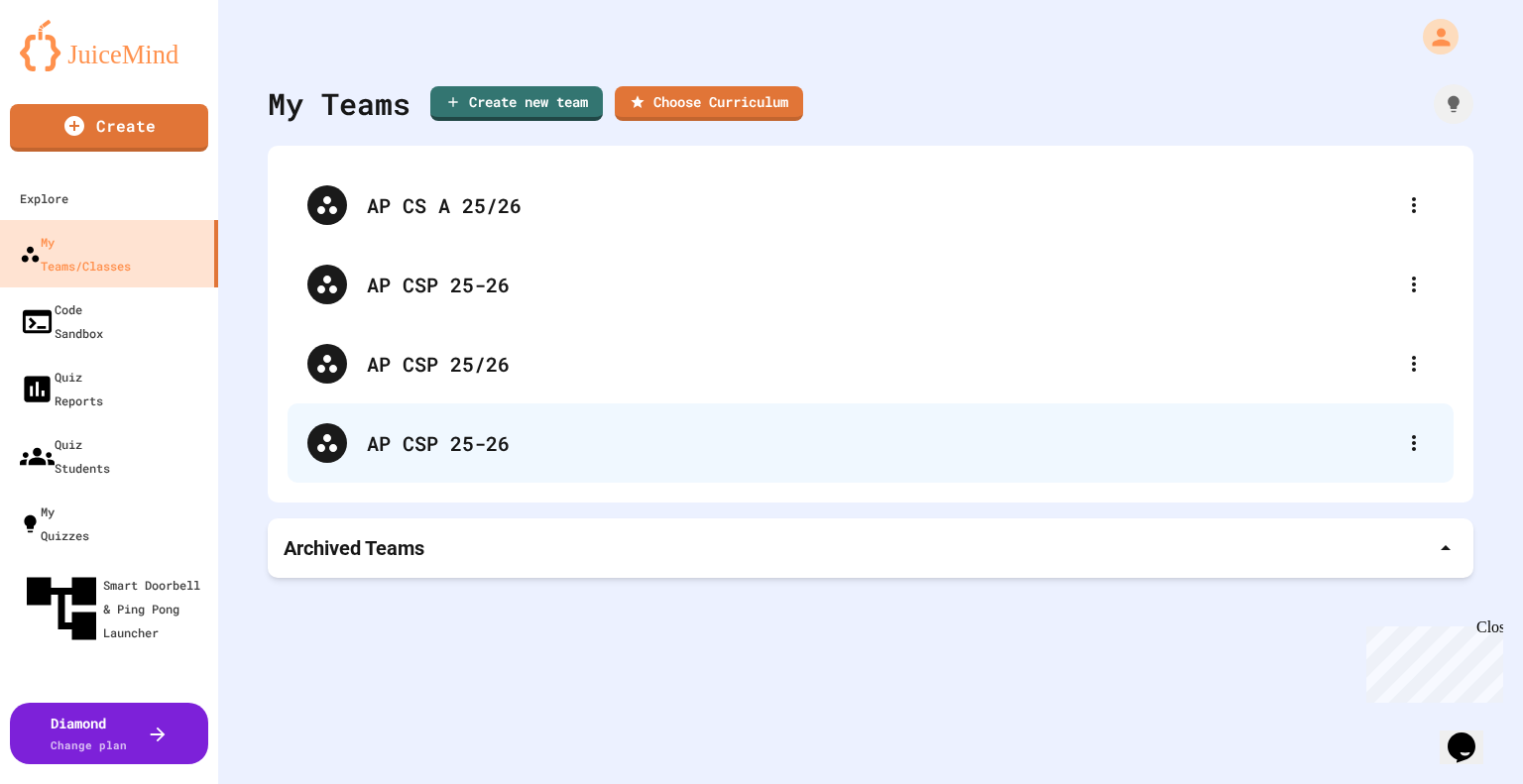 click on "AP CSP 25-26" at bounding box center (880, 443) 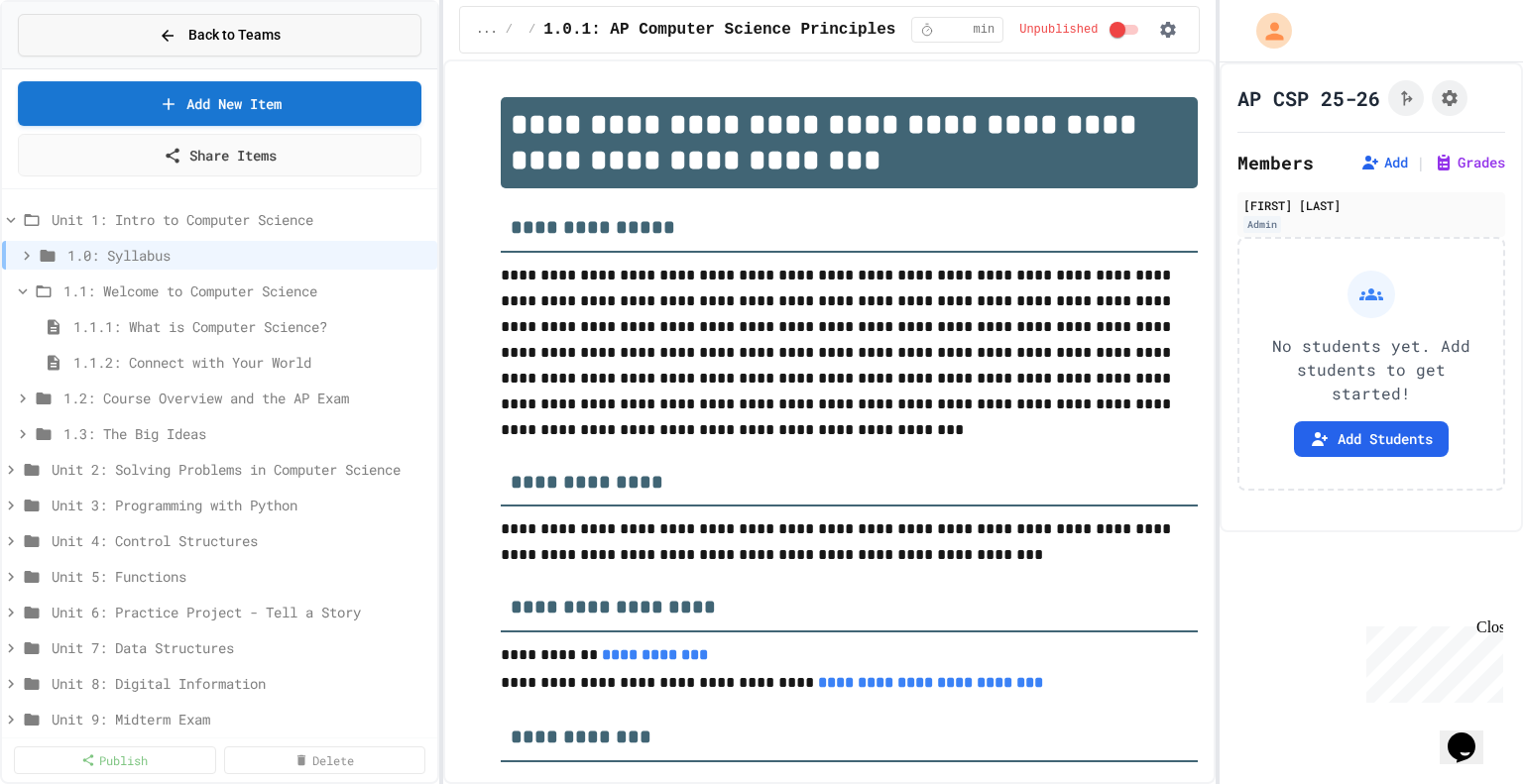click on "Back to Teams" at bounding box center (234, 35) 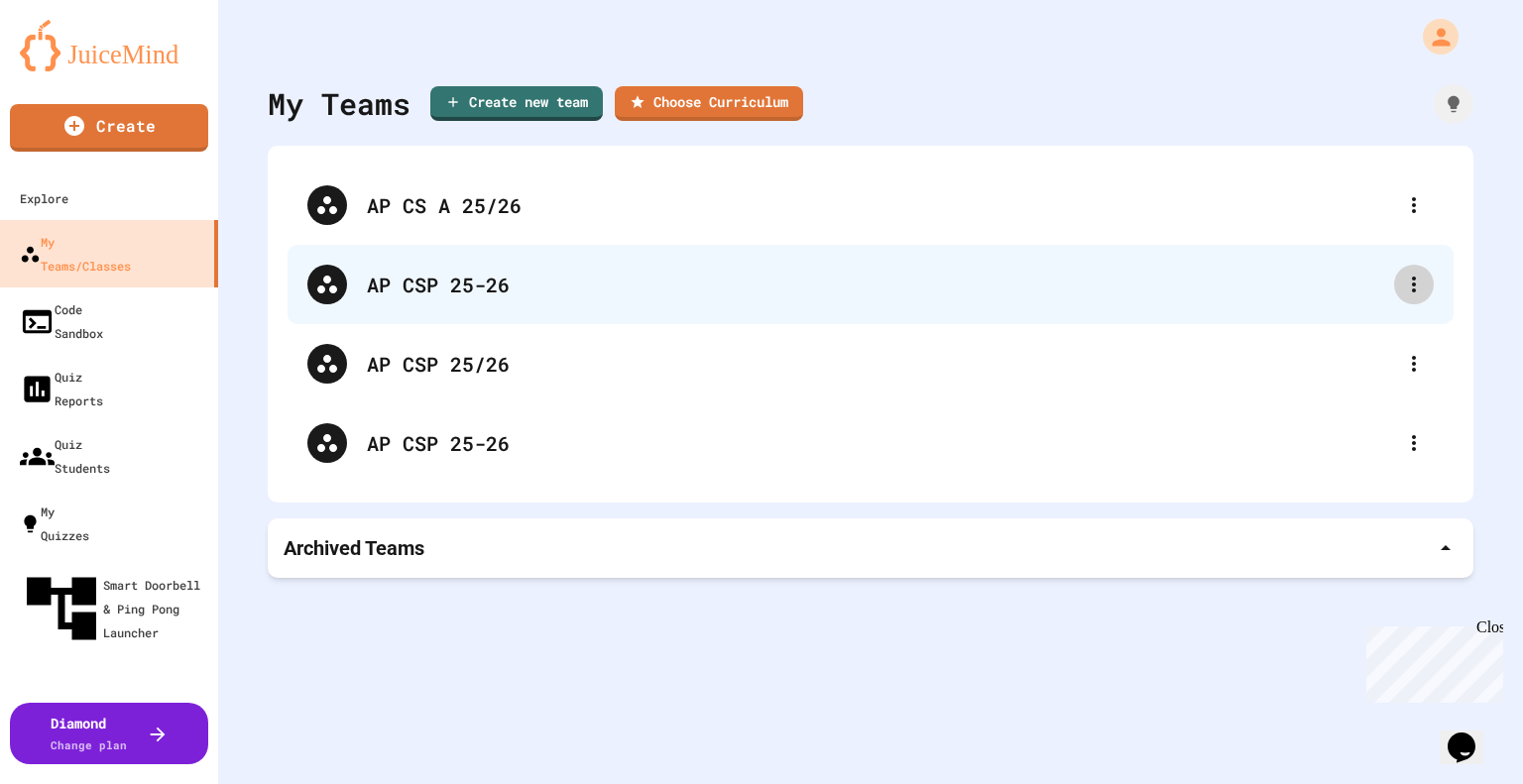 click 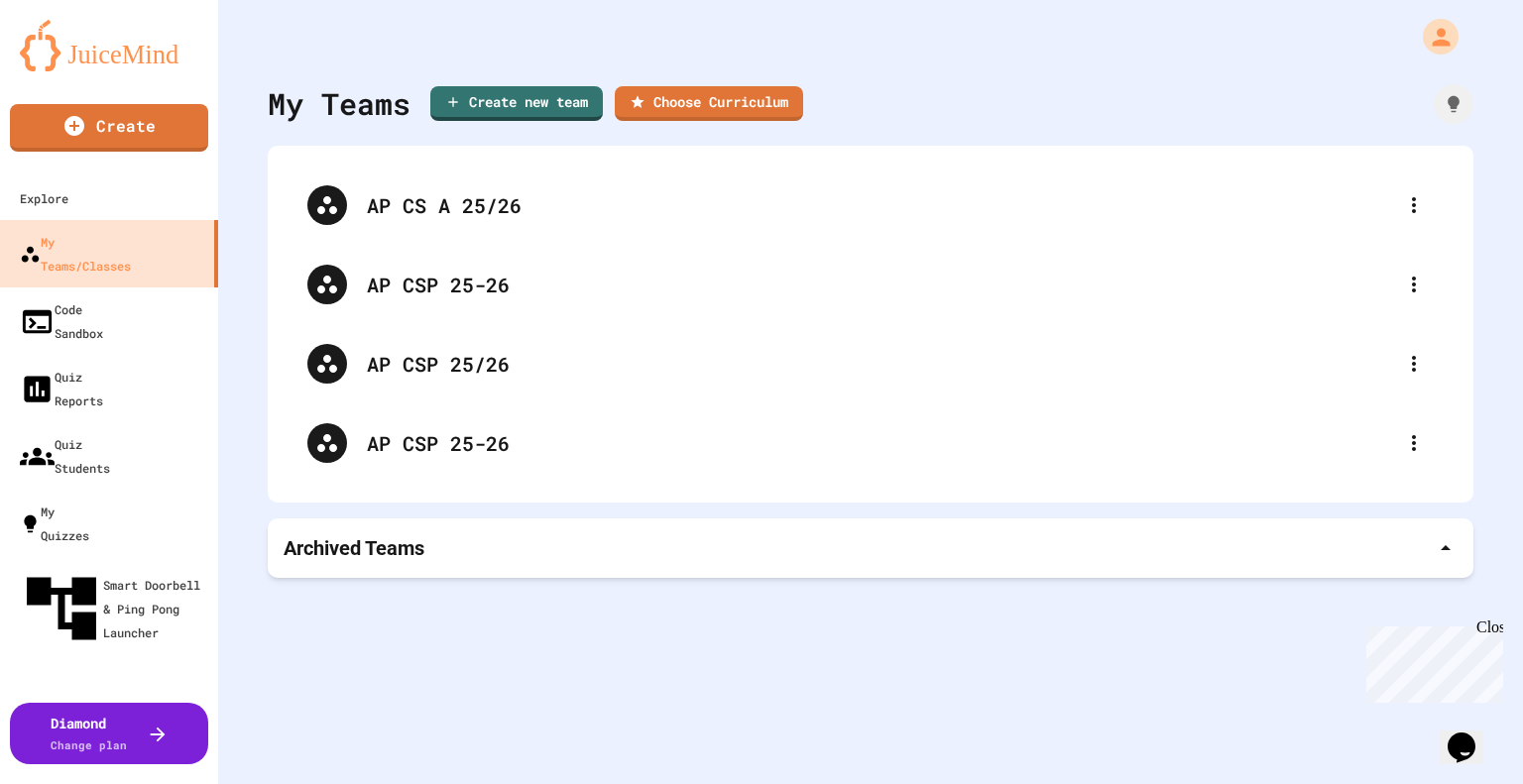 click on "Delete Team" at bounding box center [771, 883] 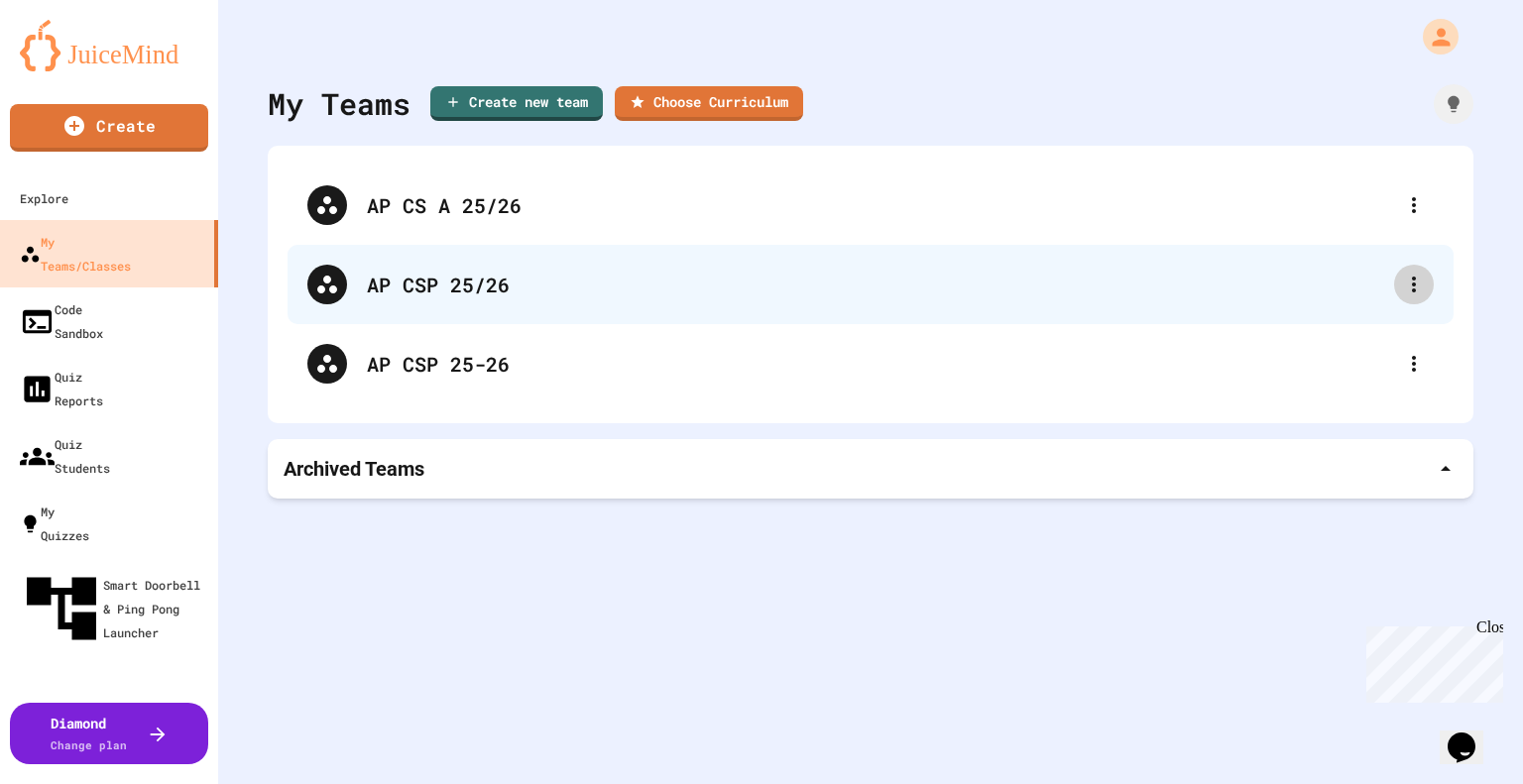 click 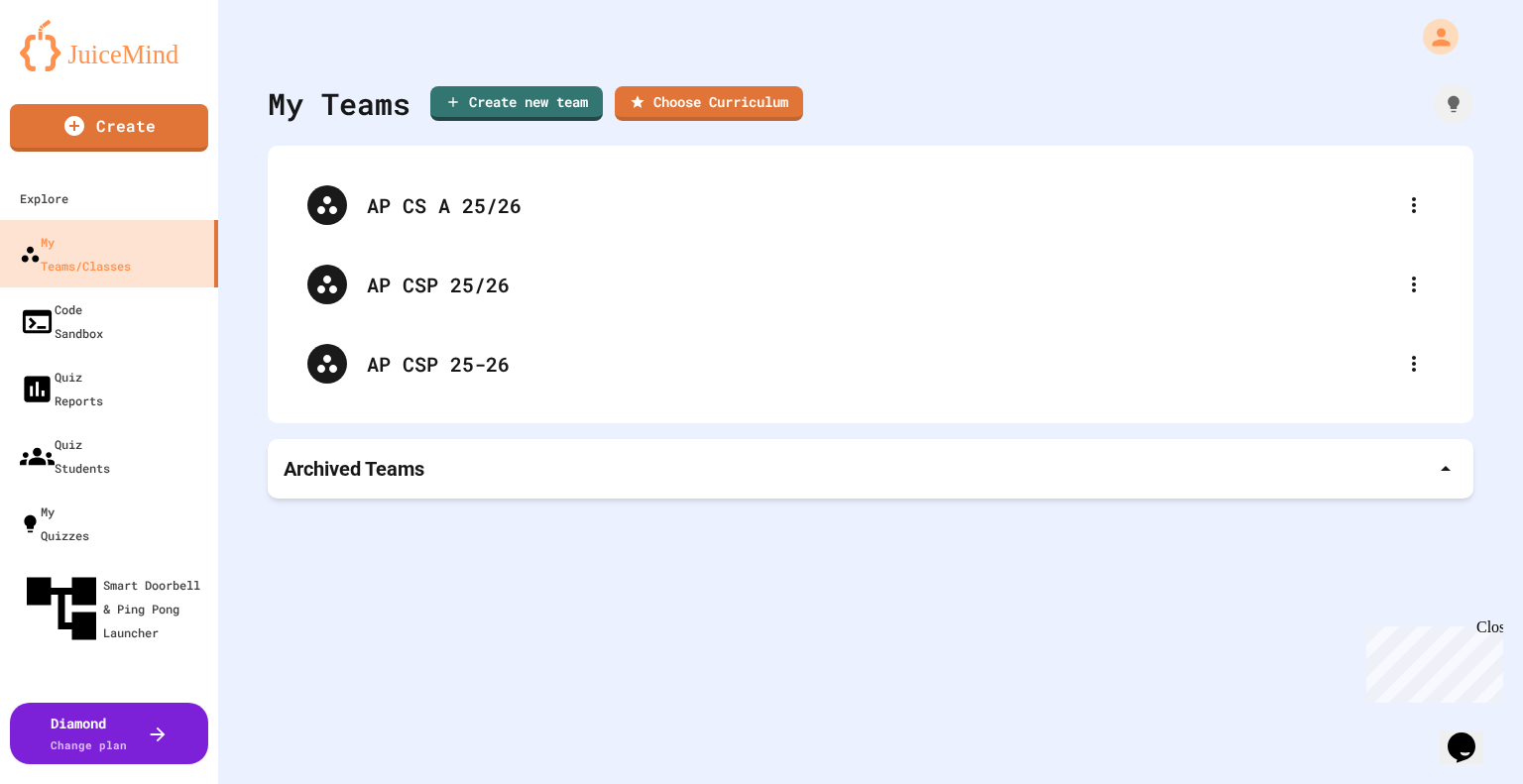 click on "Delete Team" at bounding box center [771, 883] 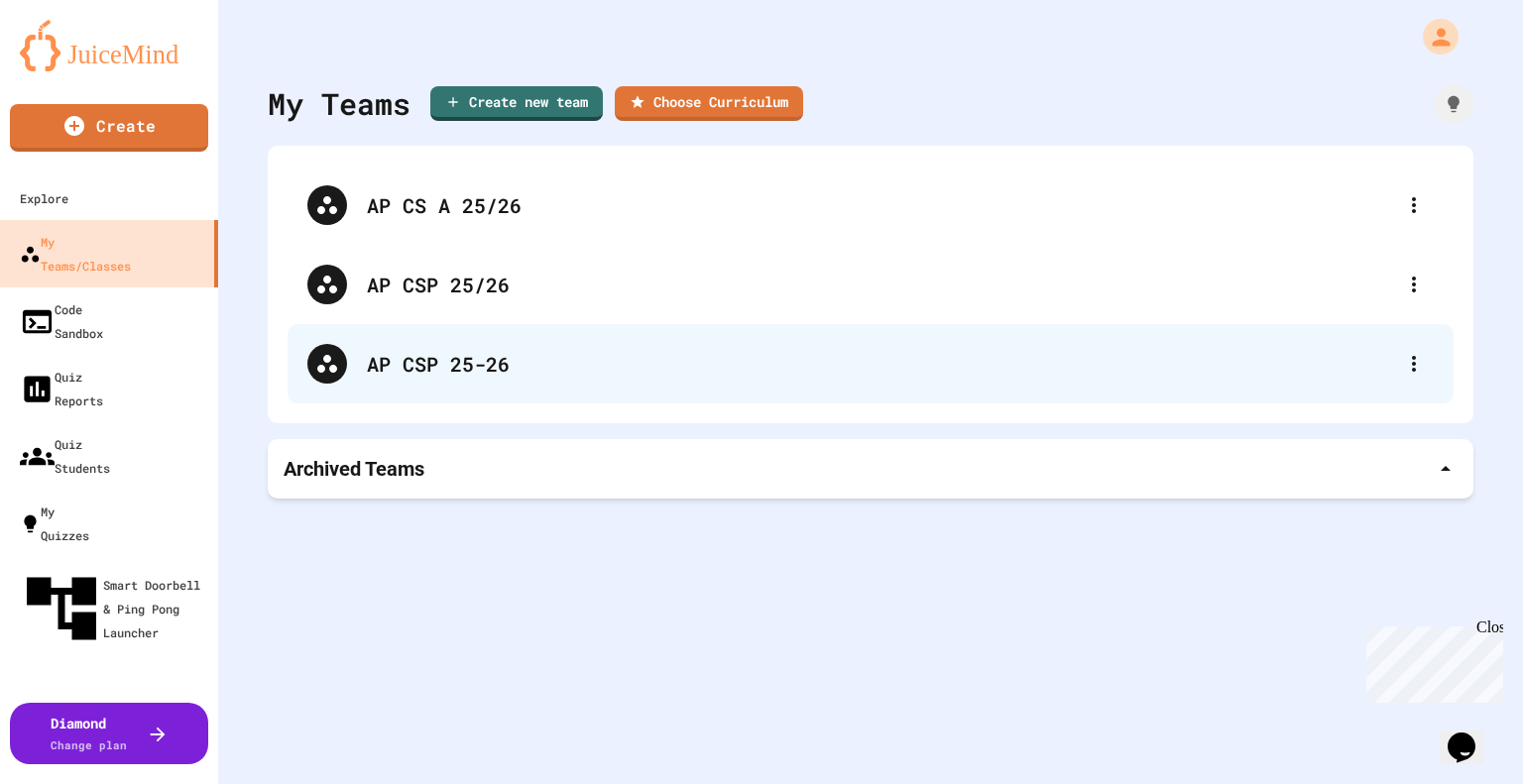 click on "Delete" at bounding box center (884, 1339) 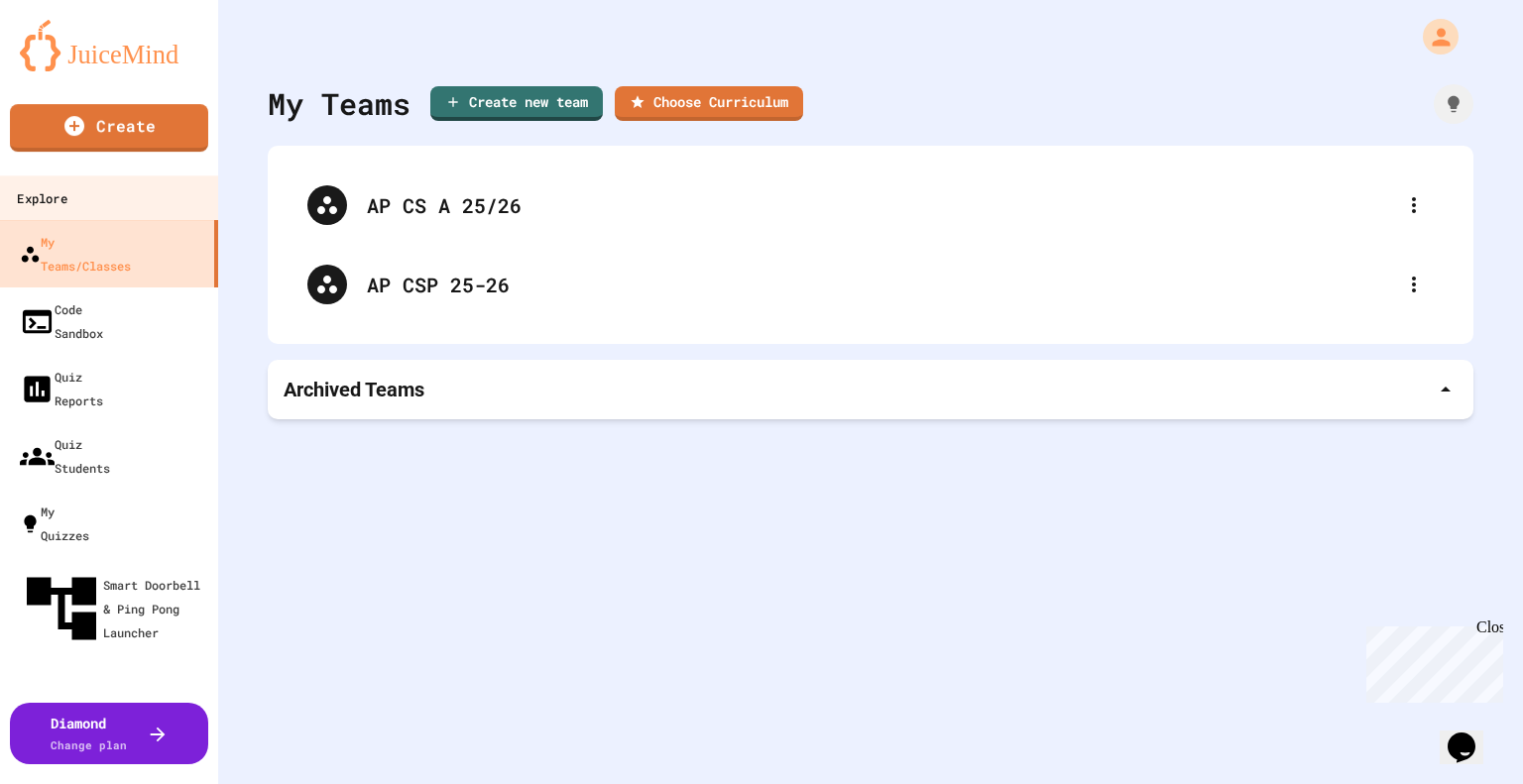 click on "Explore" at bounding box center [109, 197] 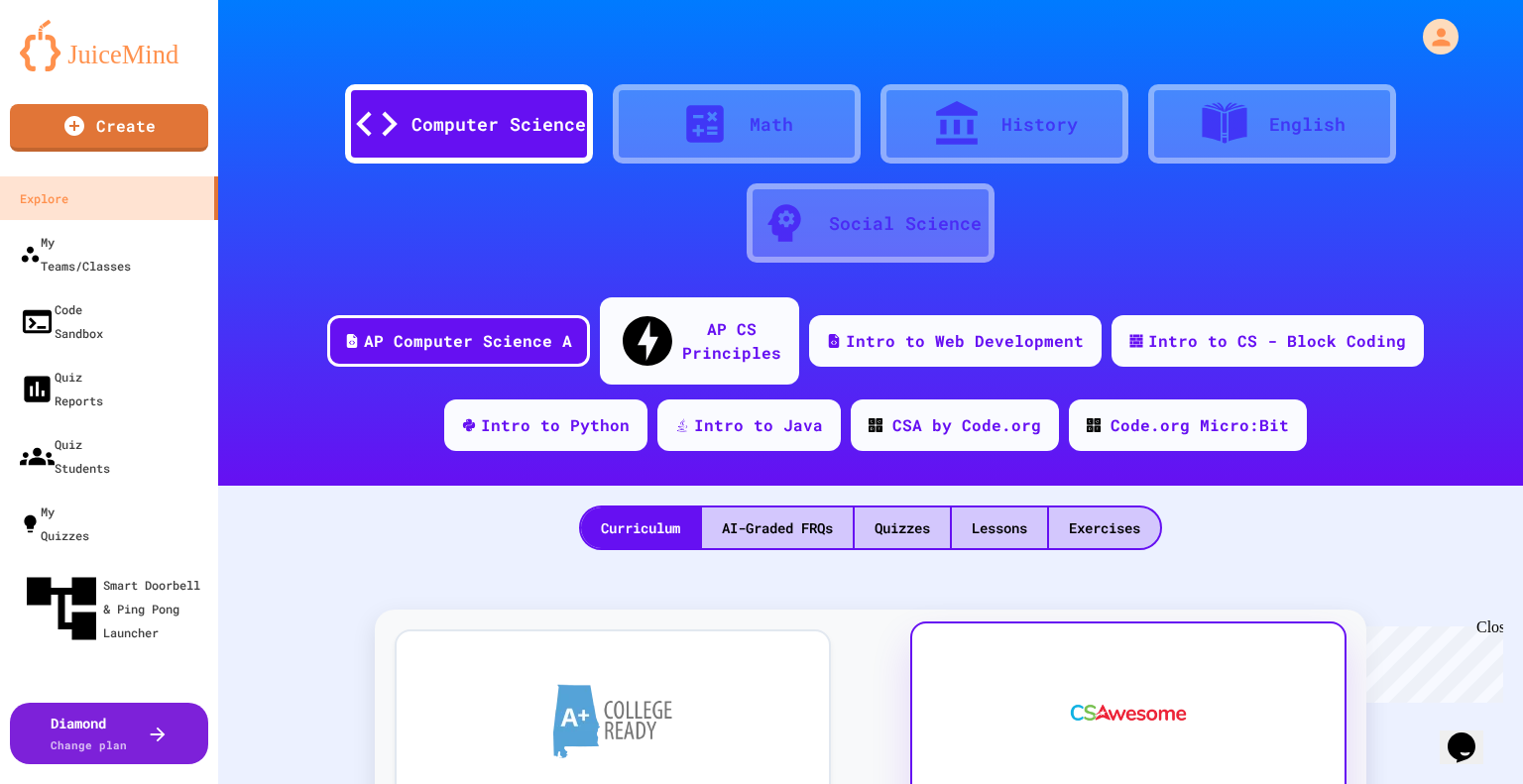 scroll, scrollTop: 99, scrollLeft: 0, axis: vertical 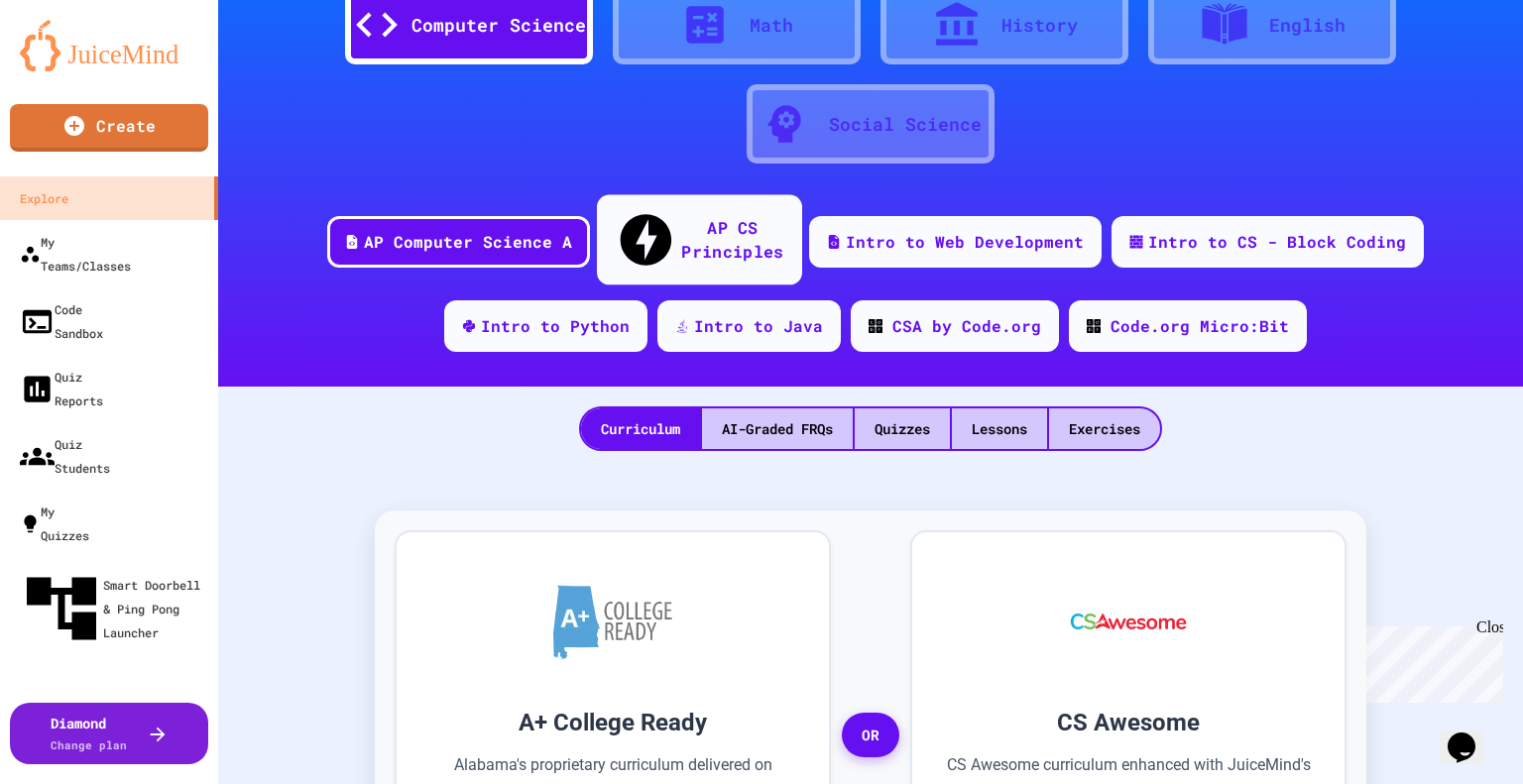 click on "AP CS Principles" at bounding box center (732, 239) 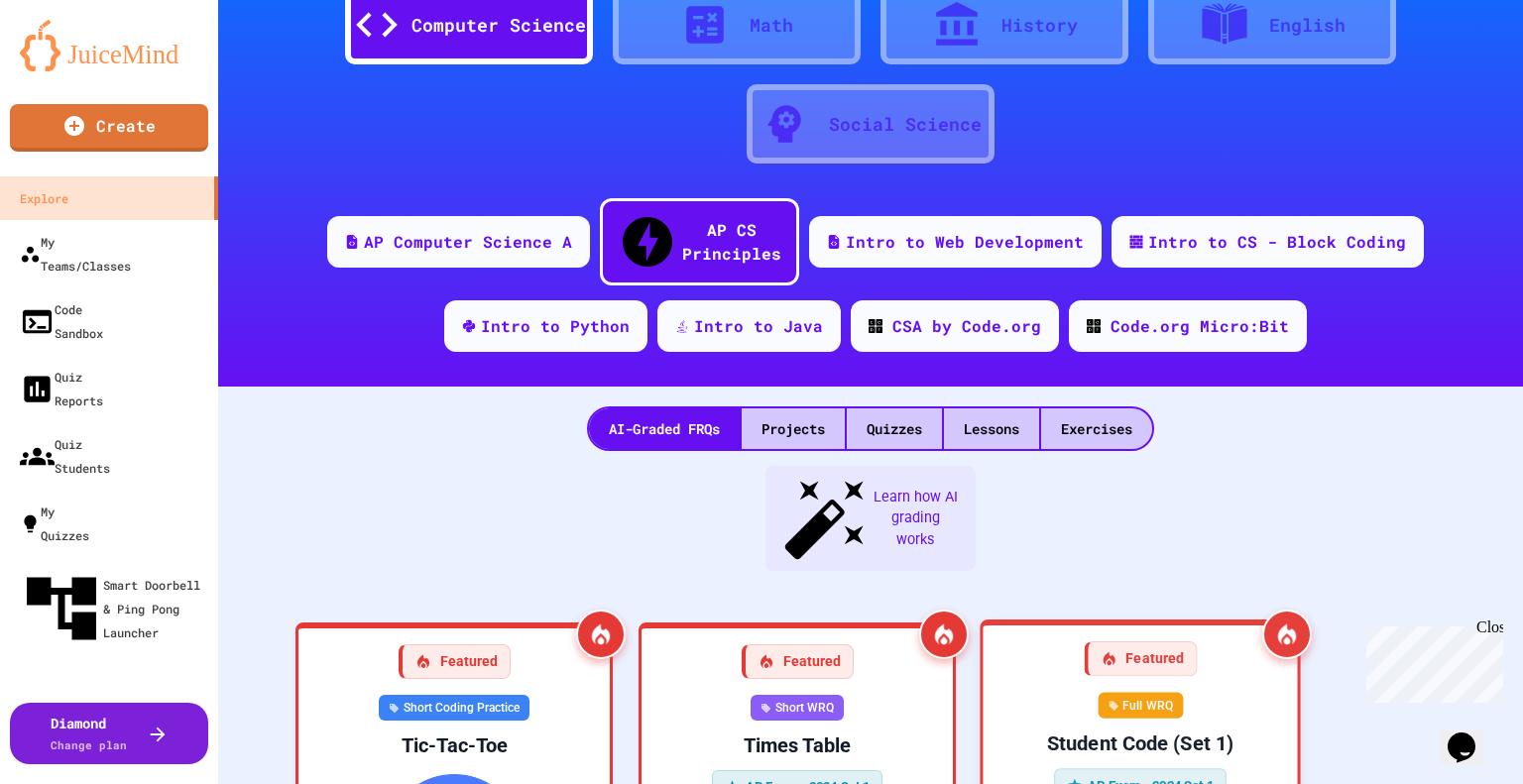 scroll, scrollTop: 198, scrollLeft: 0, axis: vertical 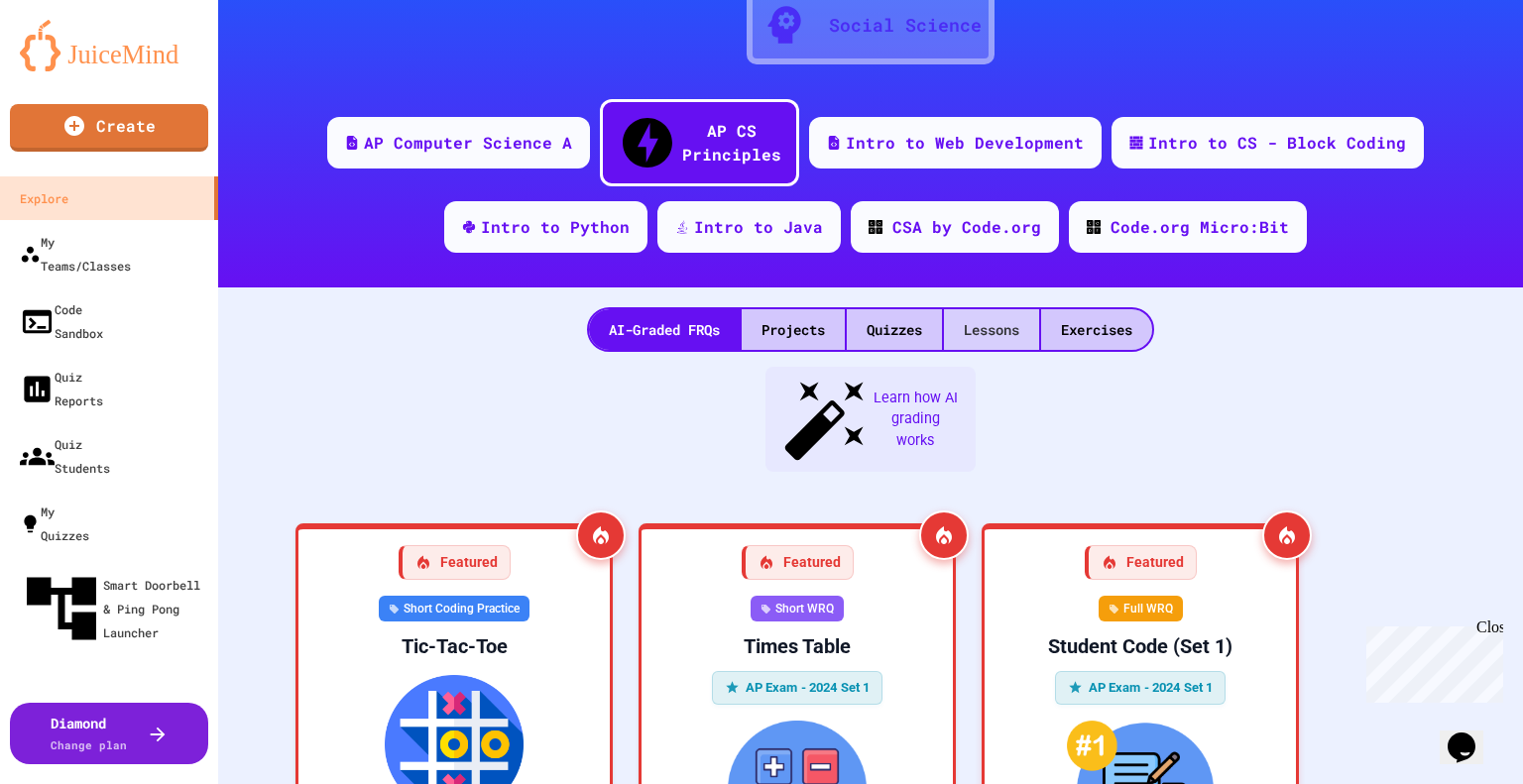 click on "Lessons" at bounding box center (992, 329) 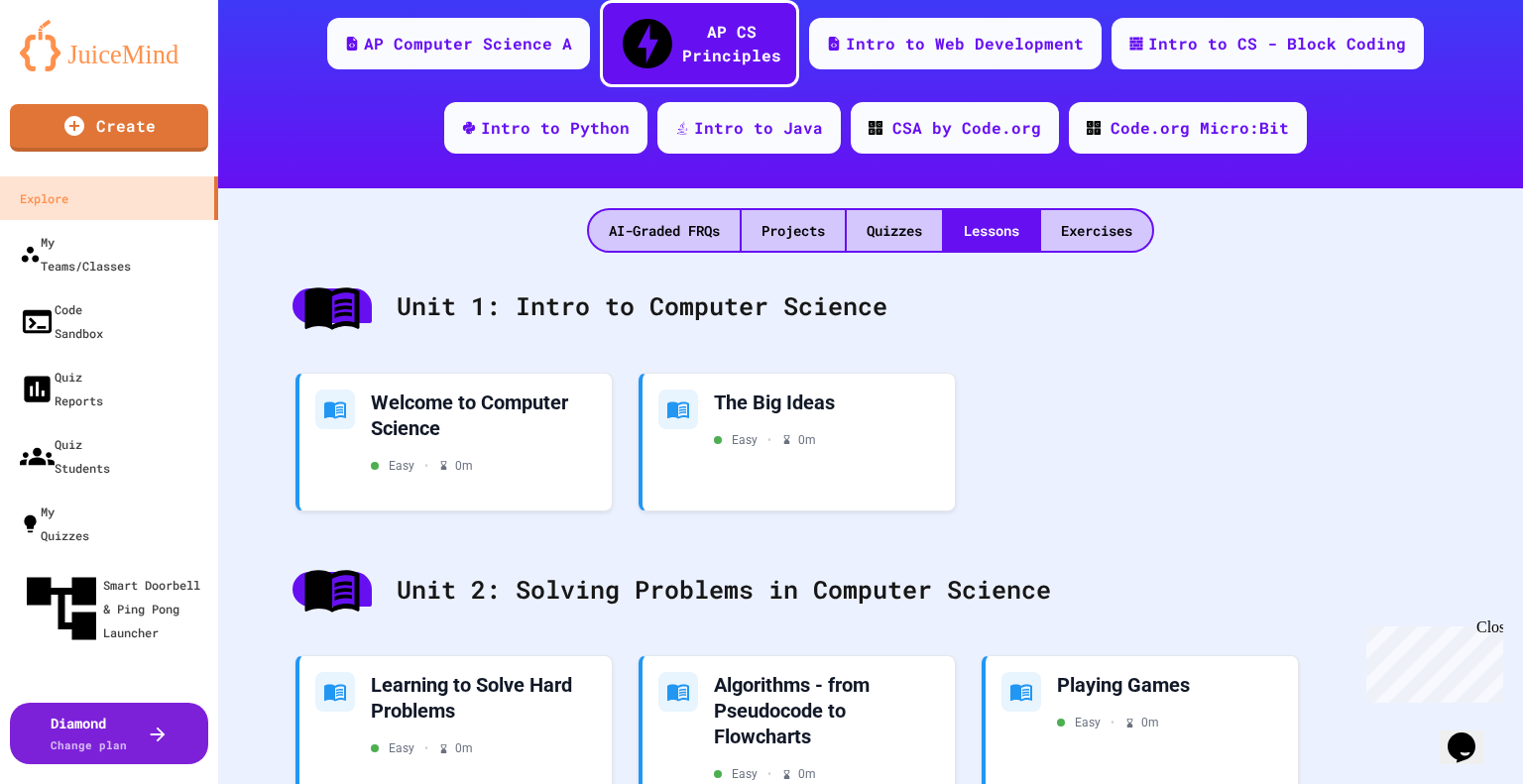 scroll, scrollTop: 396, scrollLeft: 0, axis: vertical 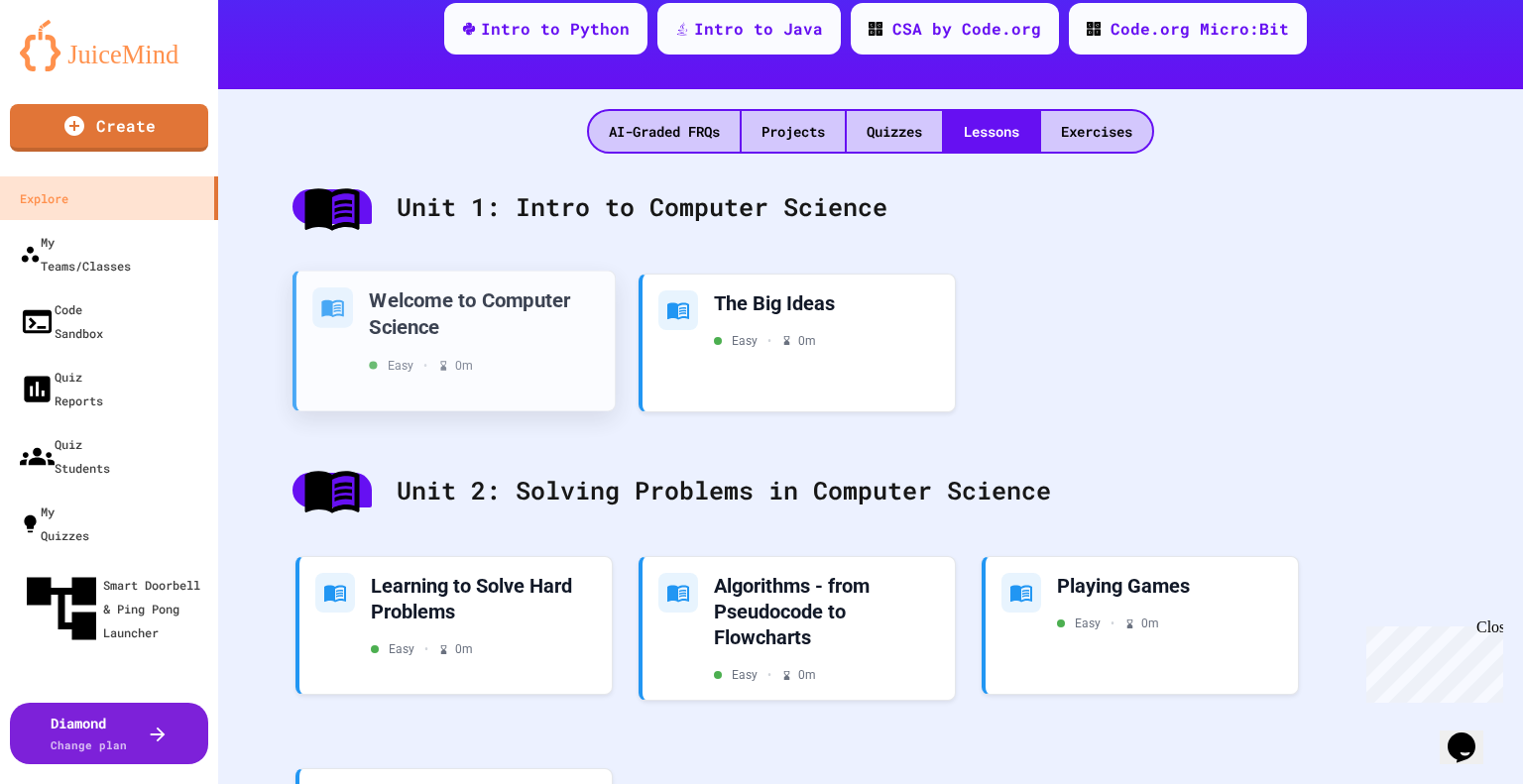 click on "Welcome to Computer Science" at bounding box center [484, 312] 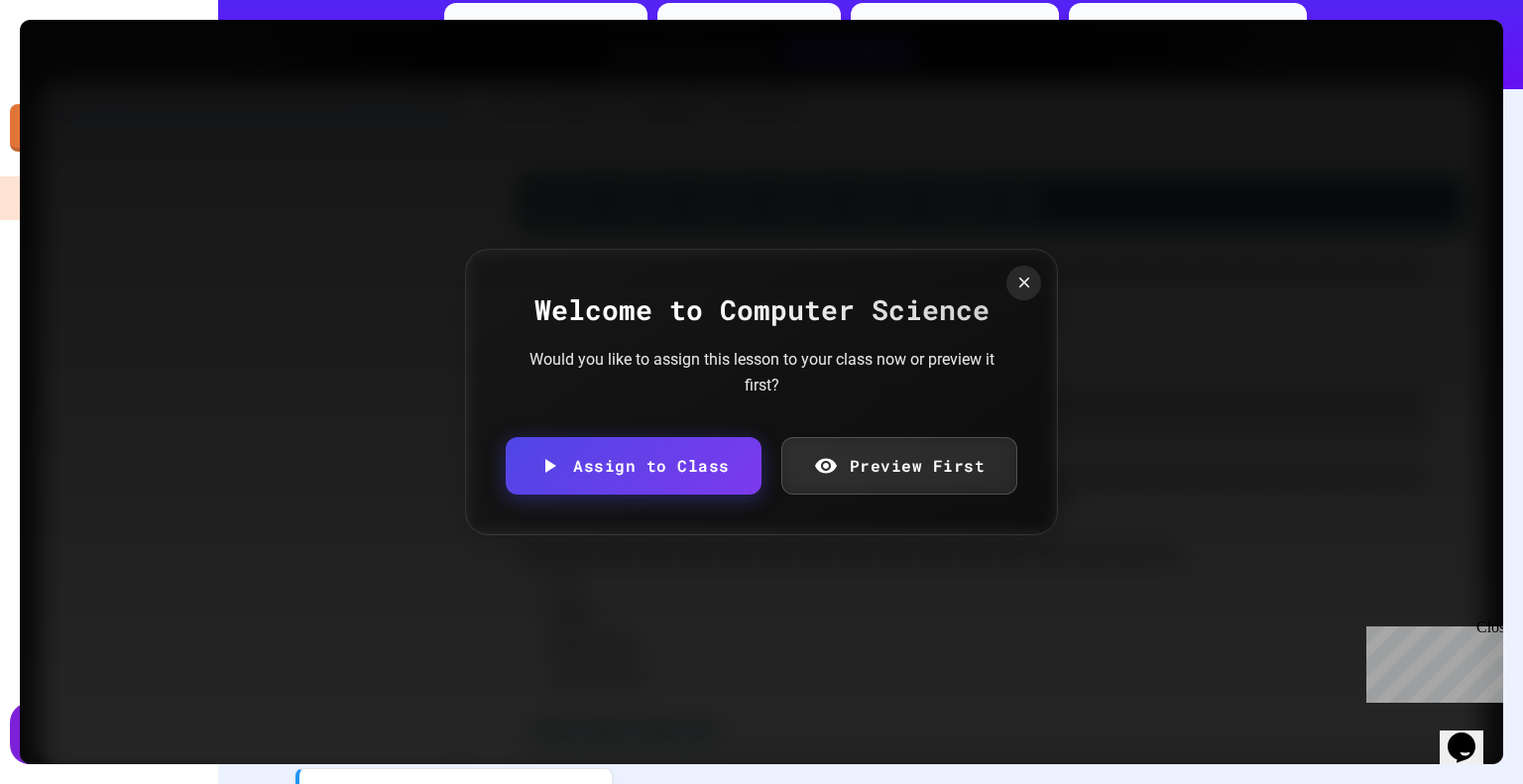 scroll, scrollTop: 3133, scrollLeft: 0, axis: vertical 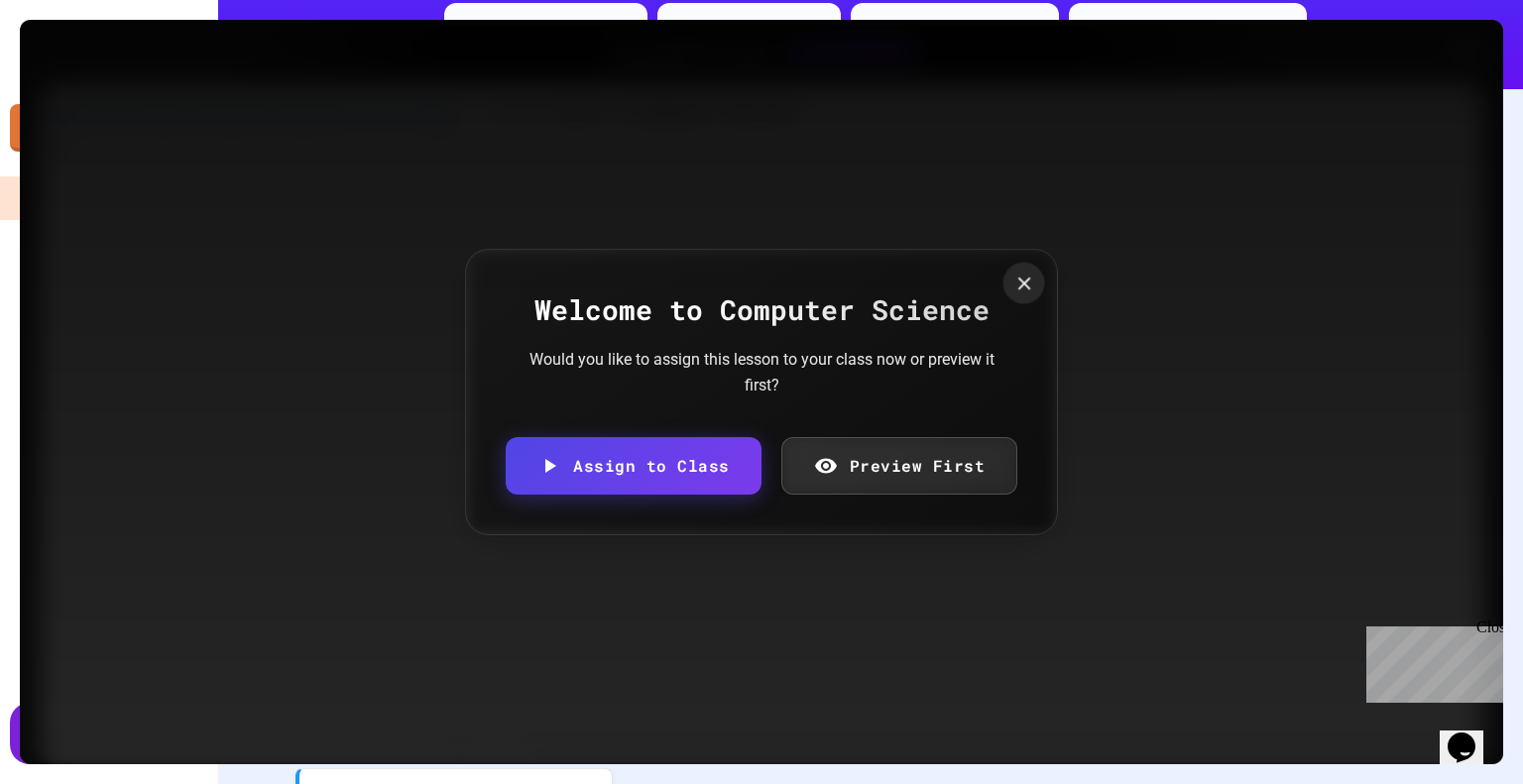 click 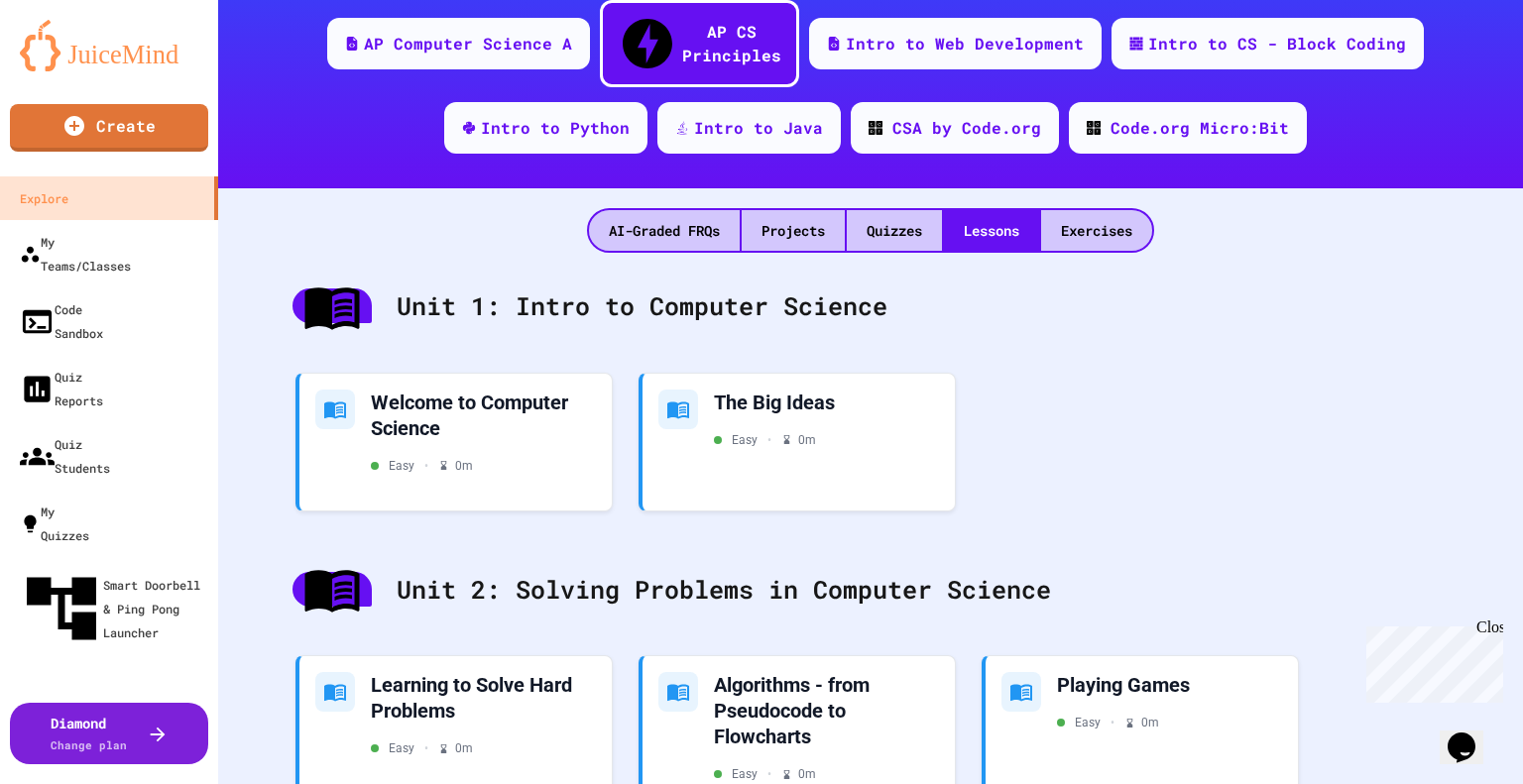 scroll, scrollTop: 198, scrollLeft: 0, axis: vertical 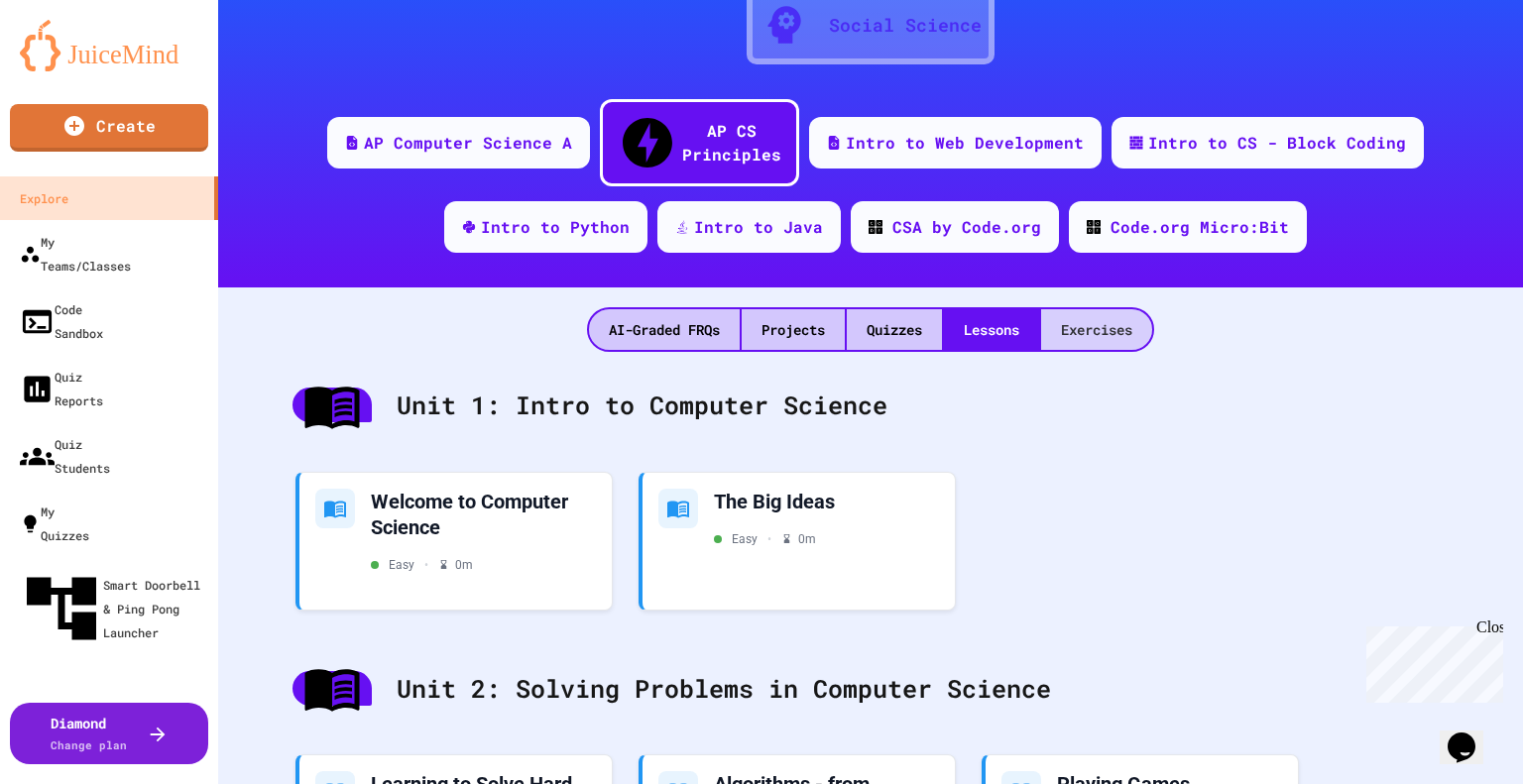 click on "Exercises" at bounding box center [1097, 329] 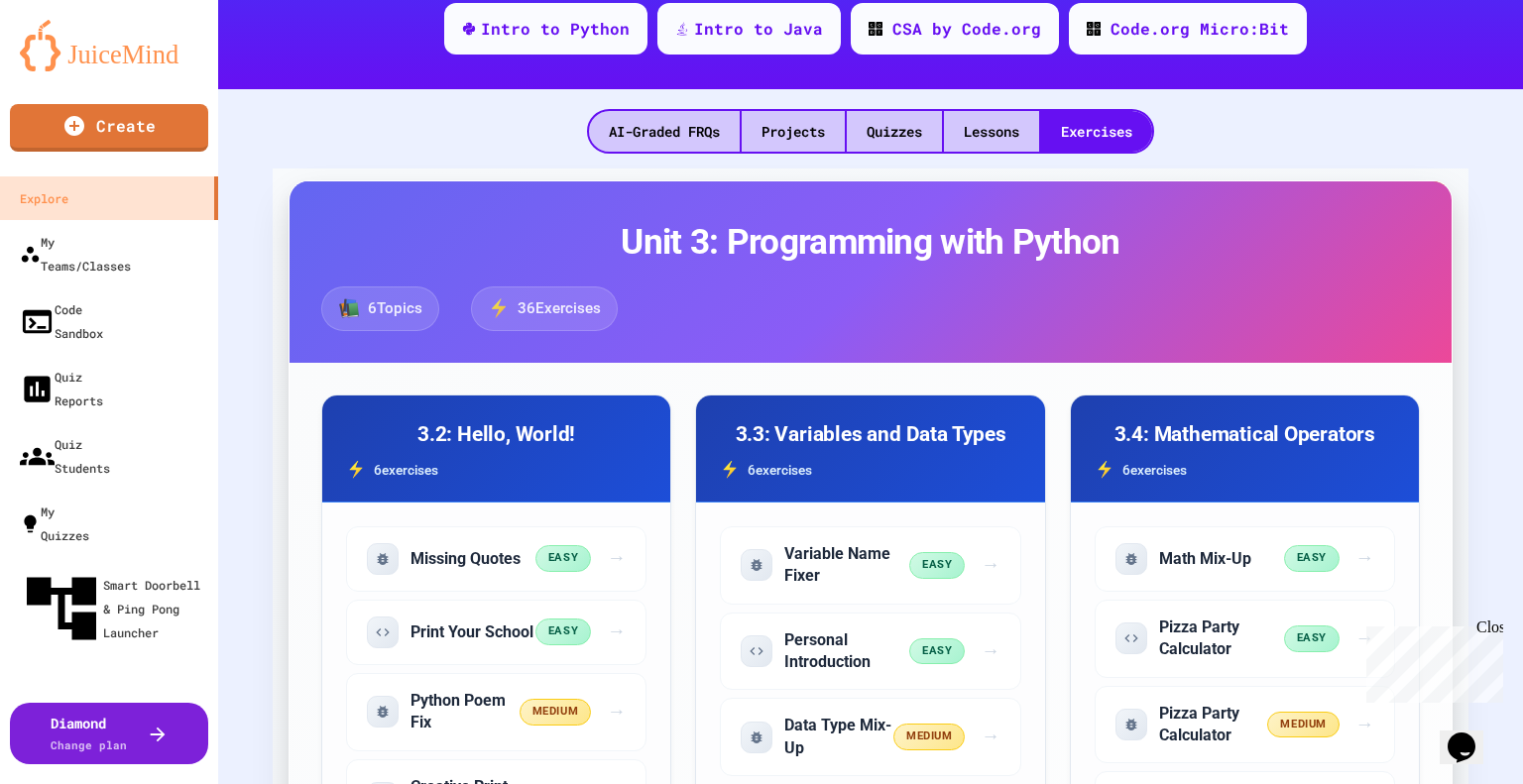scroll, scrollTop: 297, scrollLeft: 0, axis: vertical 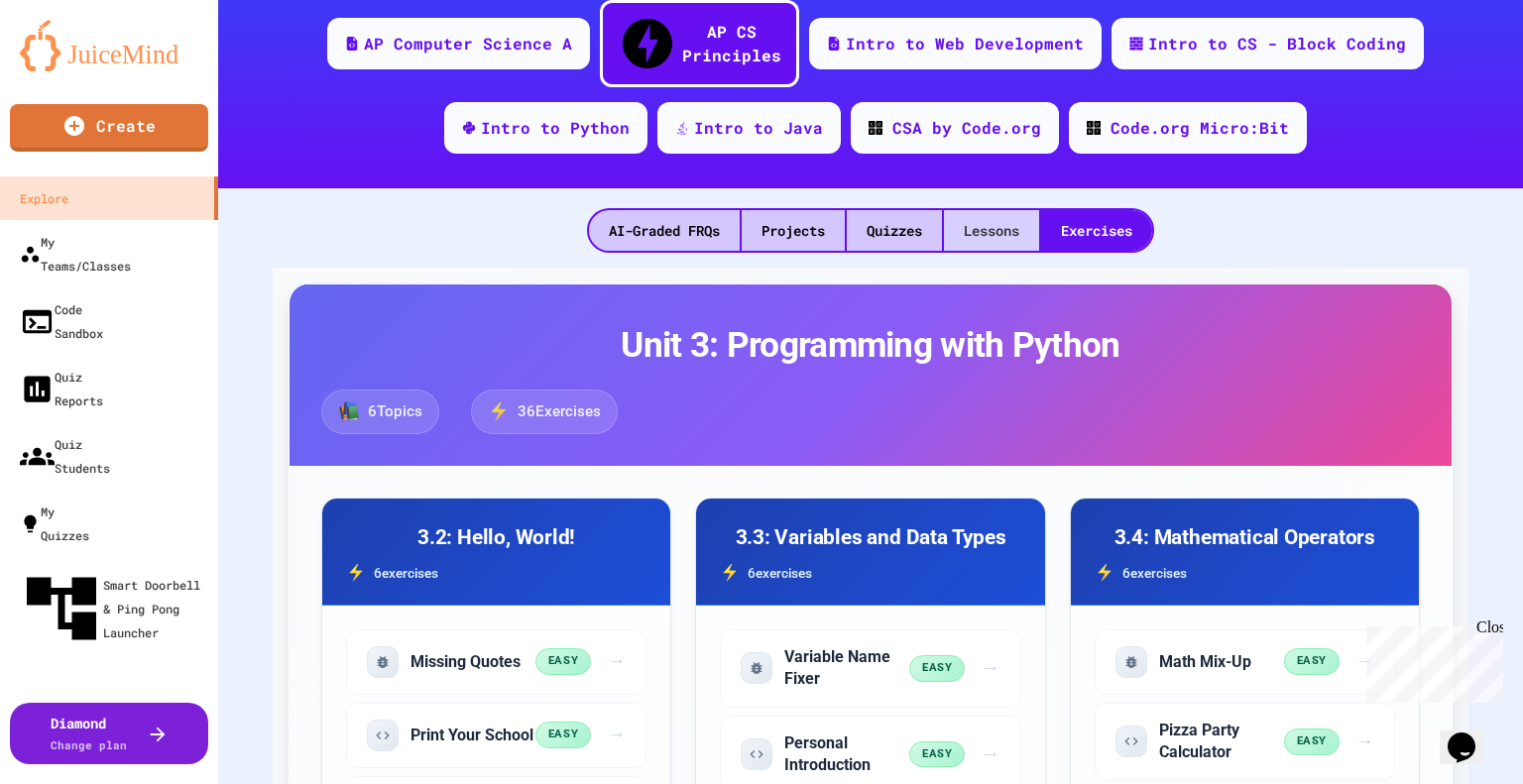 click on "Lessons" at bounding box center (992, 230) 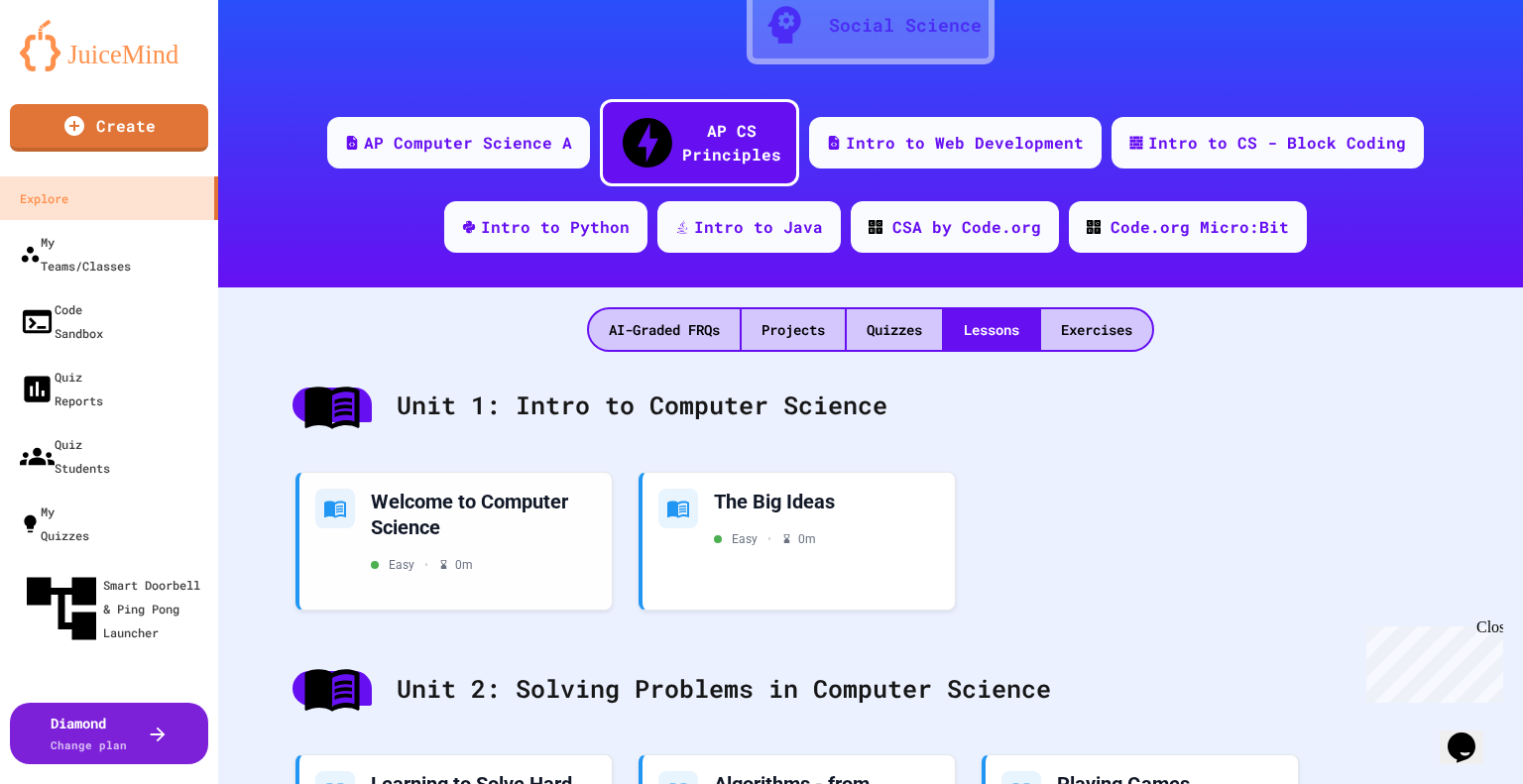 scroll, scrollTop: 297, scrollLeft: 0, axis: vertical 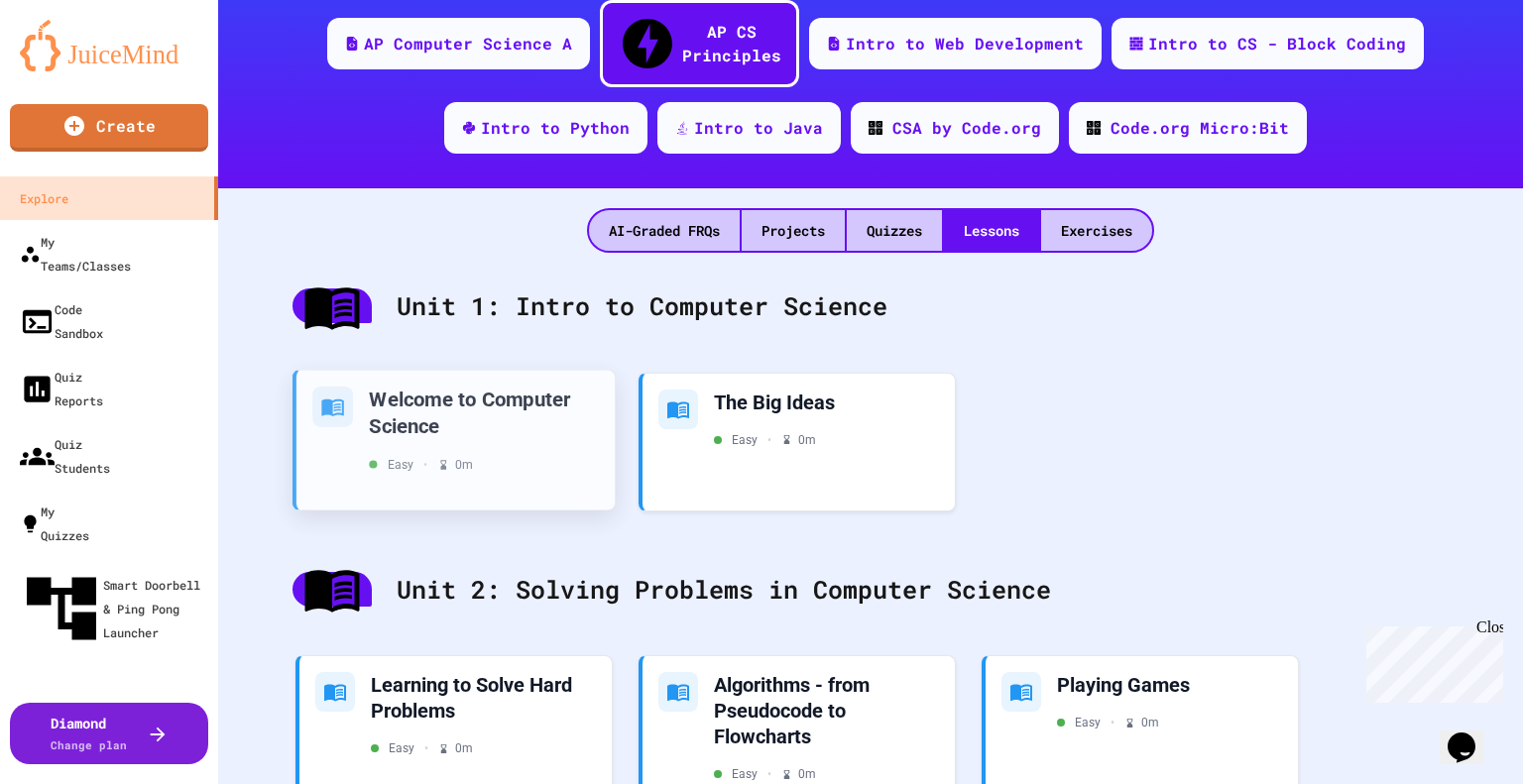 click on "Welcome to Computer Science" at bounding box center [484, 411] 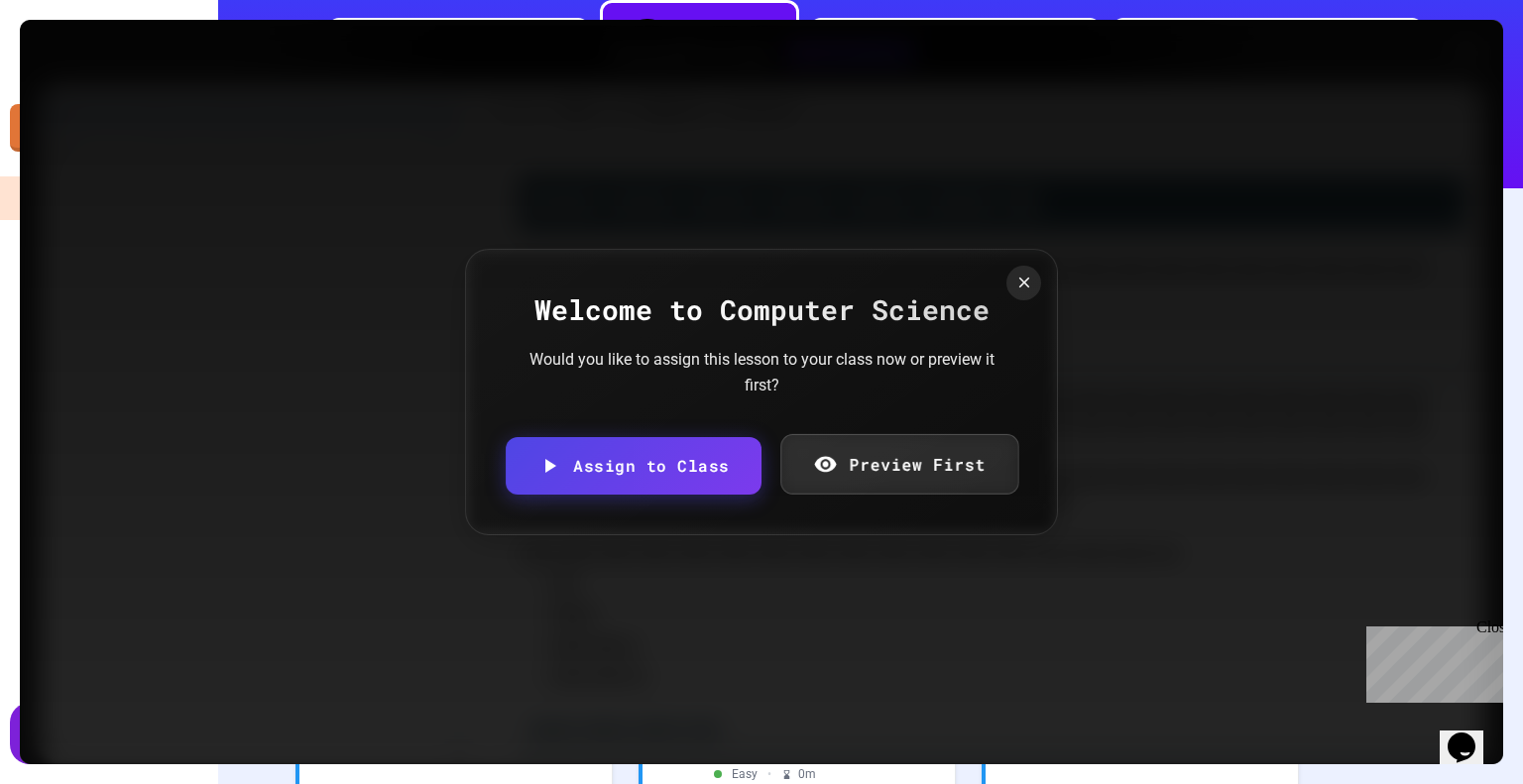 scroll, scrollTop: 3133, scrollLeft: 0, axis: vertical 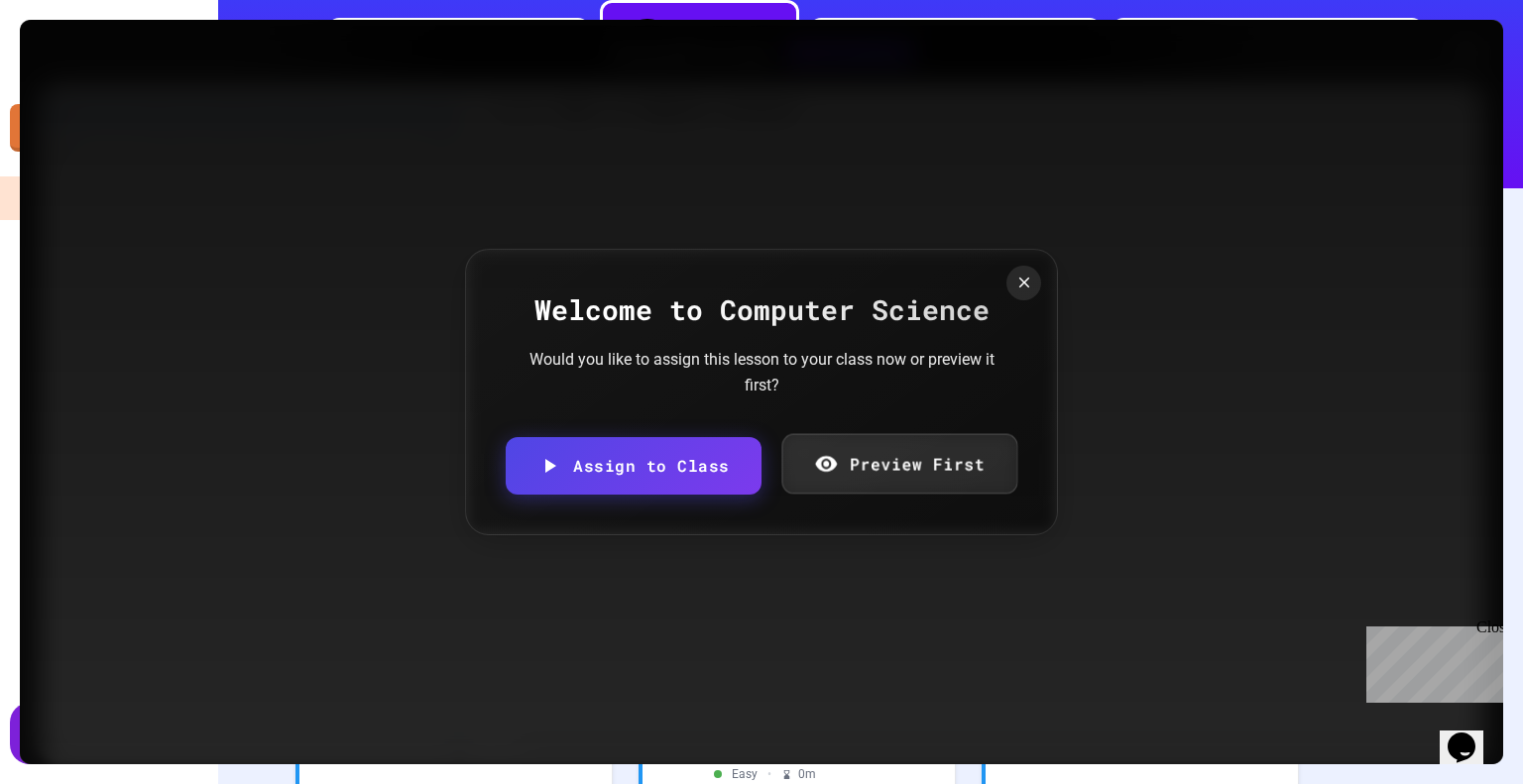 click on "Preview First" at bounding box center [899, 464] 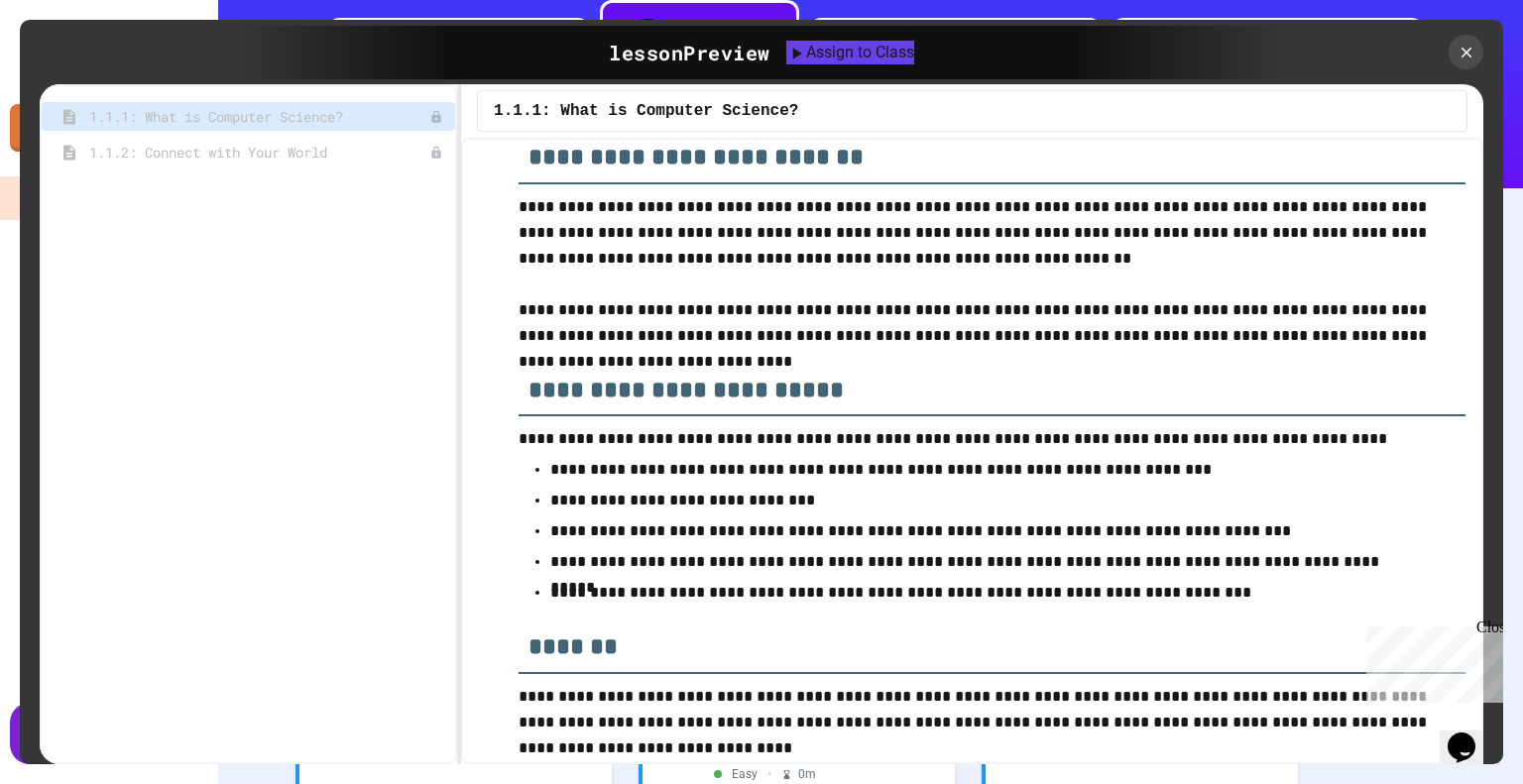 scroll, scrollTop: 8342, scrollLeft: 0, axis: vertical 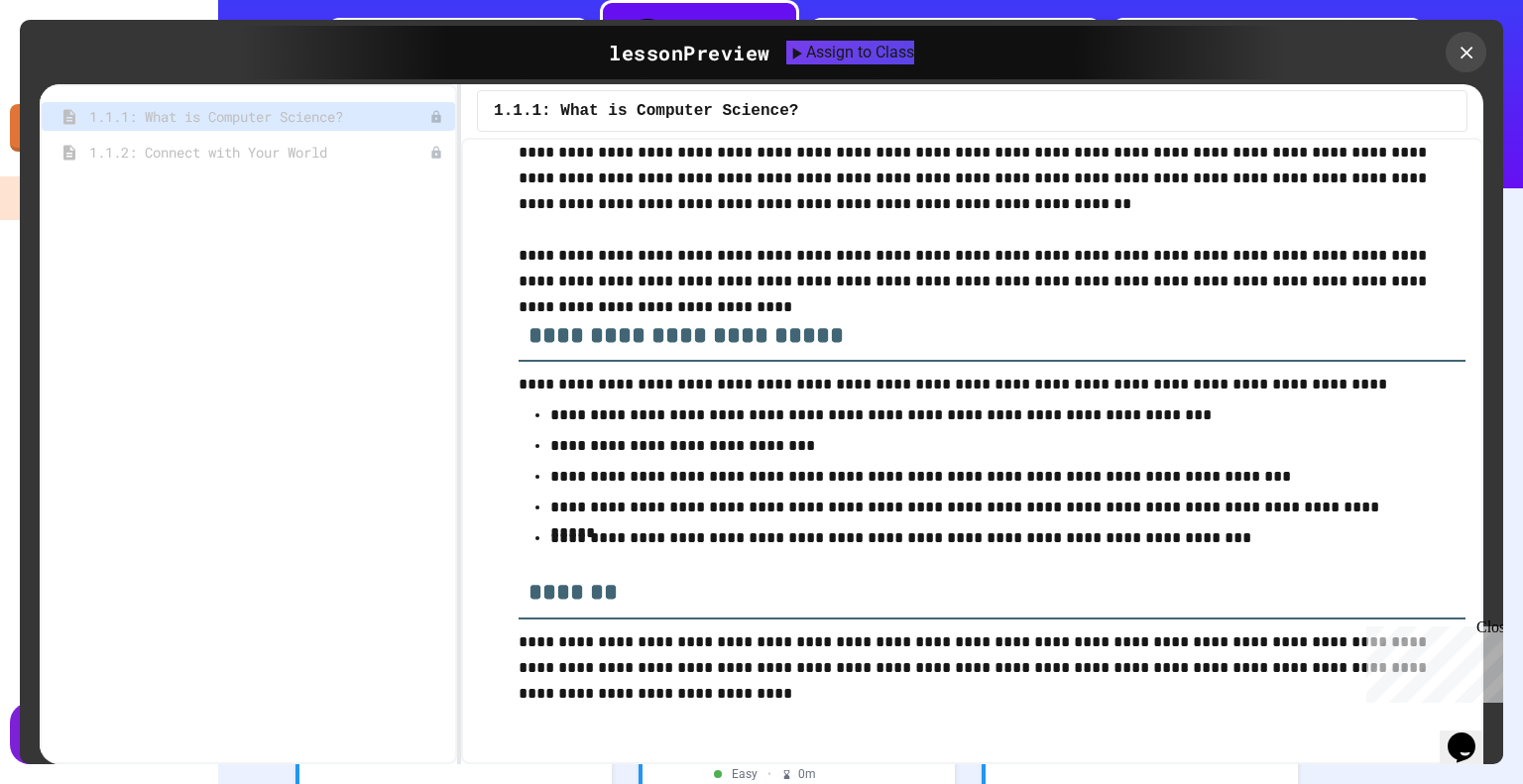 click 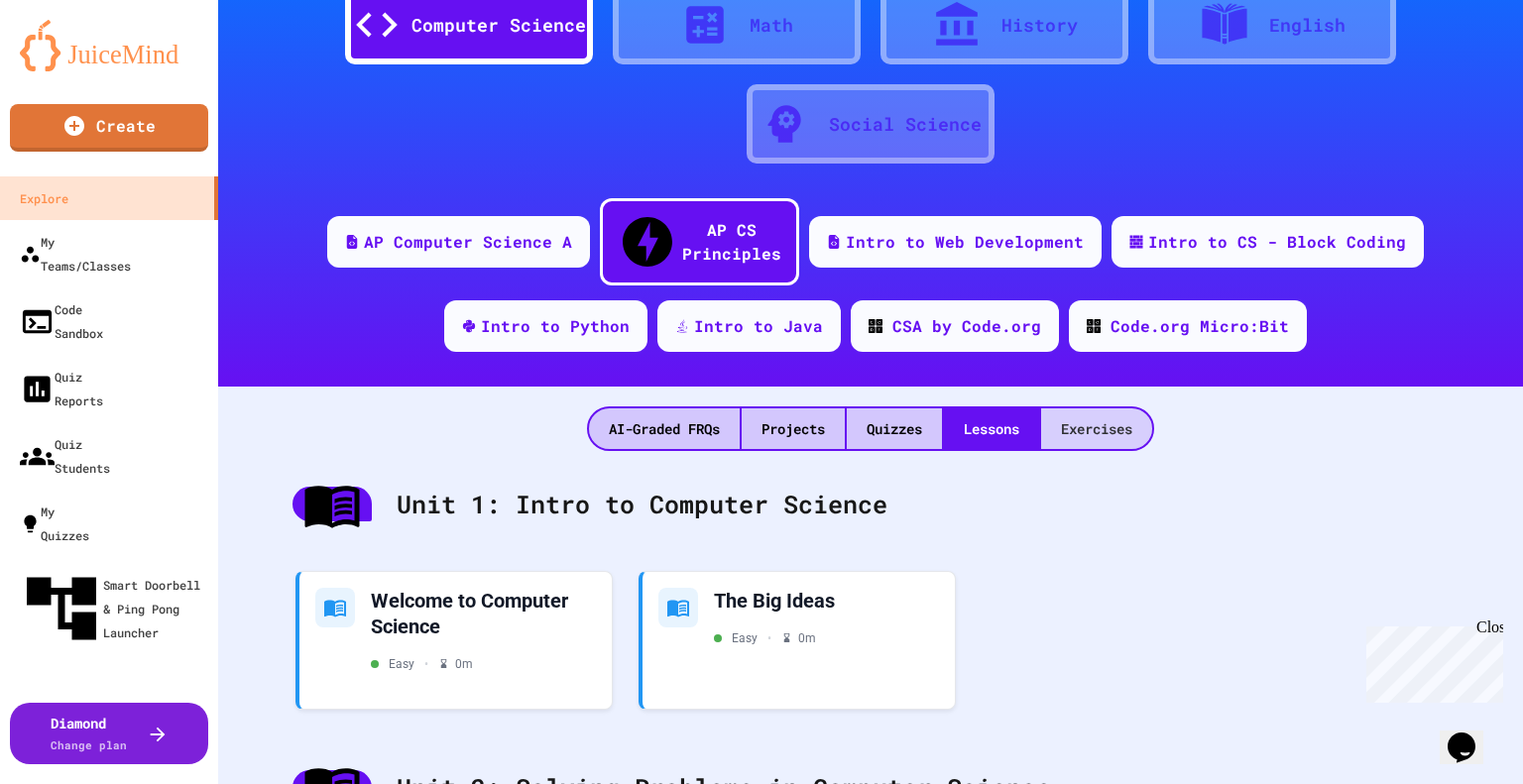 scroll, scrollTop: 396, scrollLeft: 0, axis: vertical 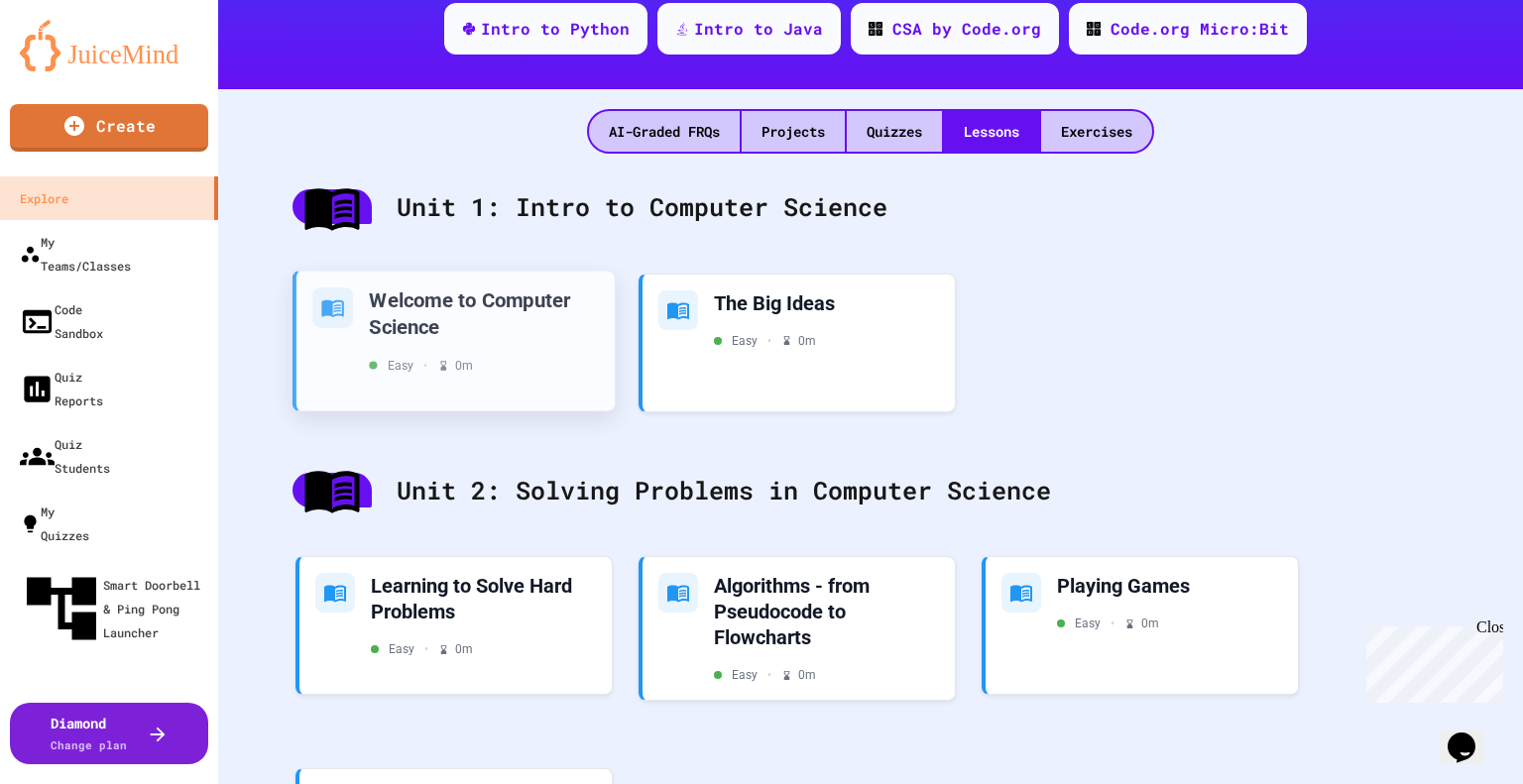 click on "Welcome to Computer Science" at bounding box center (484, 312) 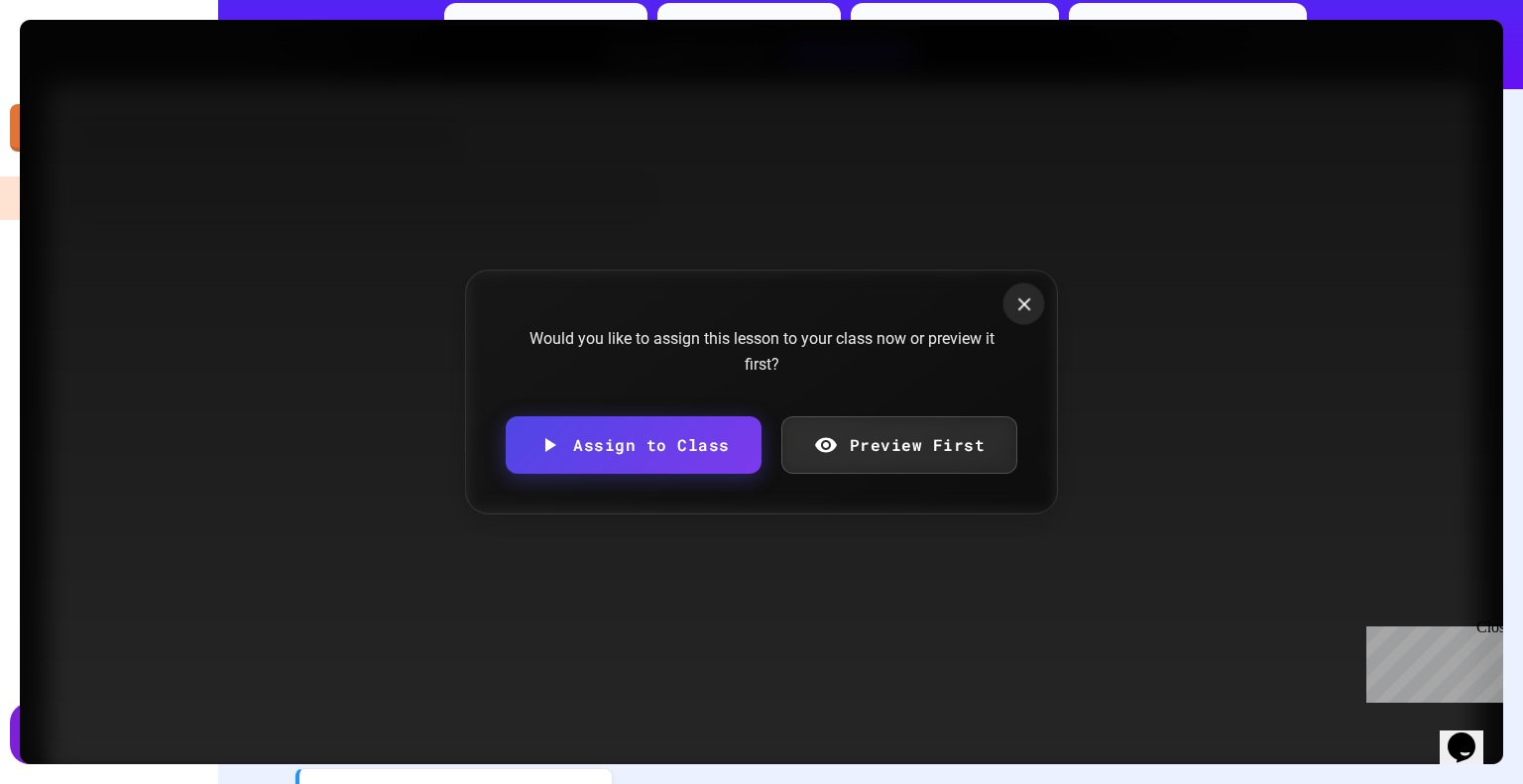 click 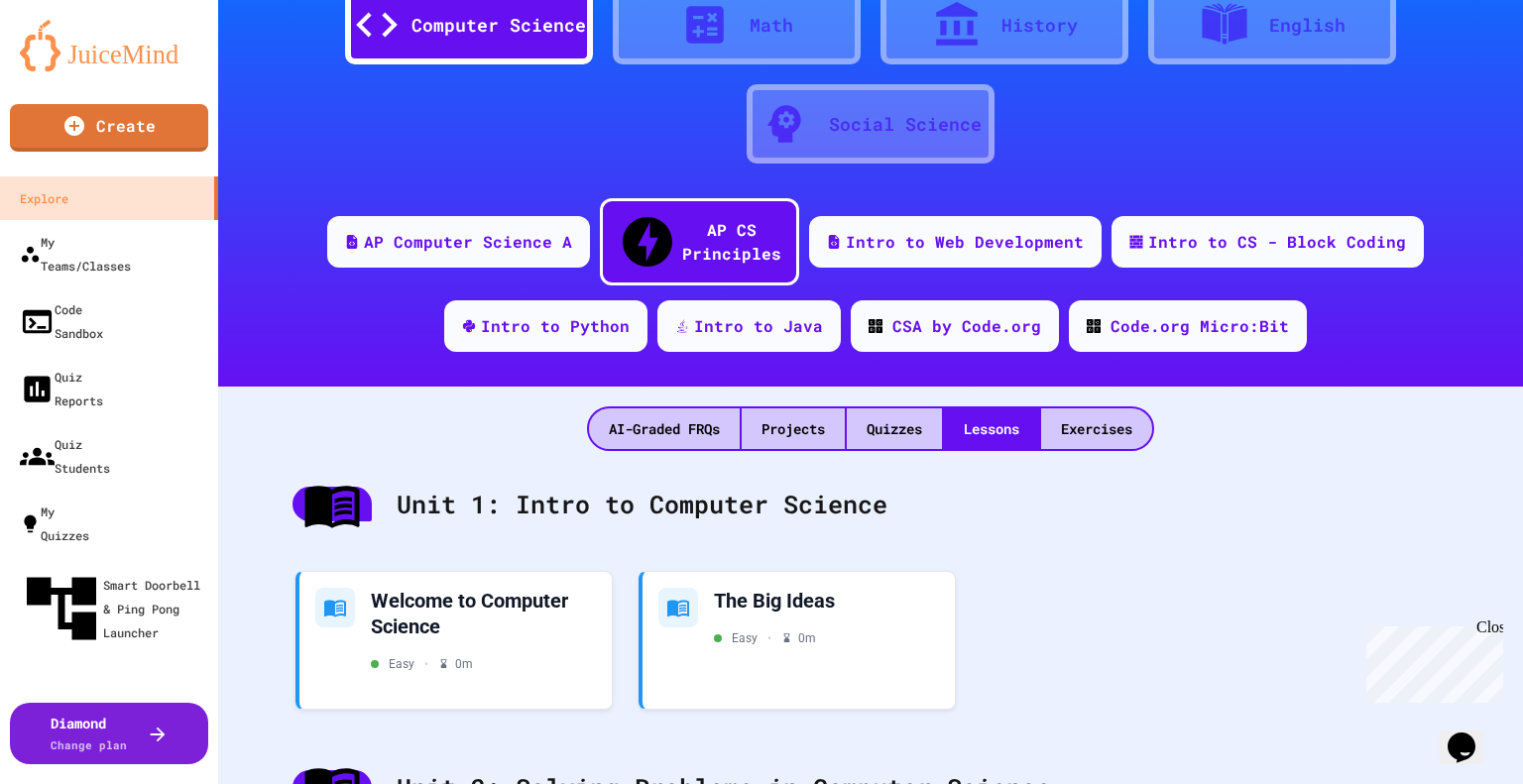 scroll, scrollTop: 0, scrollLeft: 0, axis: both 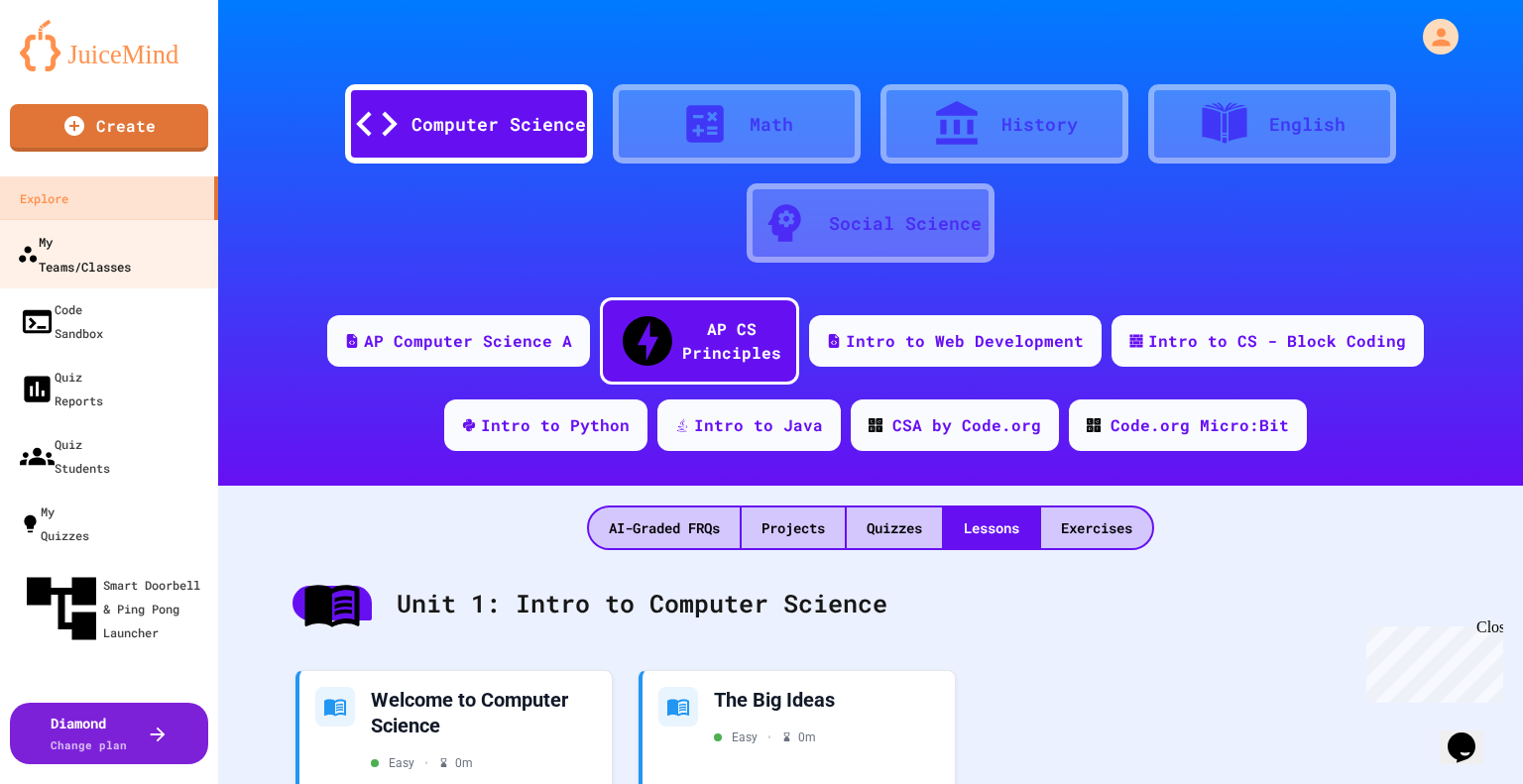 click on "My Teams/Classes" at bounding box center [73, 253] 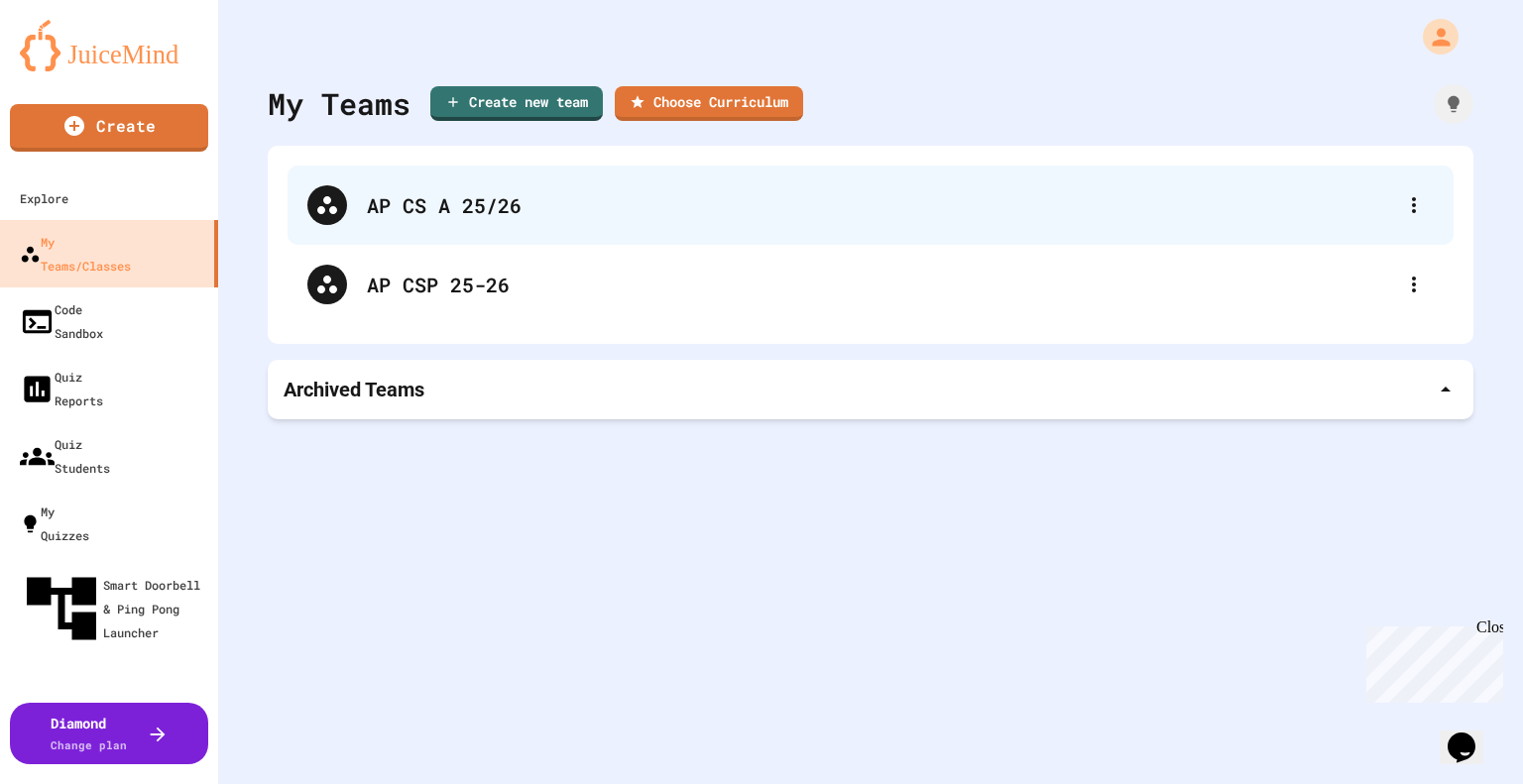 click on "AP CS A 25/26" at bounding box center [880, 205] 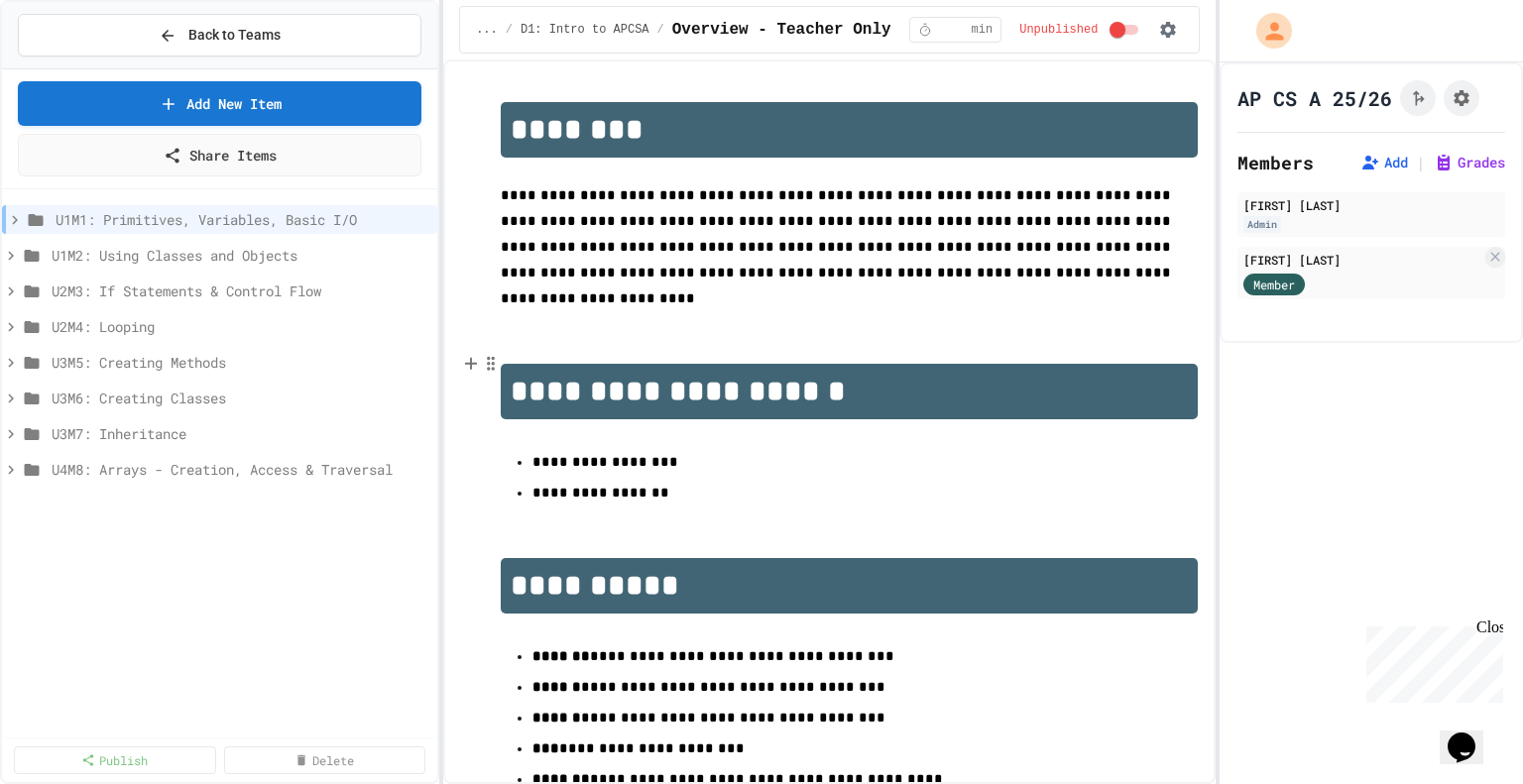 scroll, scrollTop: 0, scrollLeft: 0, axis: both 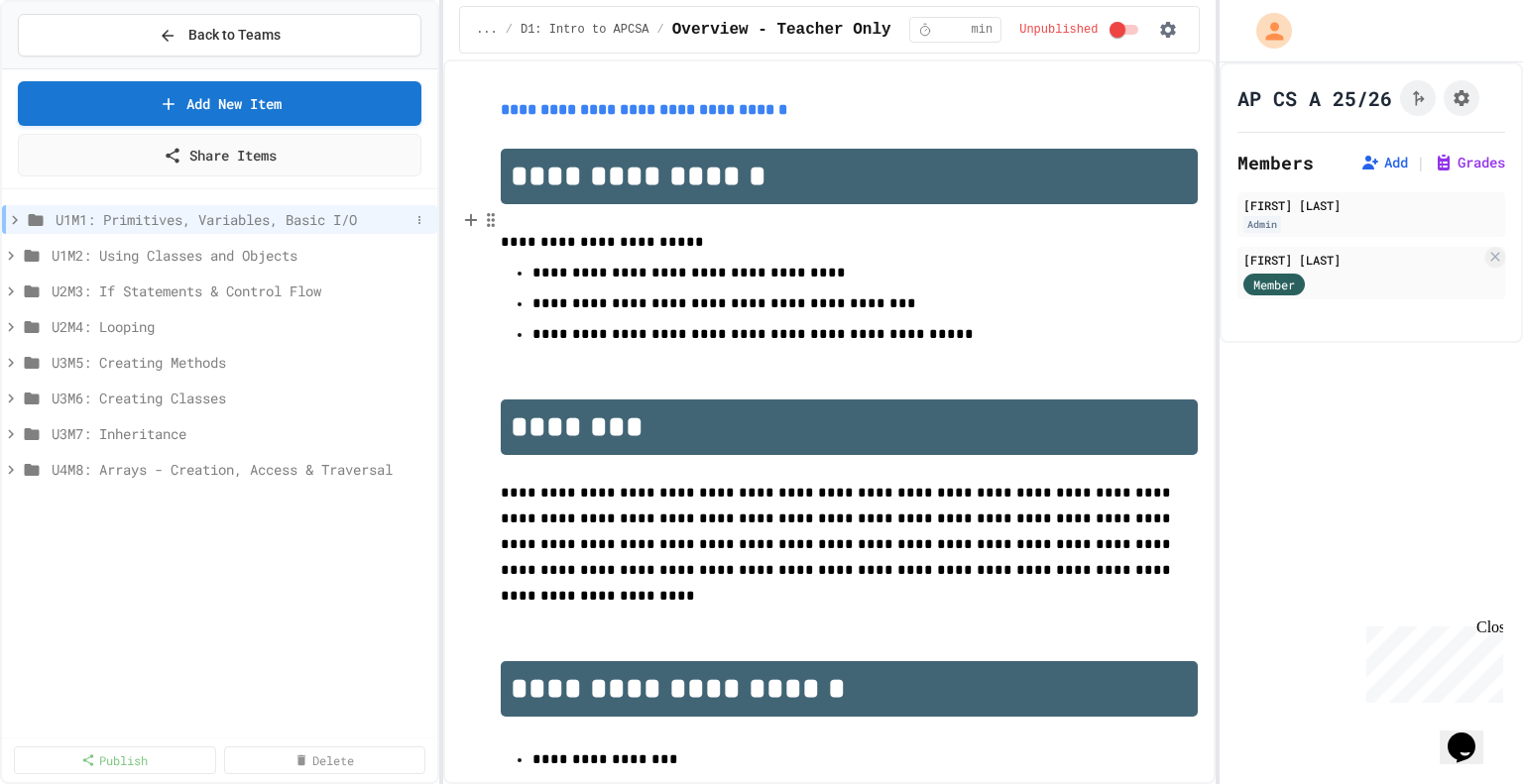 click 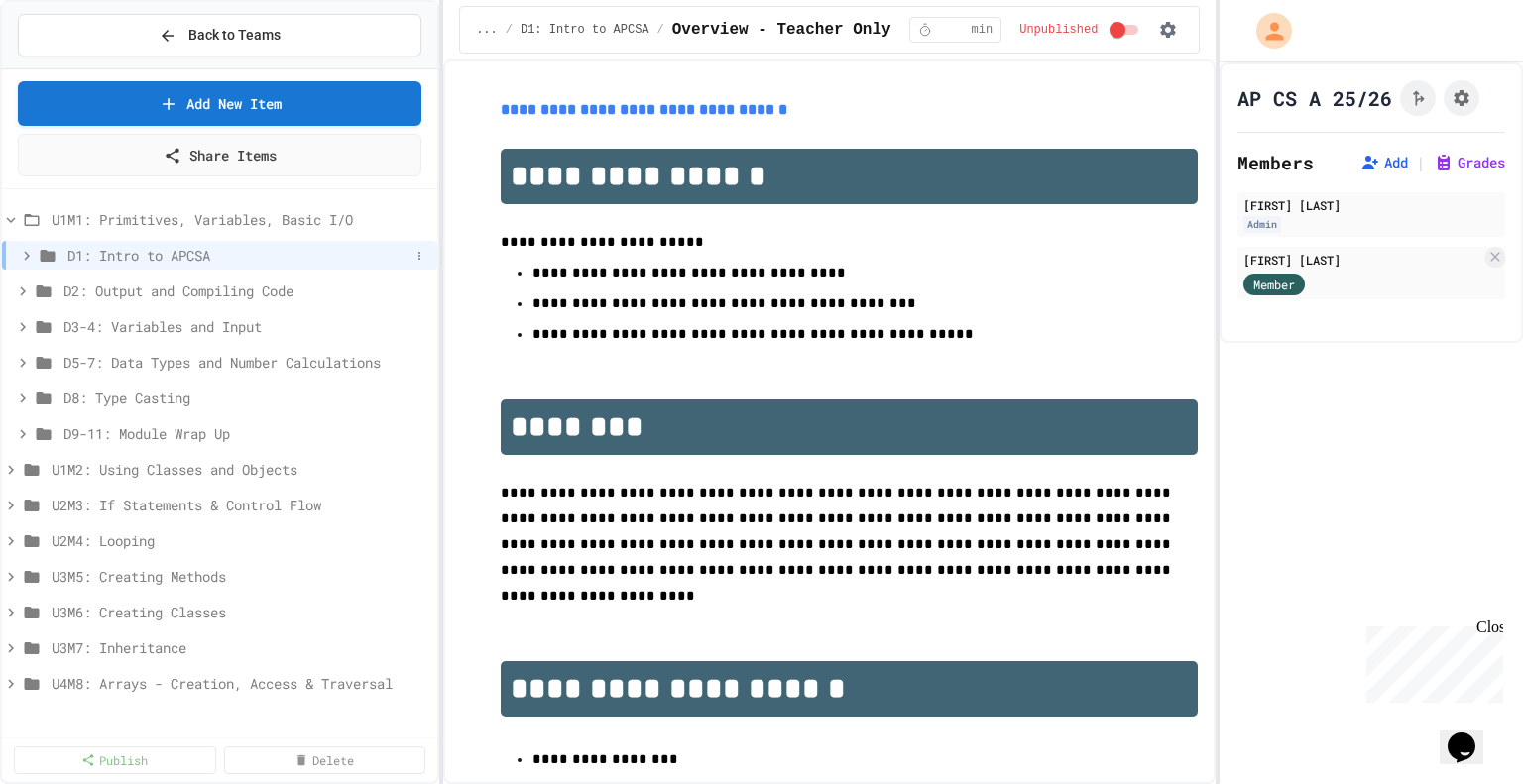 click on "D1: Intro to APCSA" at bounding box center [238, 255] 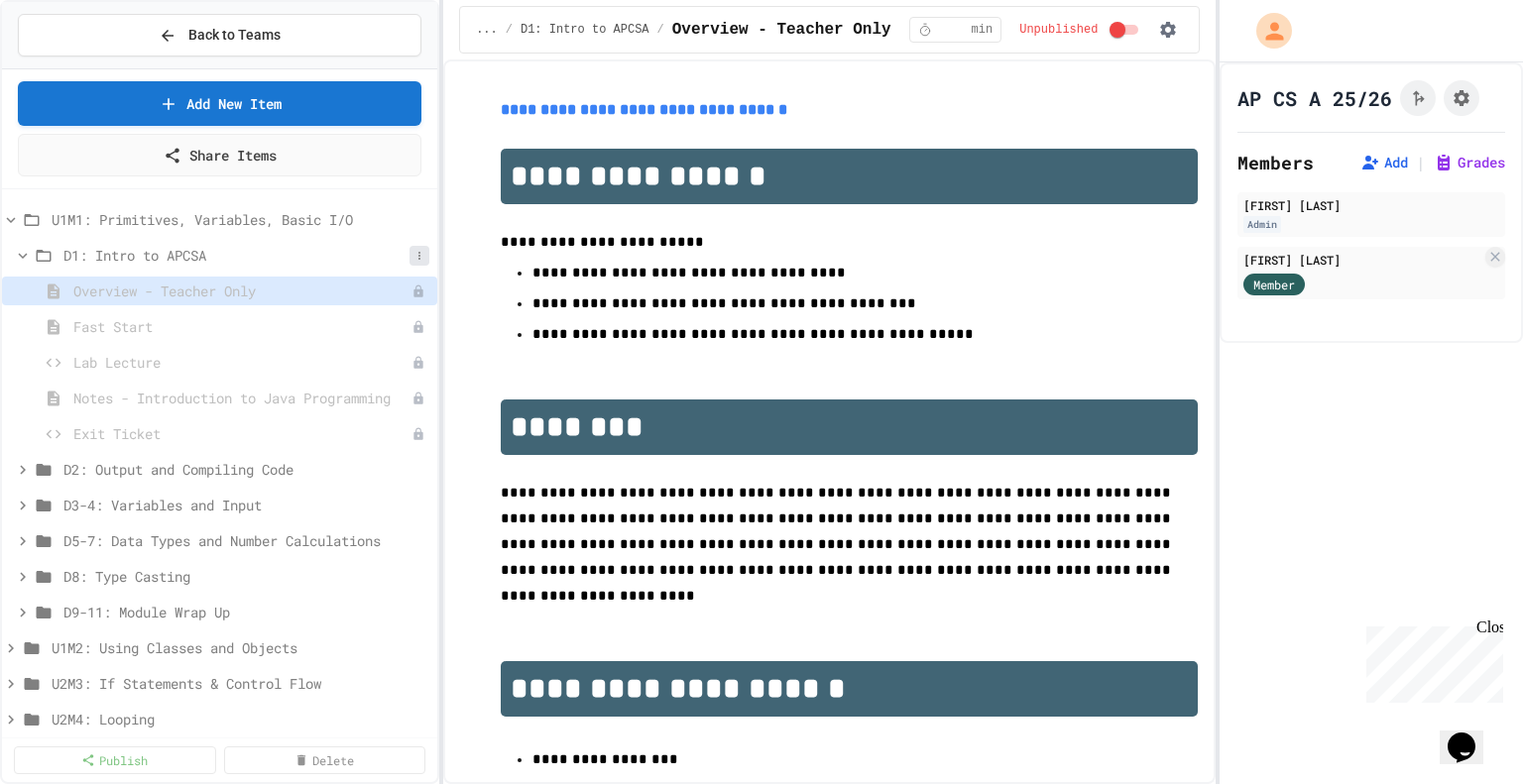 click 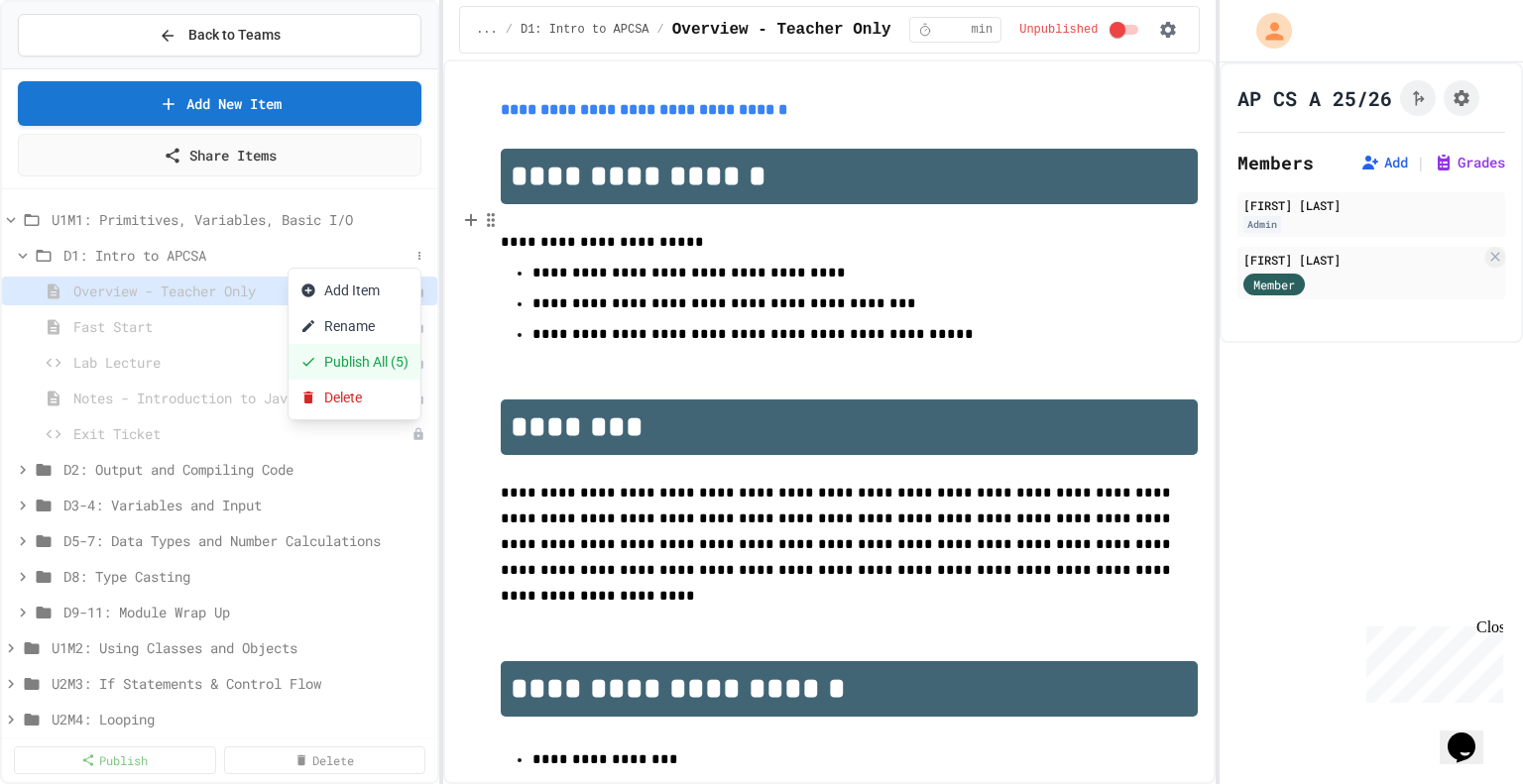 click on "Publish All (5)" at bounding box center (354, 362) 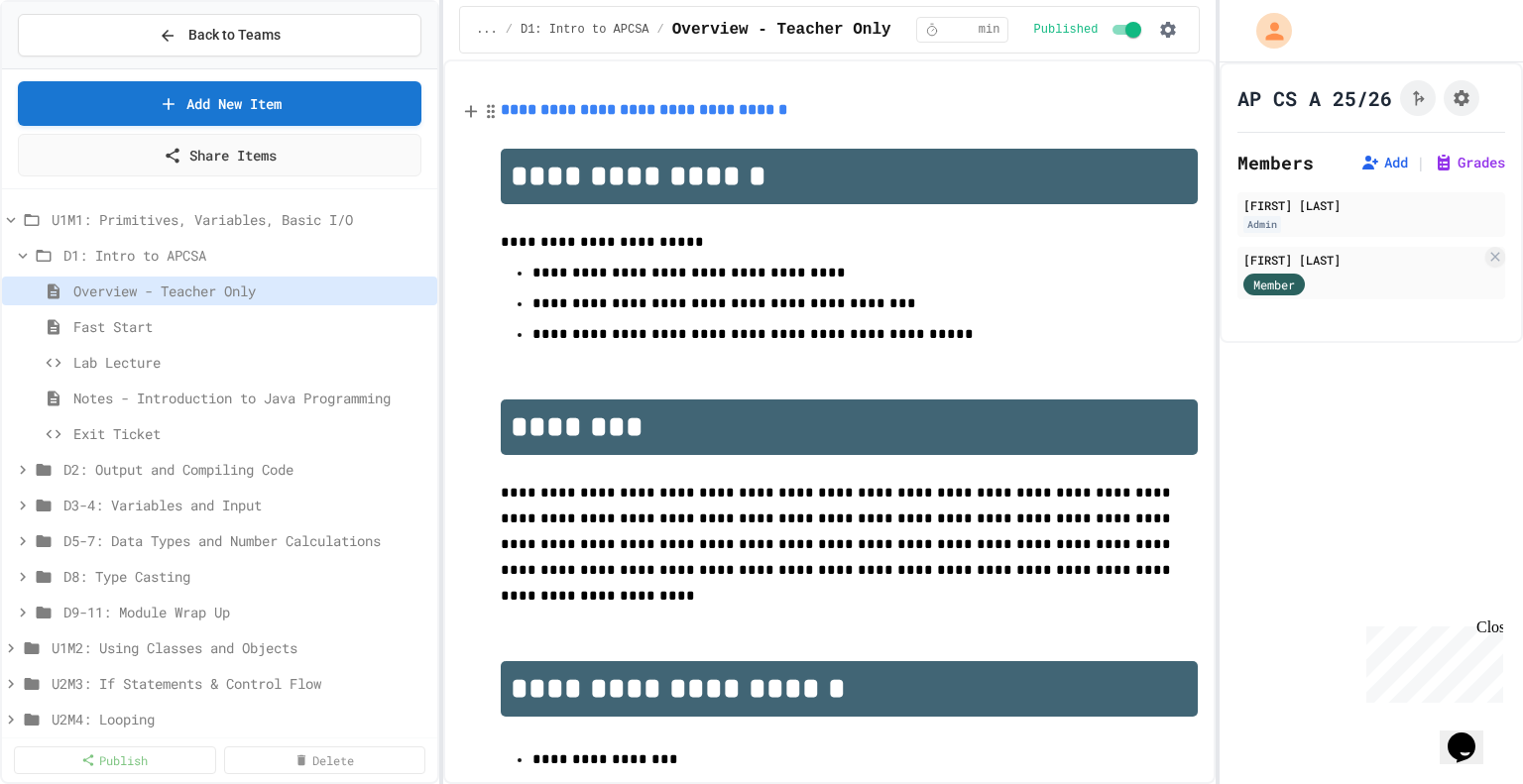 click on "**********" at bounding box center [644, 109] 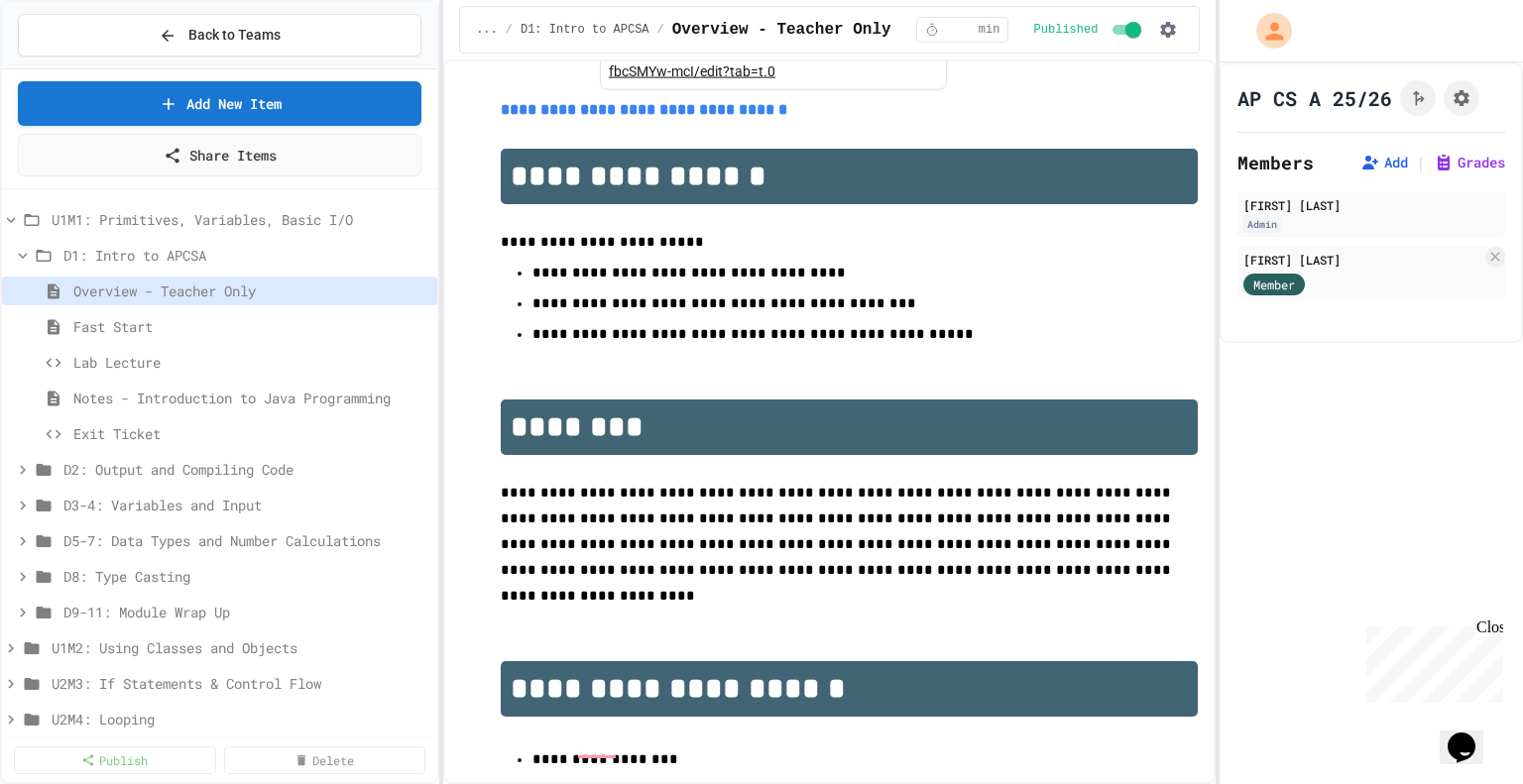 click on "https://docs.google.com/document/d/1-1PiBBkyLK4cHYulQlBK0l_IAg-uQ_--fbcSMYw-mcI/edit?tab=t.0" at bounding box center [735, 52] 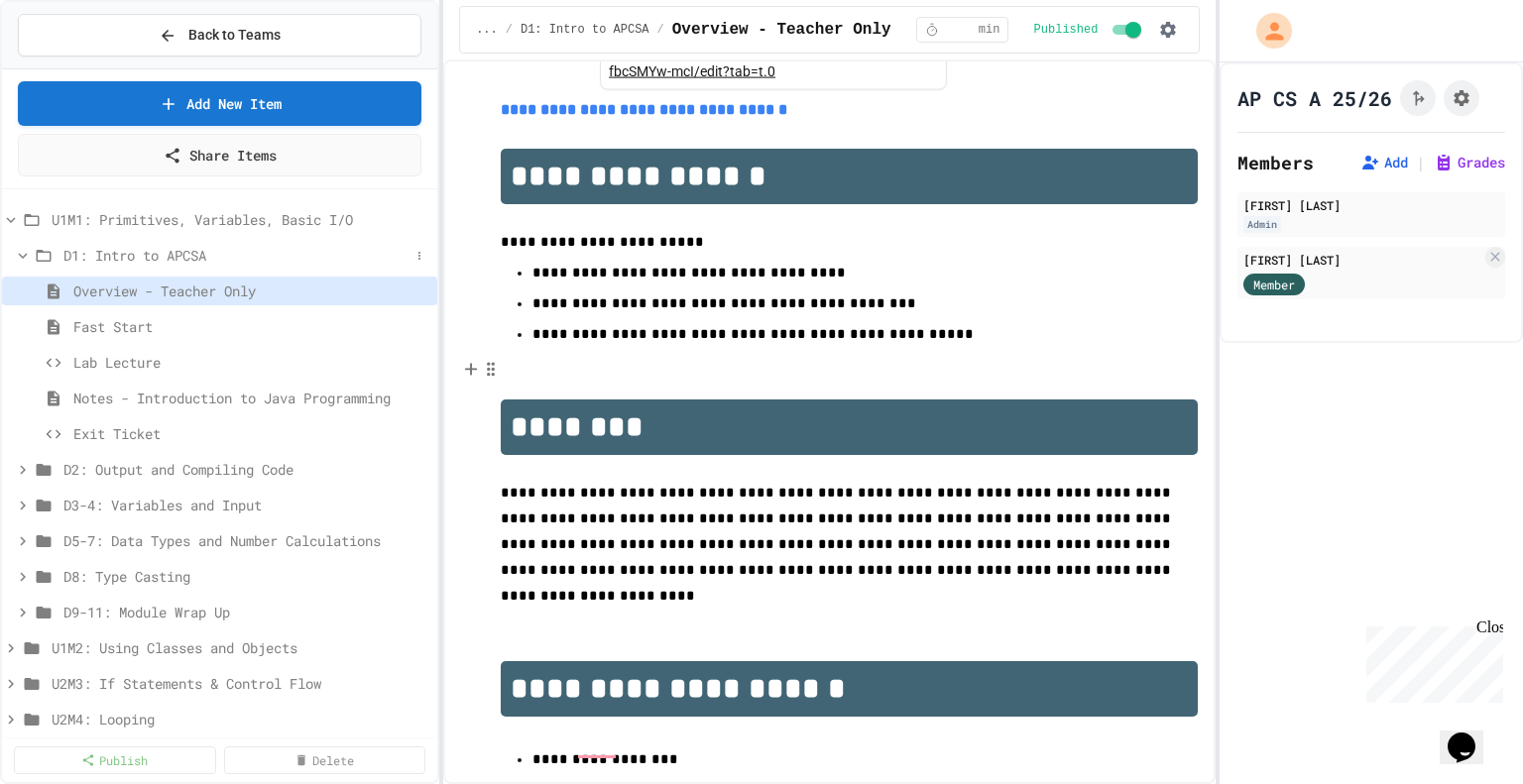 click 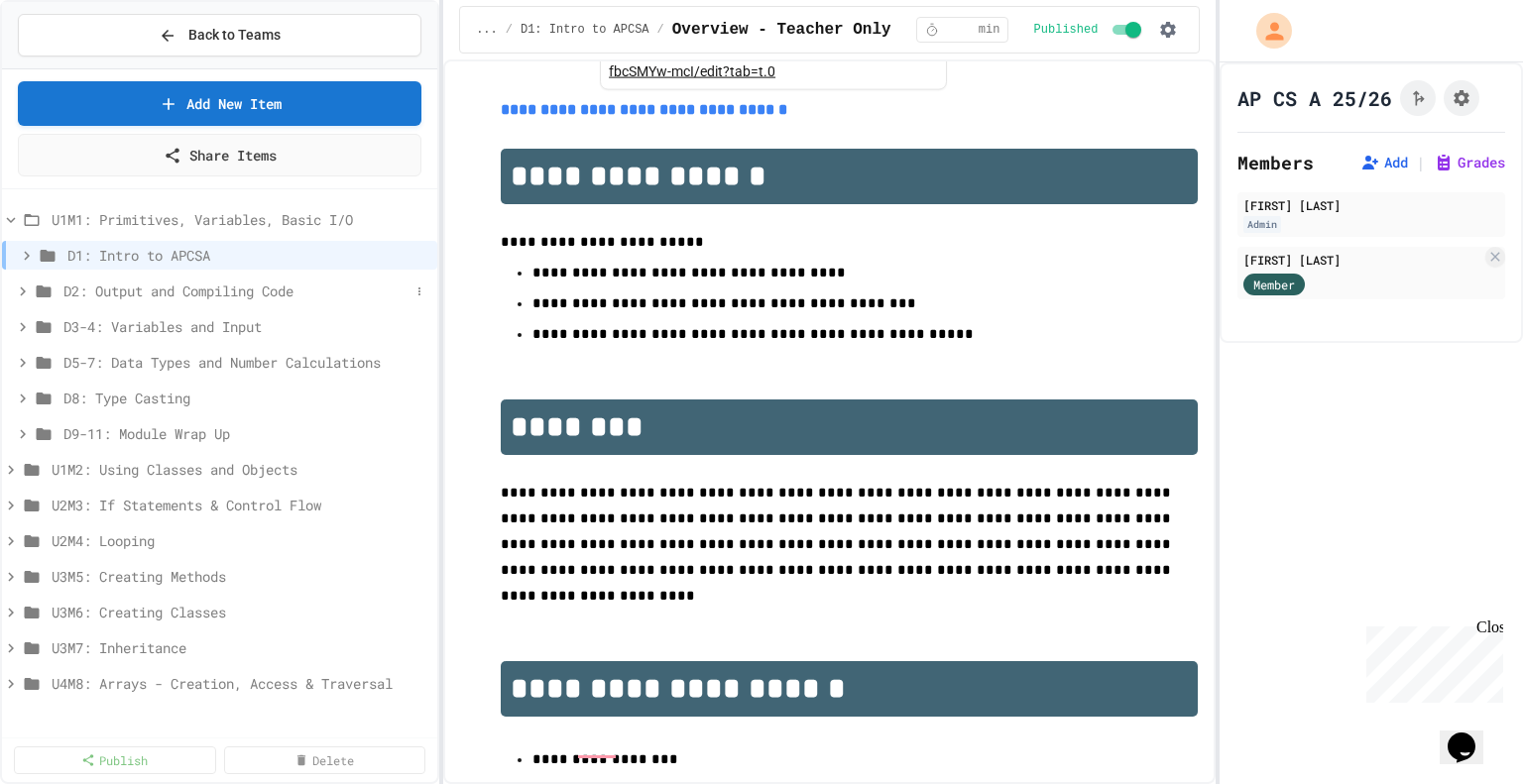 click 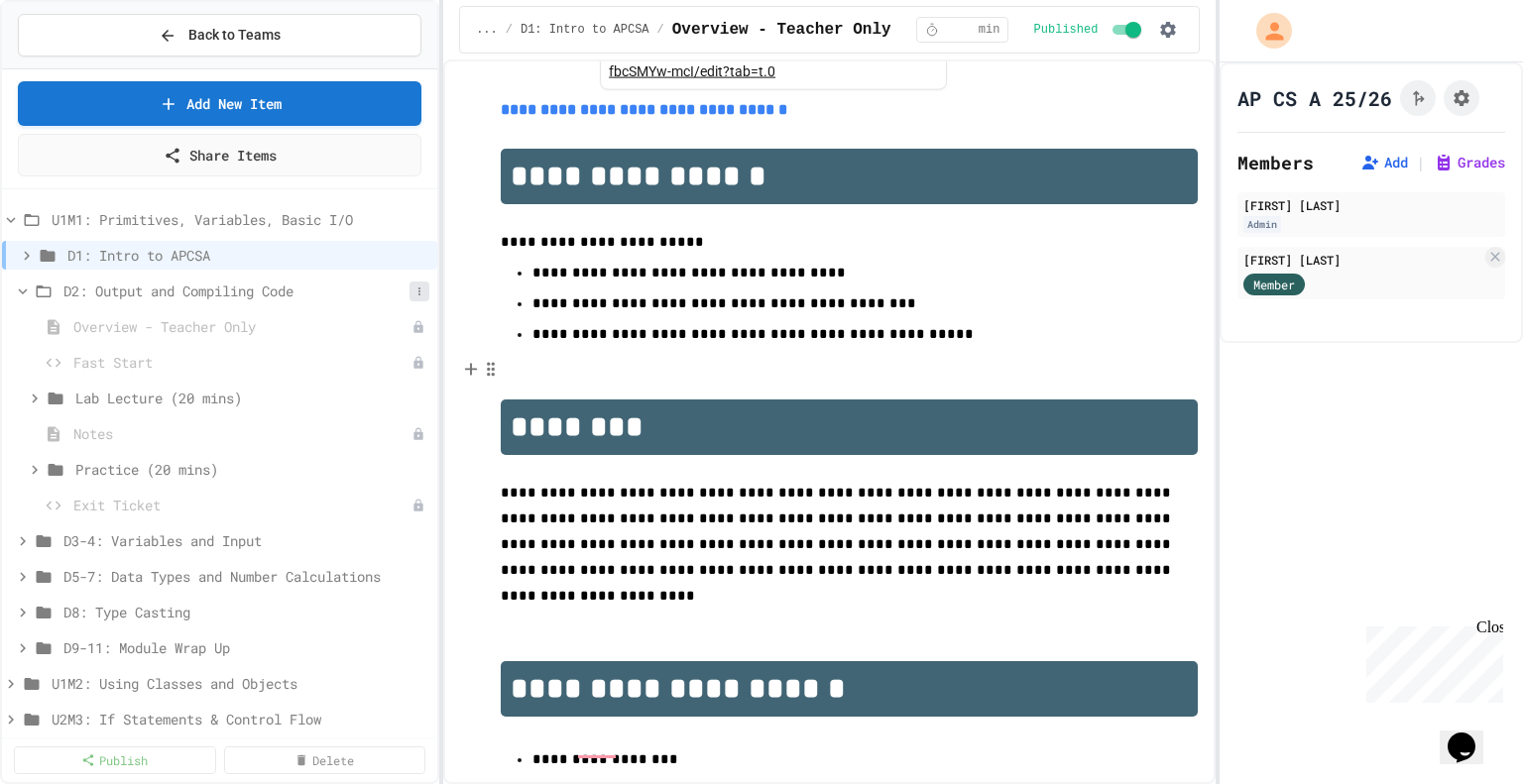 click 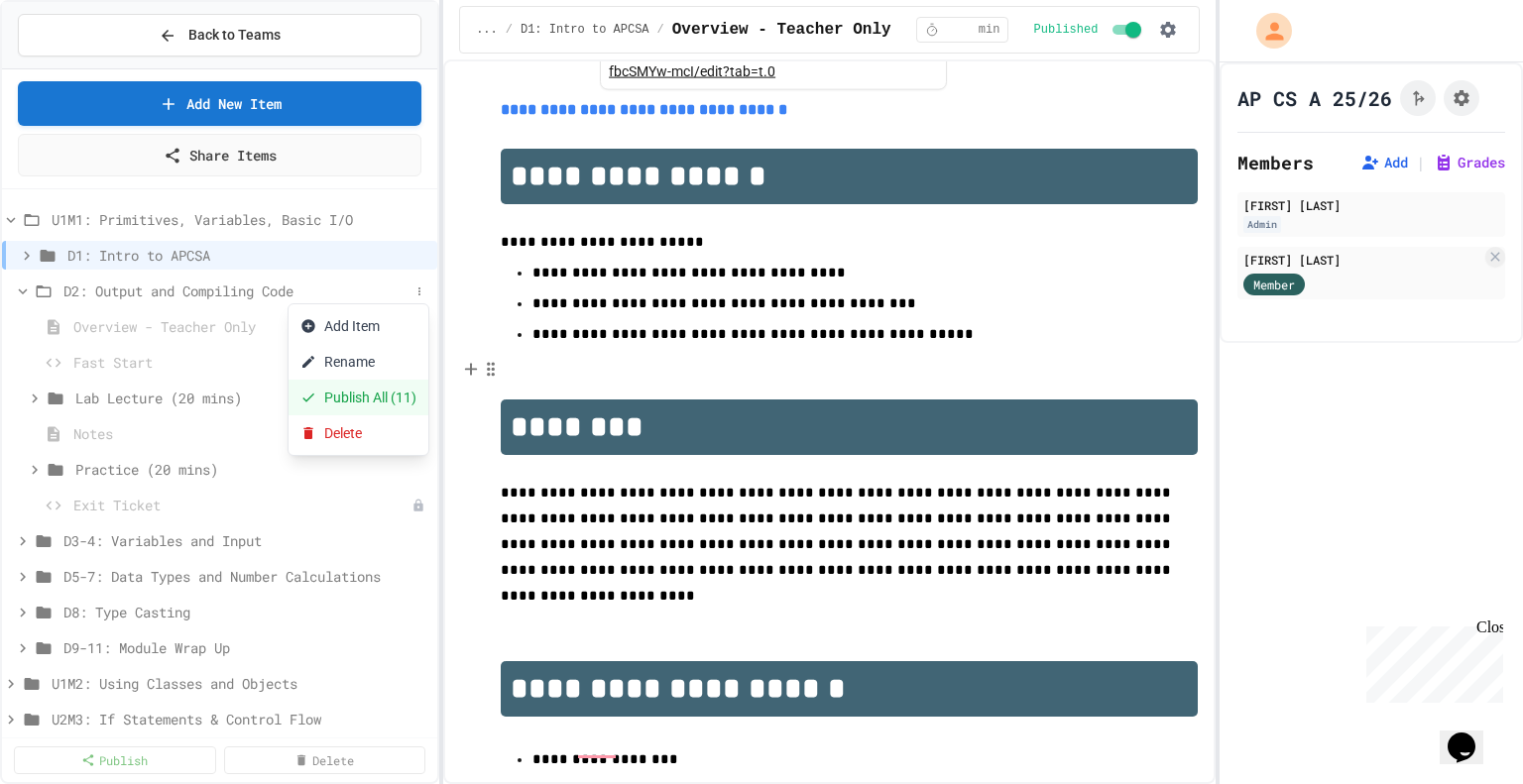 click on "Publish All (11)" at bounding box center [358, 397] 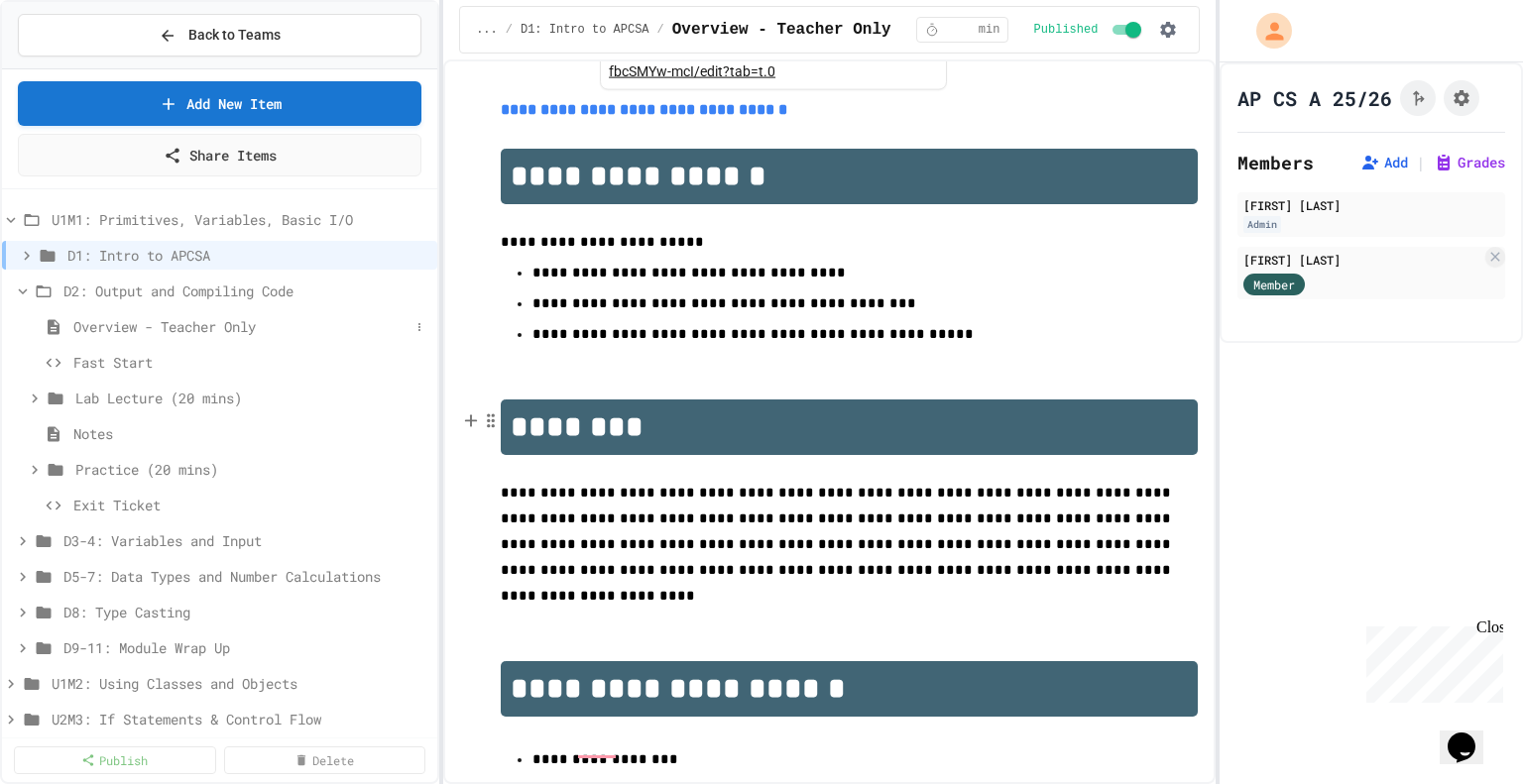 click on "Overview - Teacher Only" at bounding box center (241, 326) 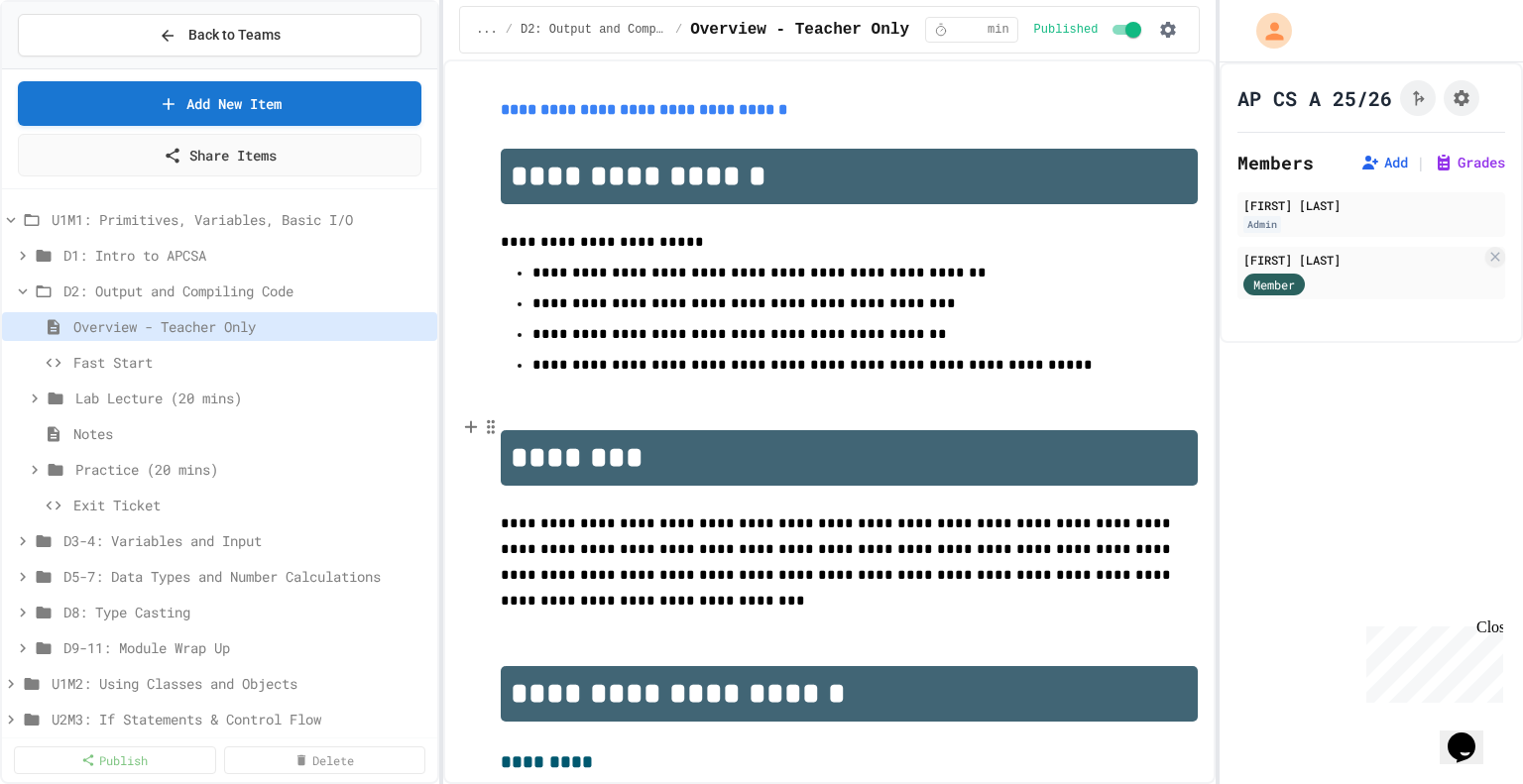 scroll, scrollTop: 0, scrollLeft: 0, axis: both 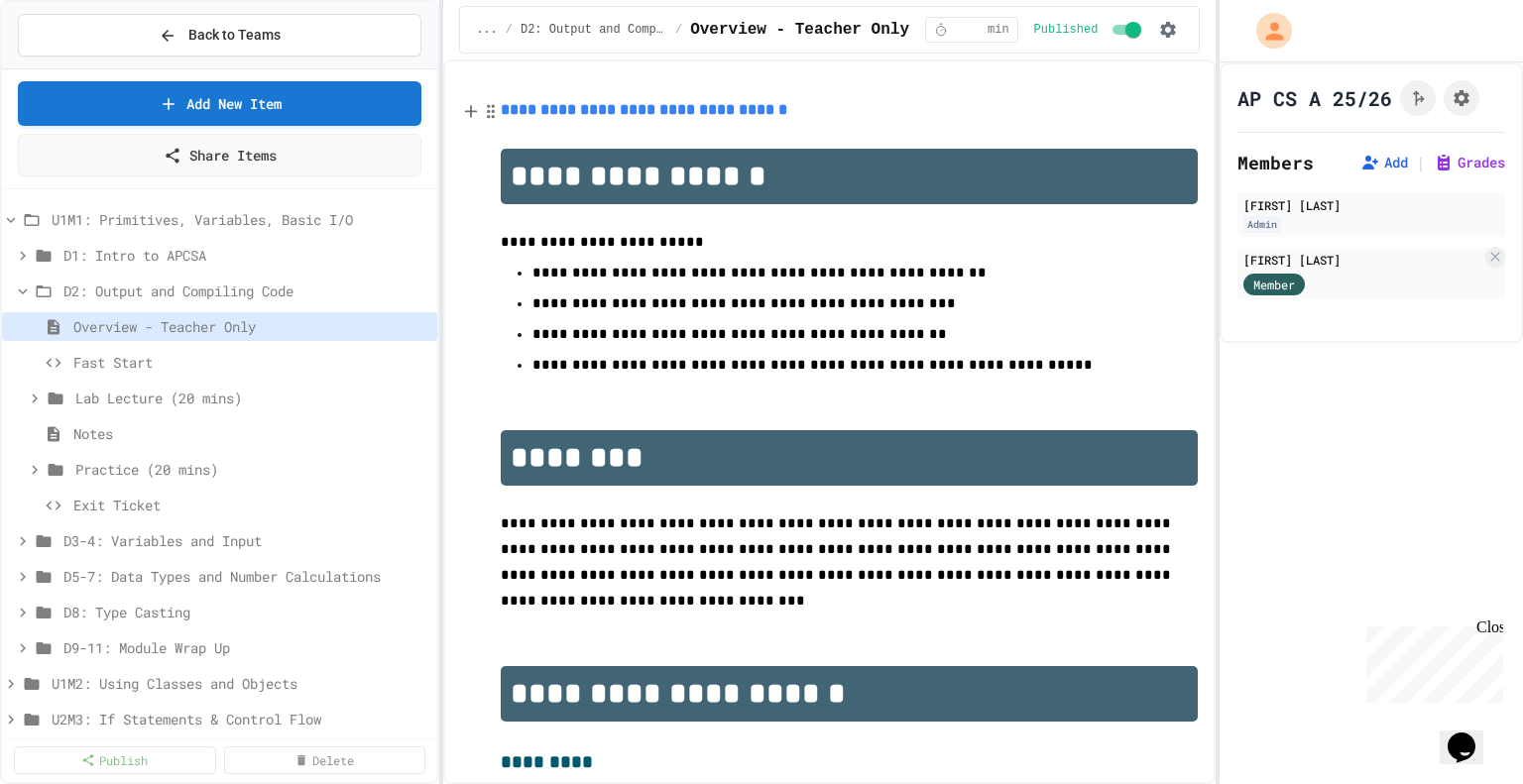 click on "**********" at bounding box center (644, 109) 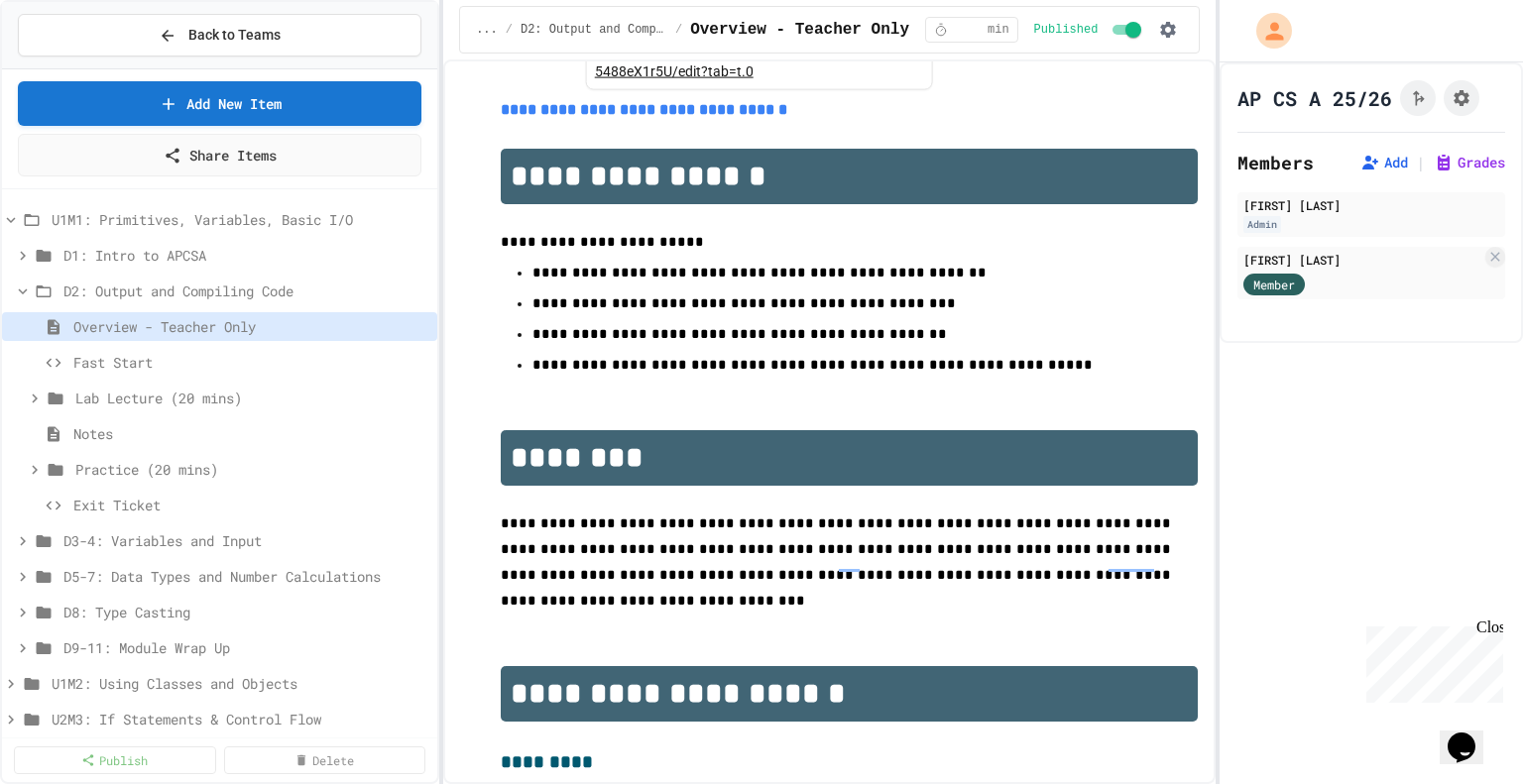 click on "https://docs.google.com/document/d/1-o8C7wtaynUZGI5y6y-1z6zI-4jp5y-n-5488eX1r5U/edit?tab=t.0" at bounding box center (721, 52) 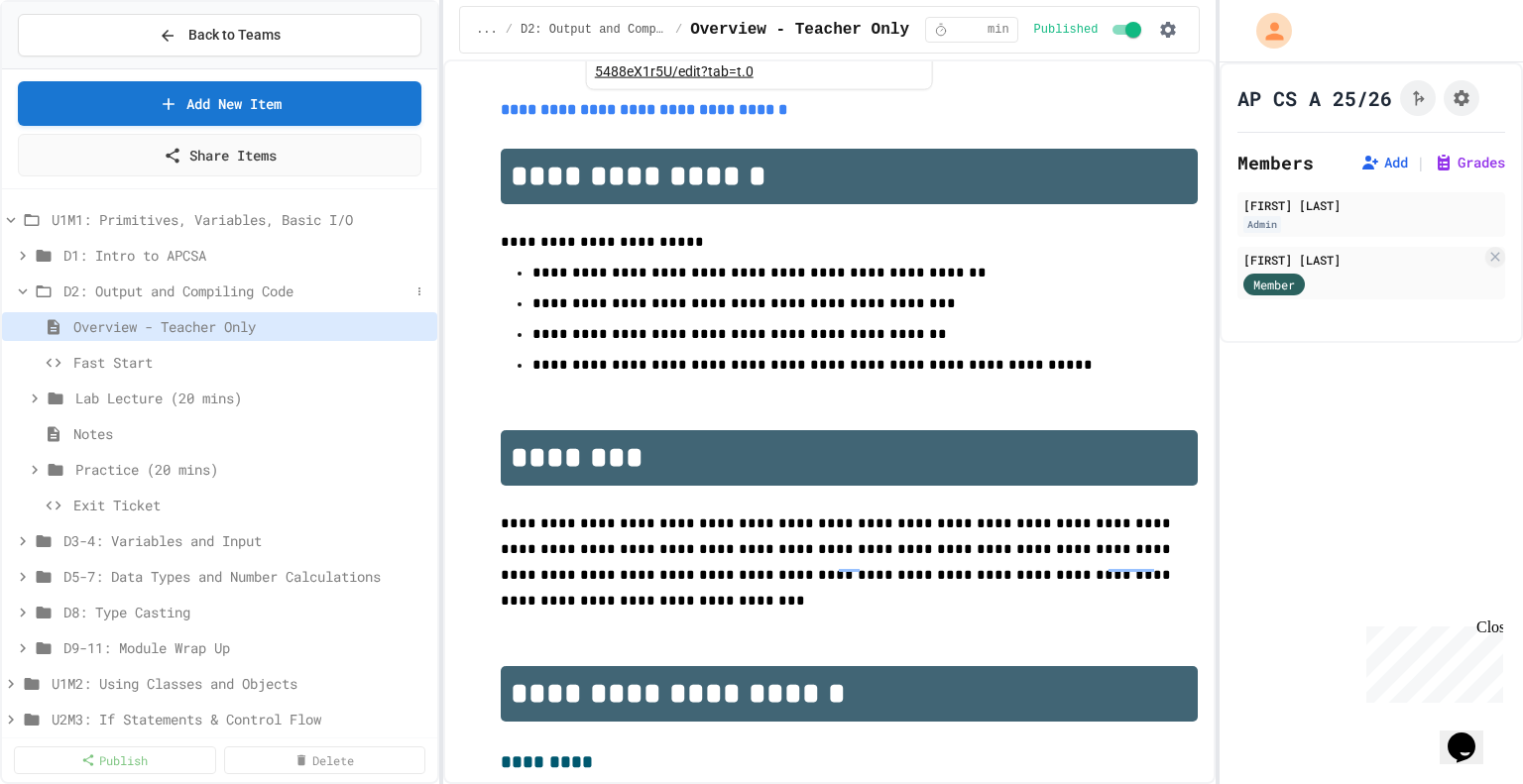 click 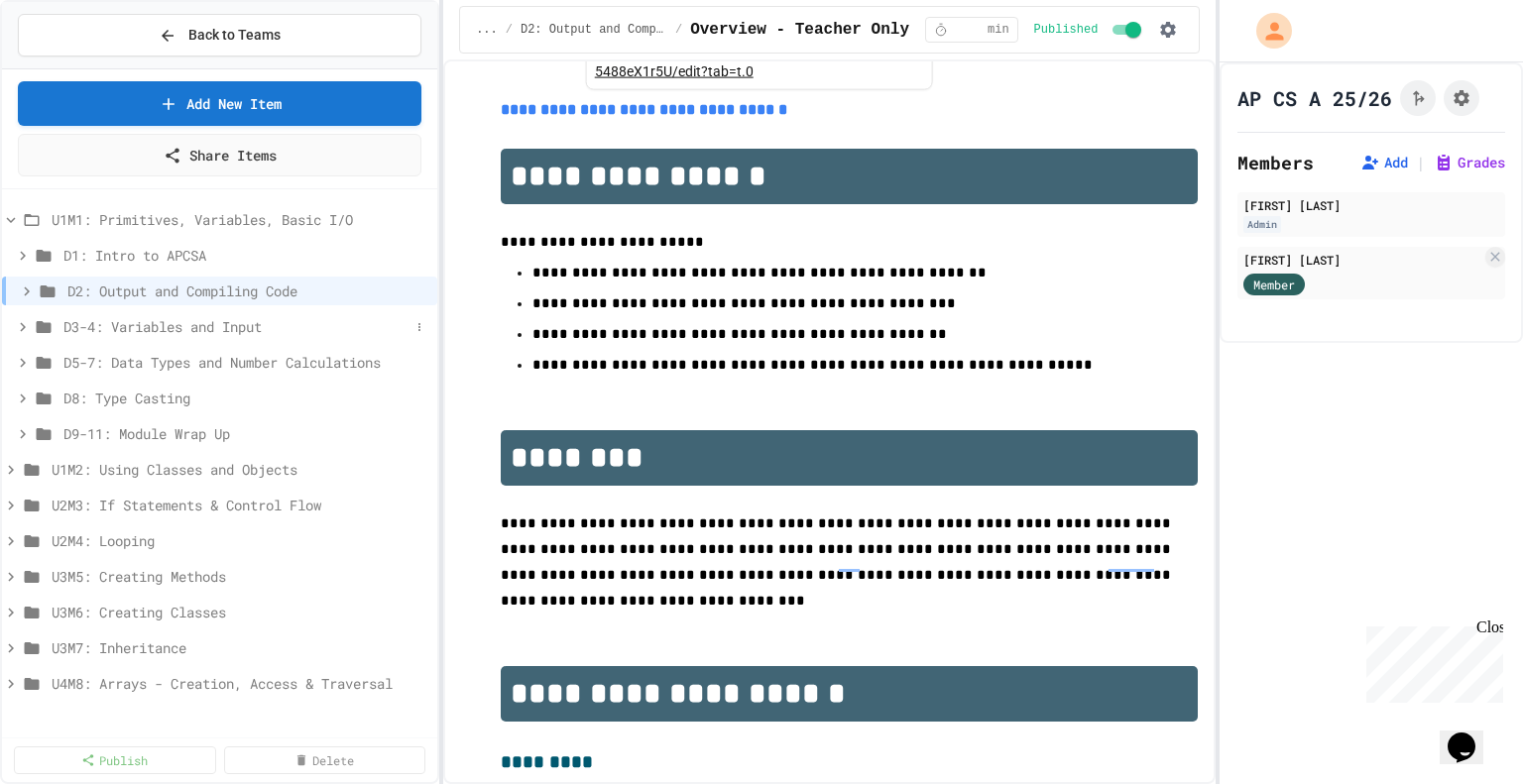 click 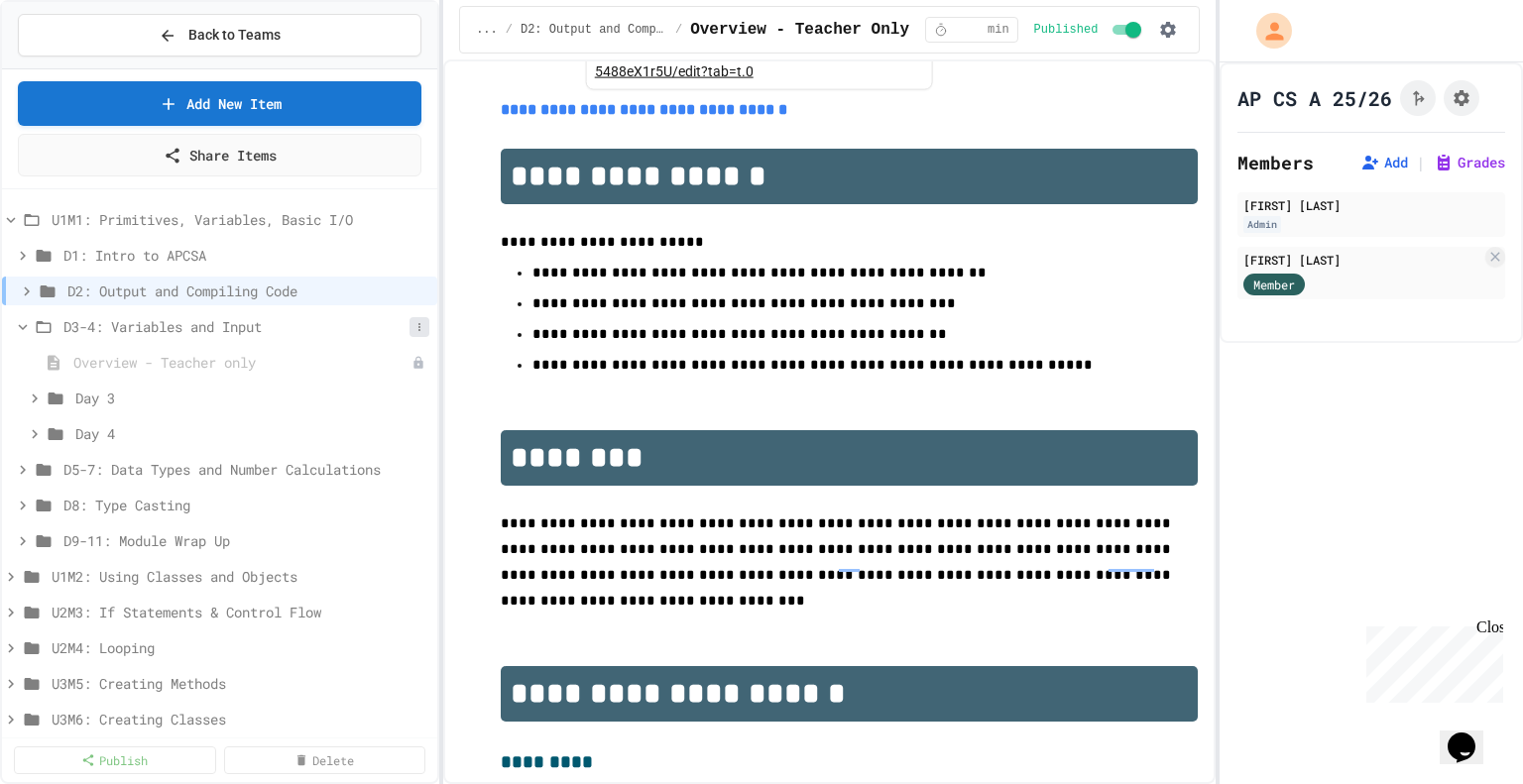 click 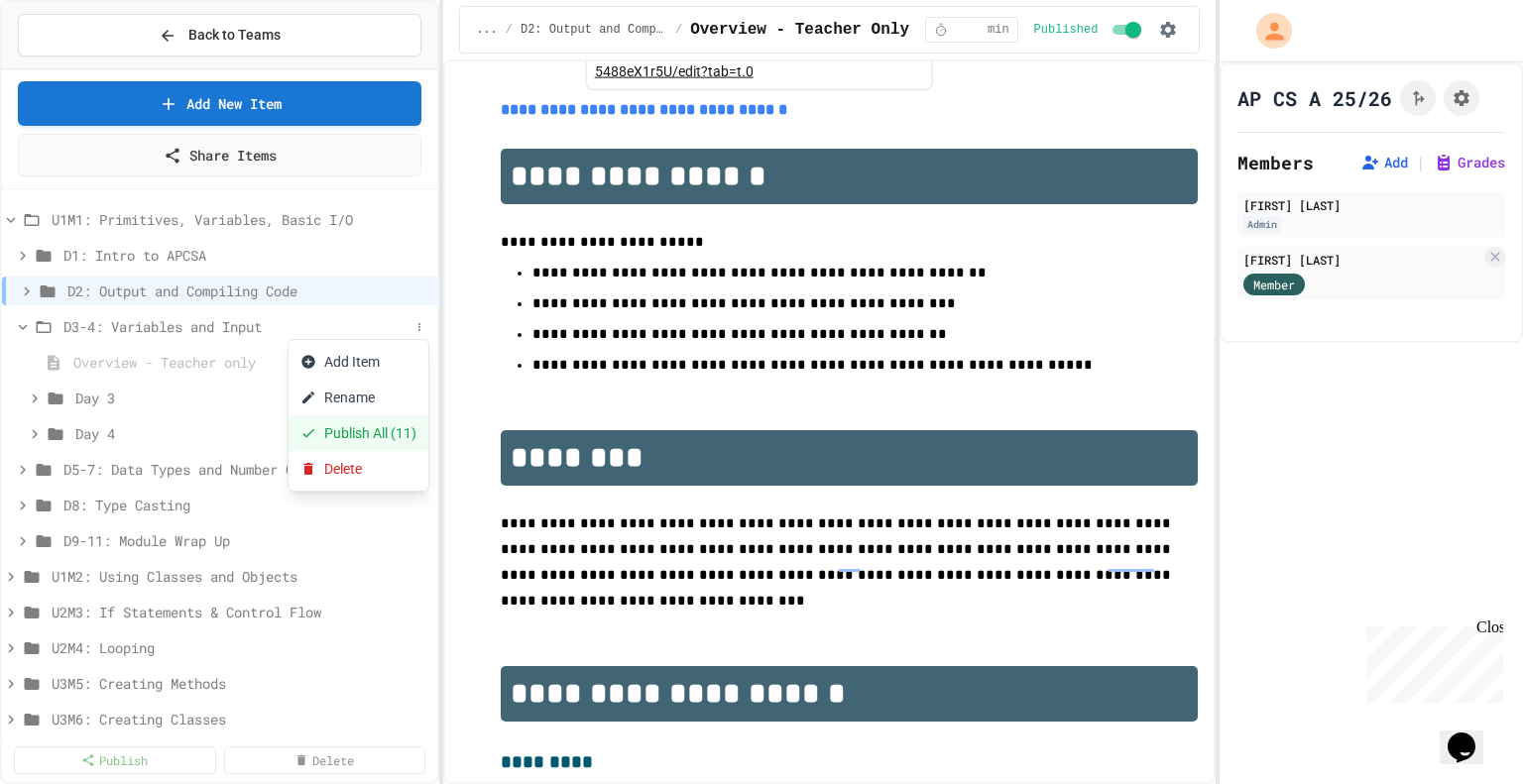 click on "Publish All (11)" at bounding box center [358, 433] 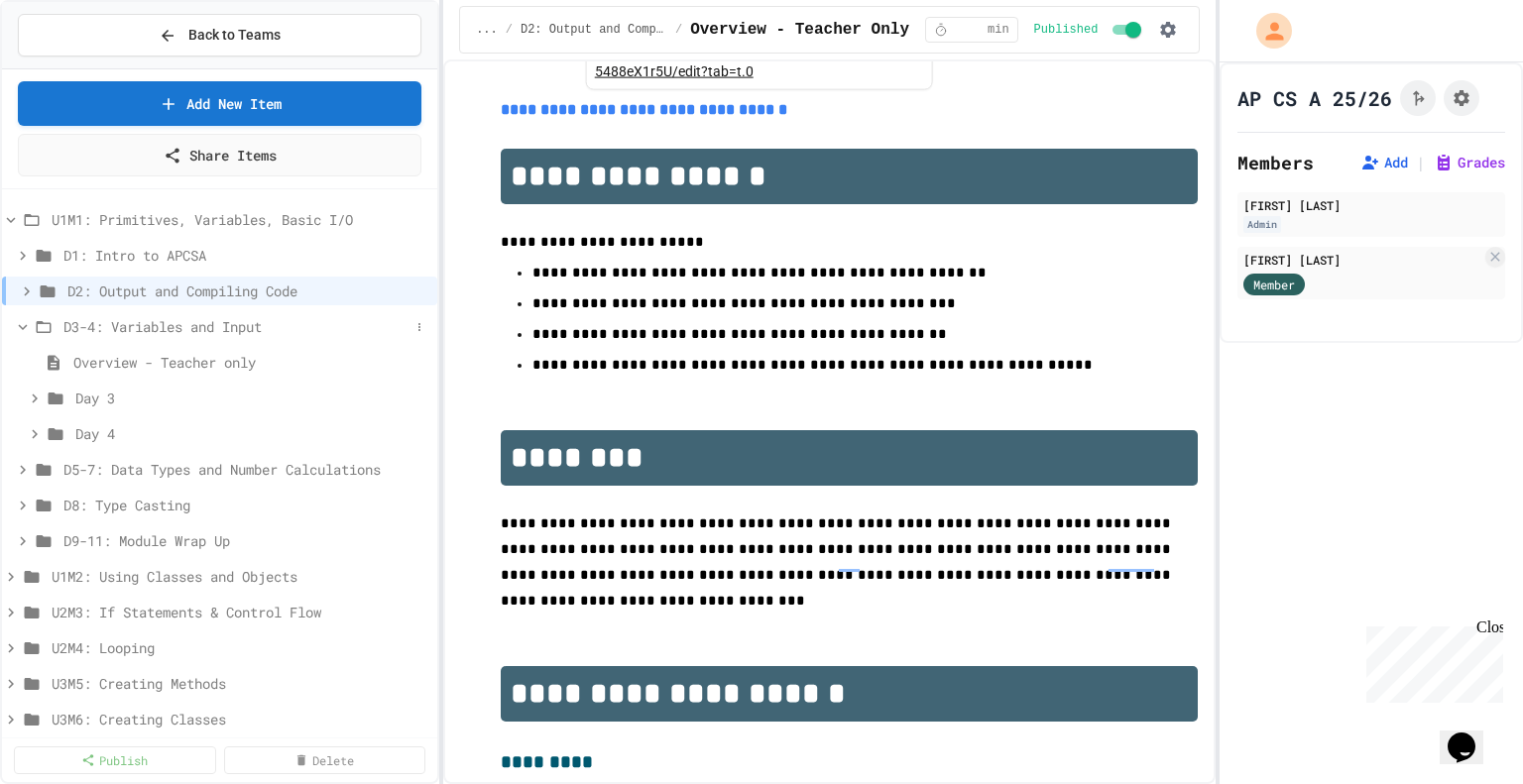 click on "D3-4: Variables and Input" at bounding box center (236, 326) 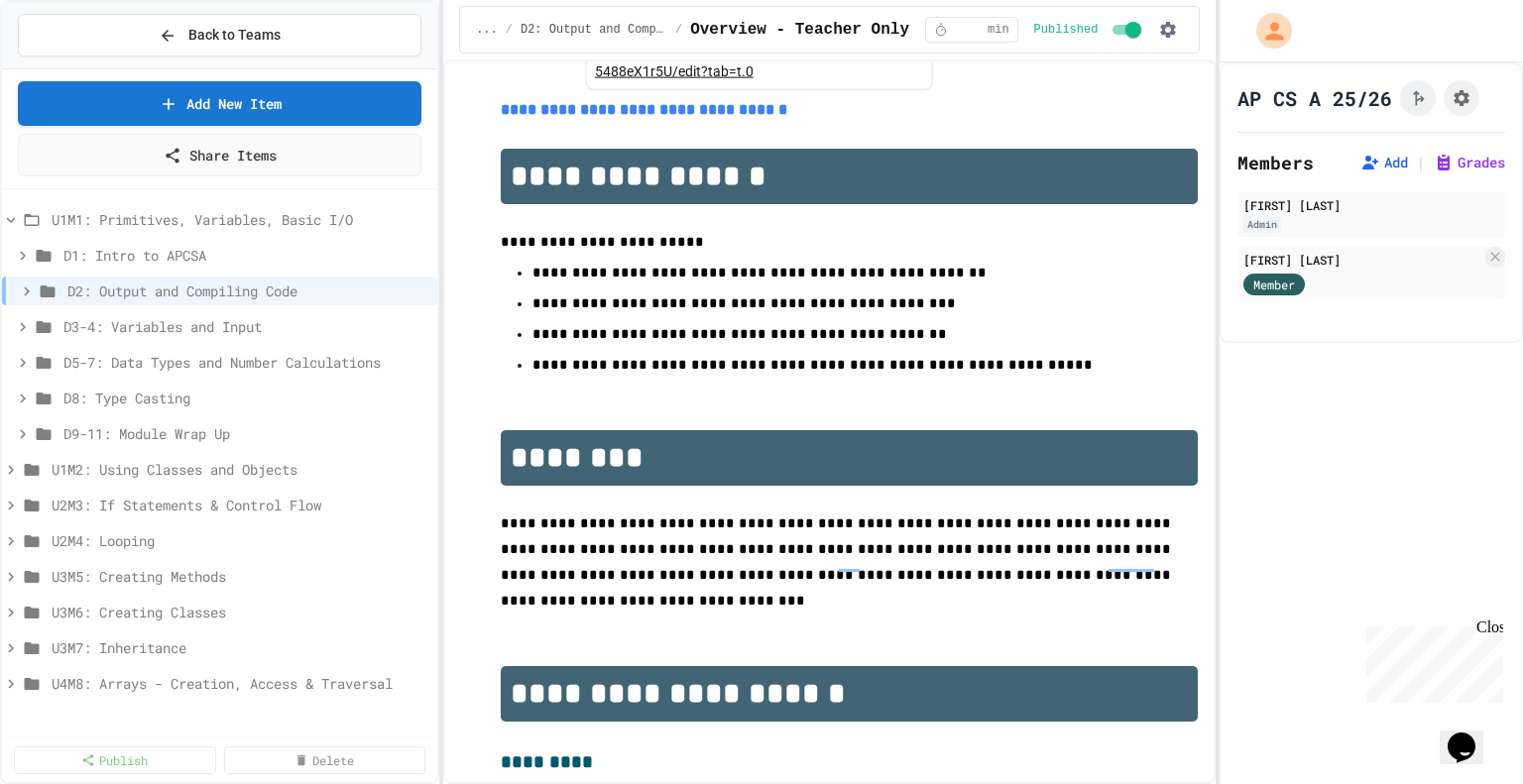 click on "D3-4: Variables and Input" at bounding box center [246, 326] 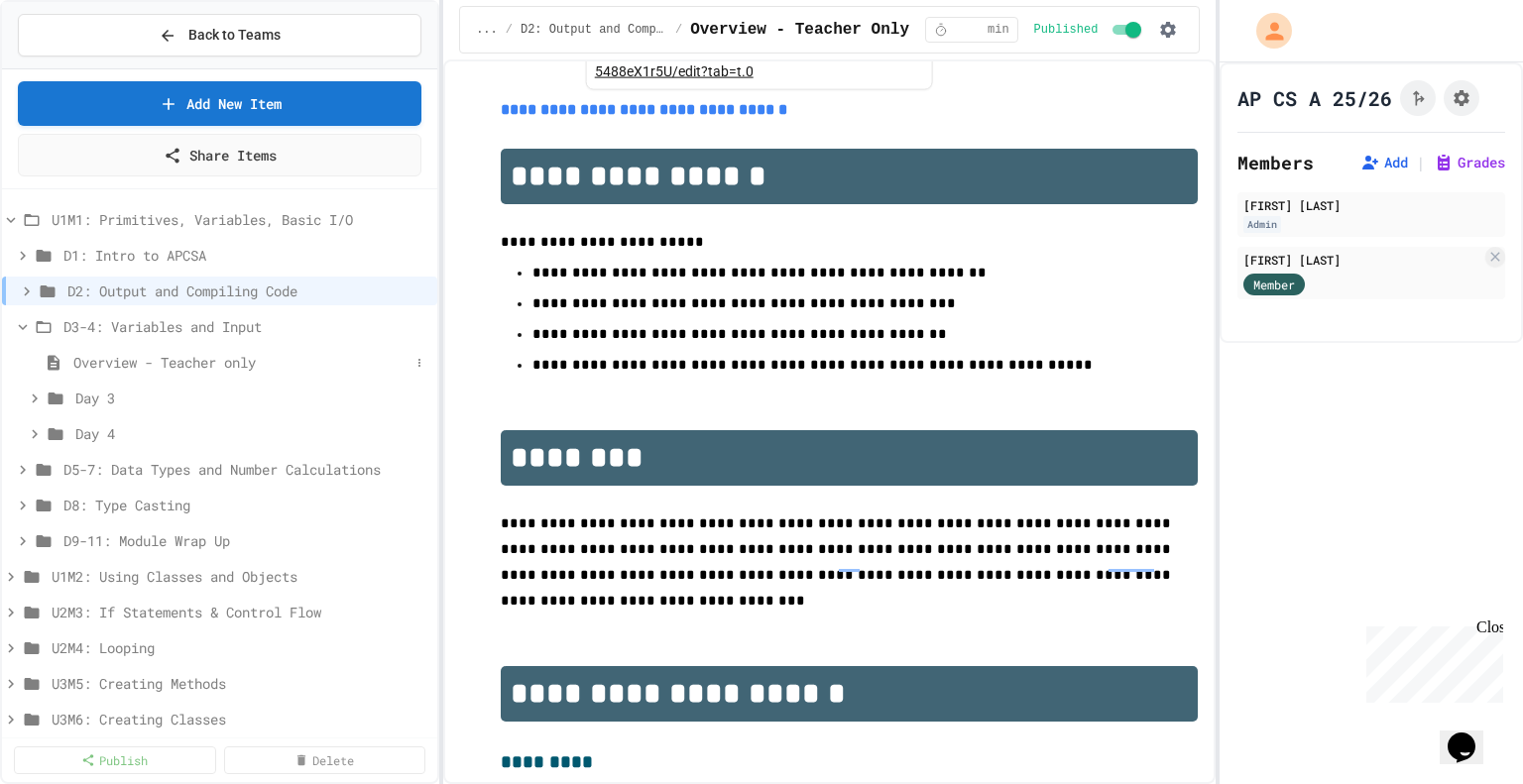 click on "Overview - Teacher only" at bounding box center [241, 362] 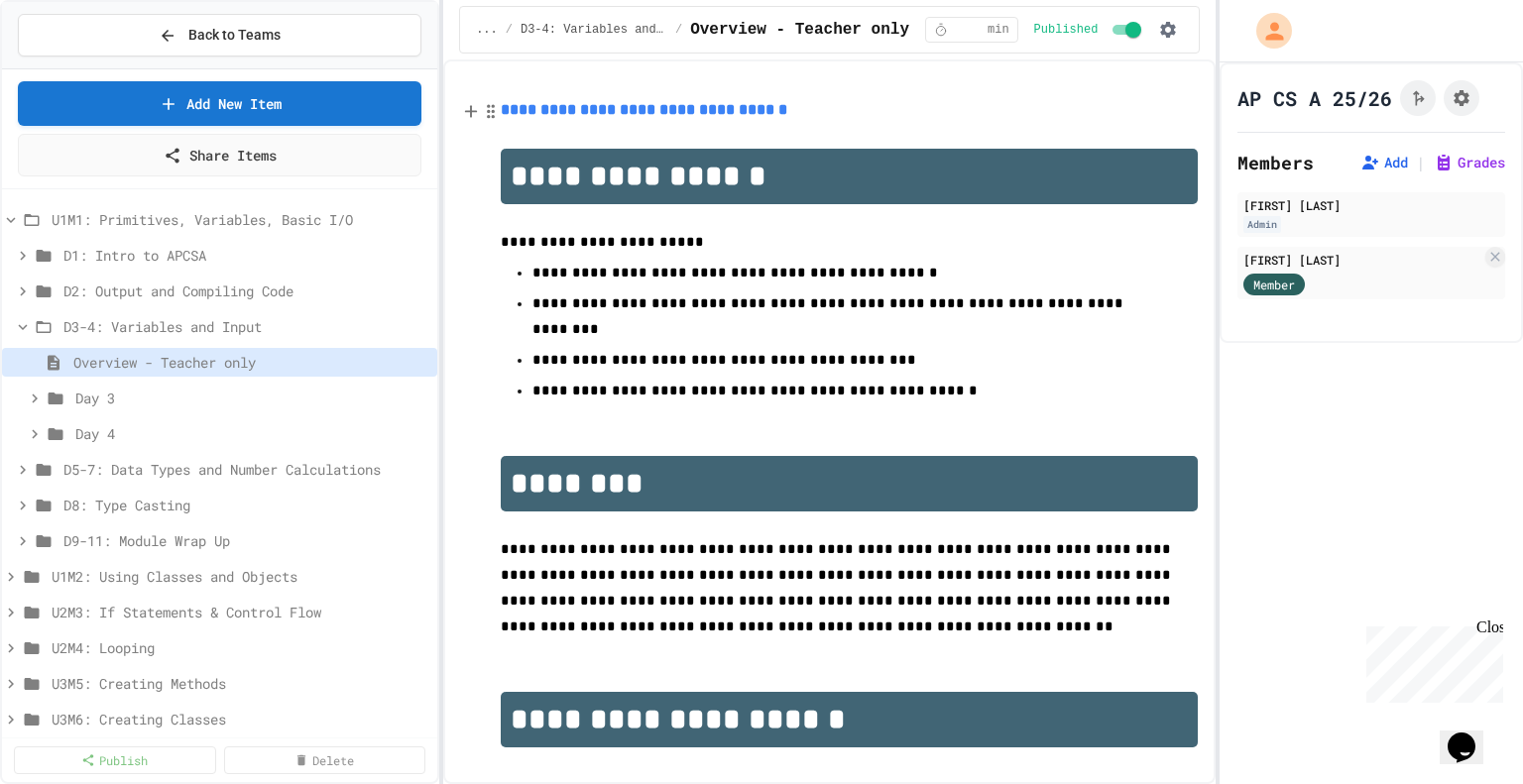 click on "**********" at bounding box center (644, 109) 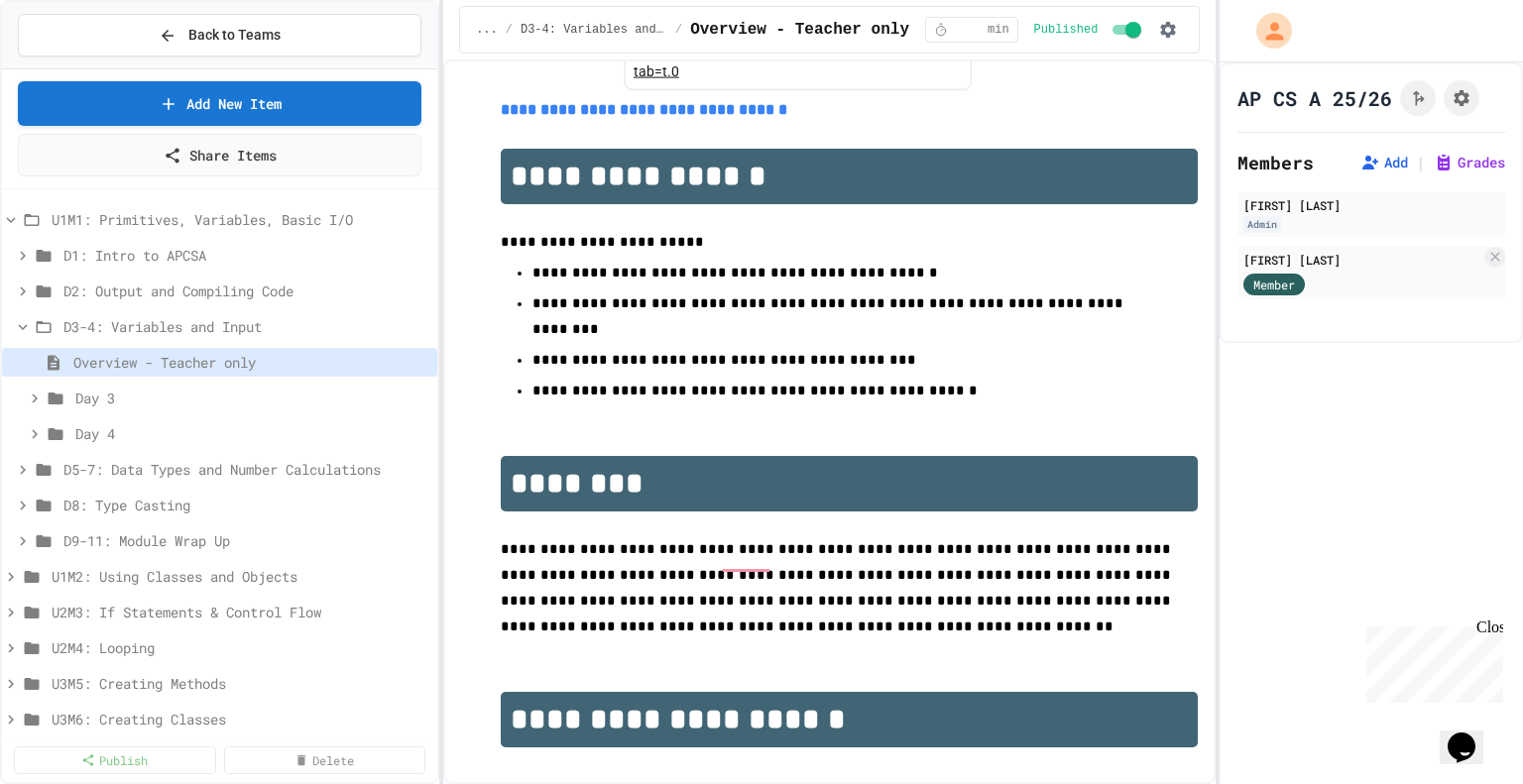 click on "https://docs.google.com/document/d/1eQjxLmgOSjCdJwxKKfJvPtXlmoIHhL3cdWqyjLO5MaY/edit?tab=t.0" at bounding box center [944, 61] 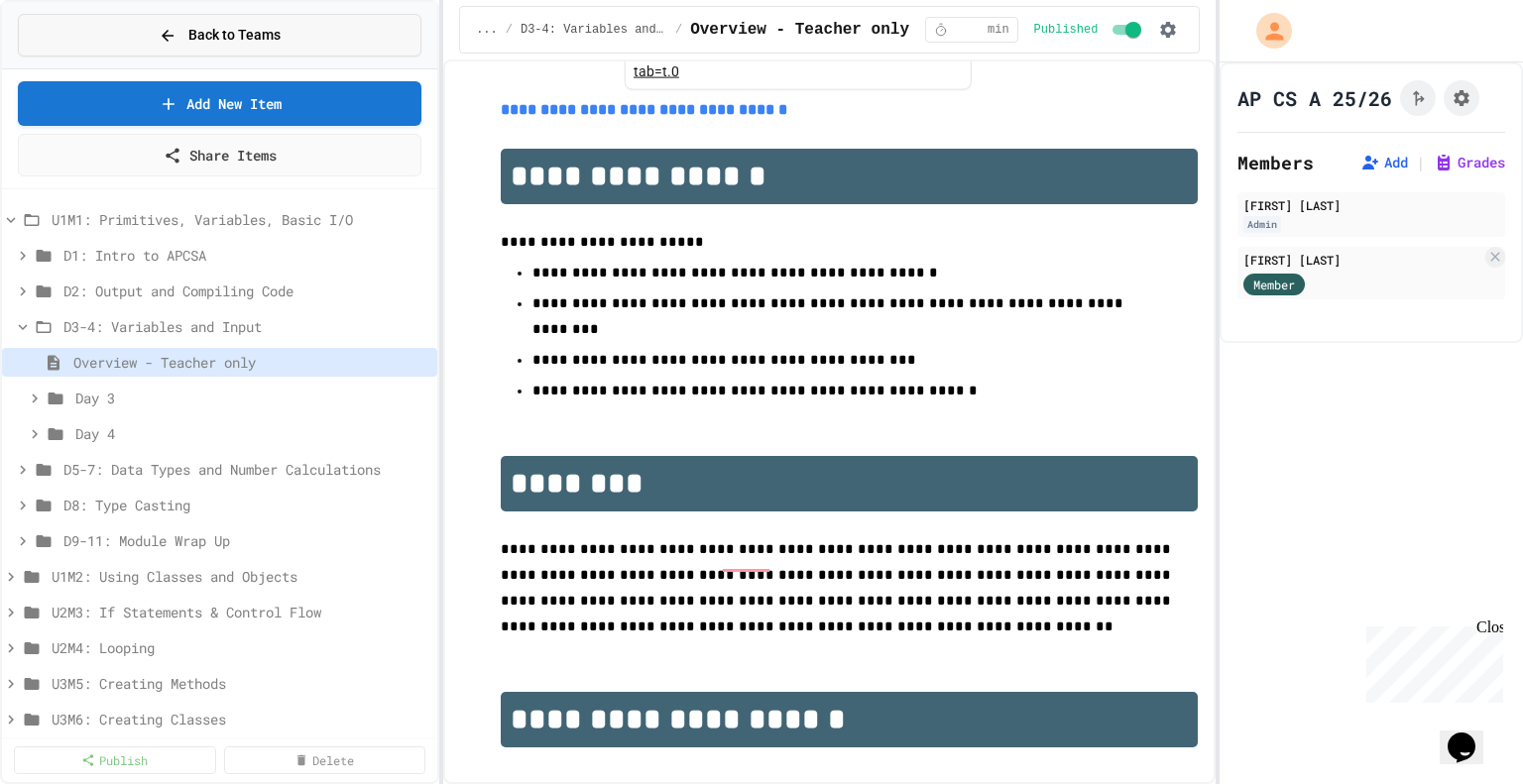 click on "Back to Teams" at bounding box center (219, 35) 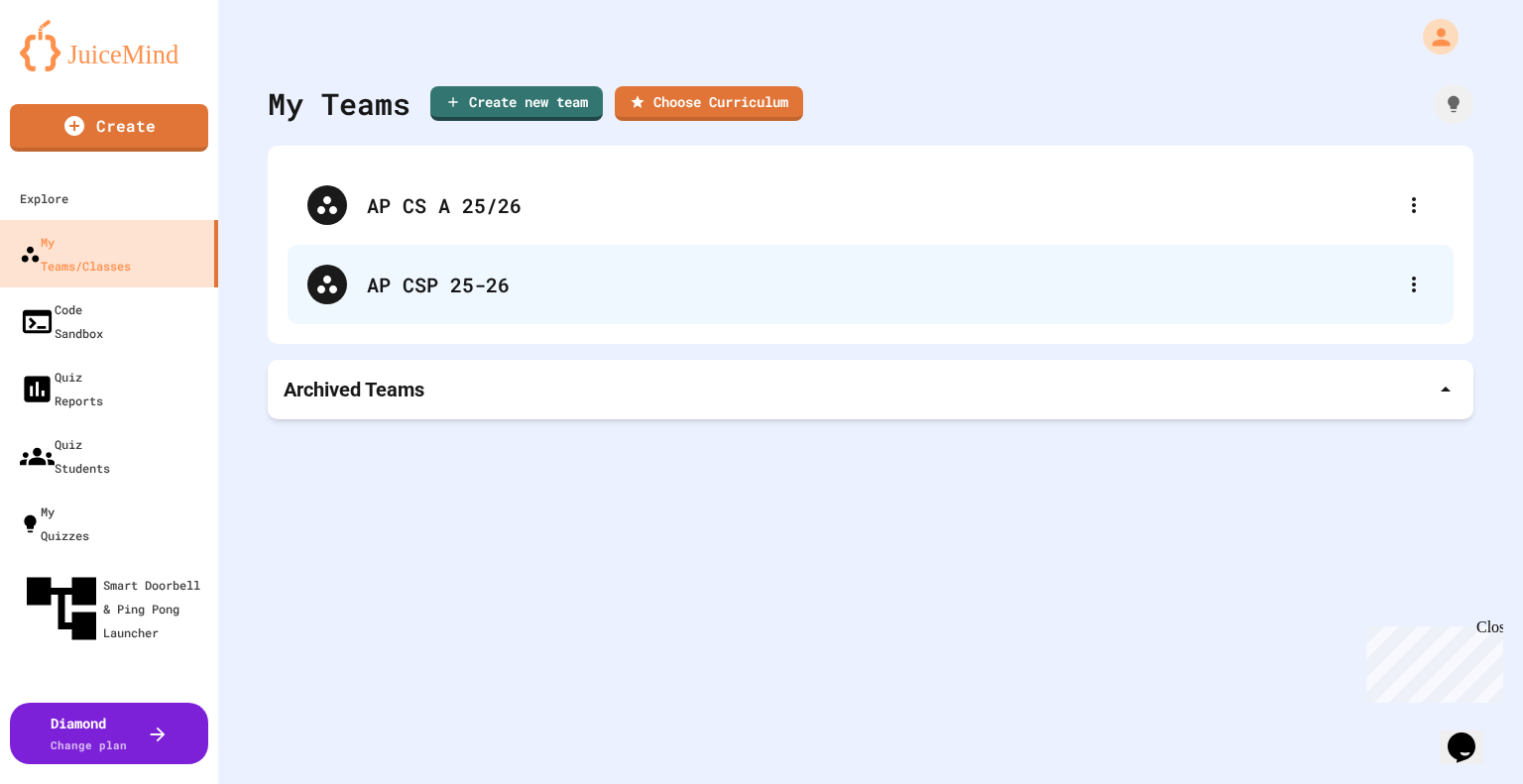 click on "AP CSP 25-26" at bounding box center [880, 284] 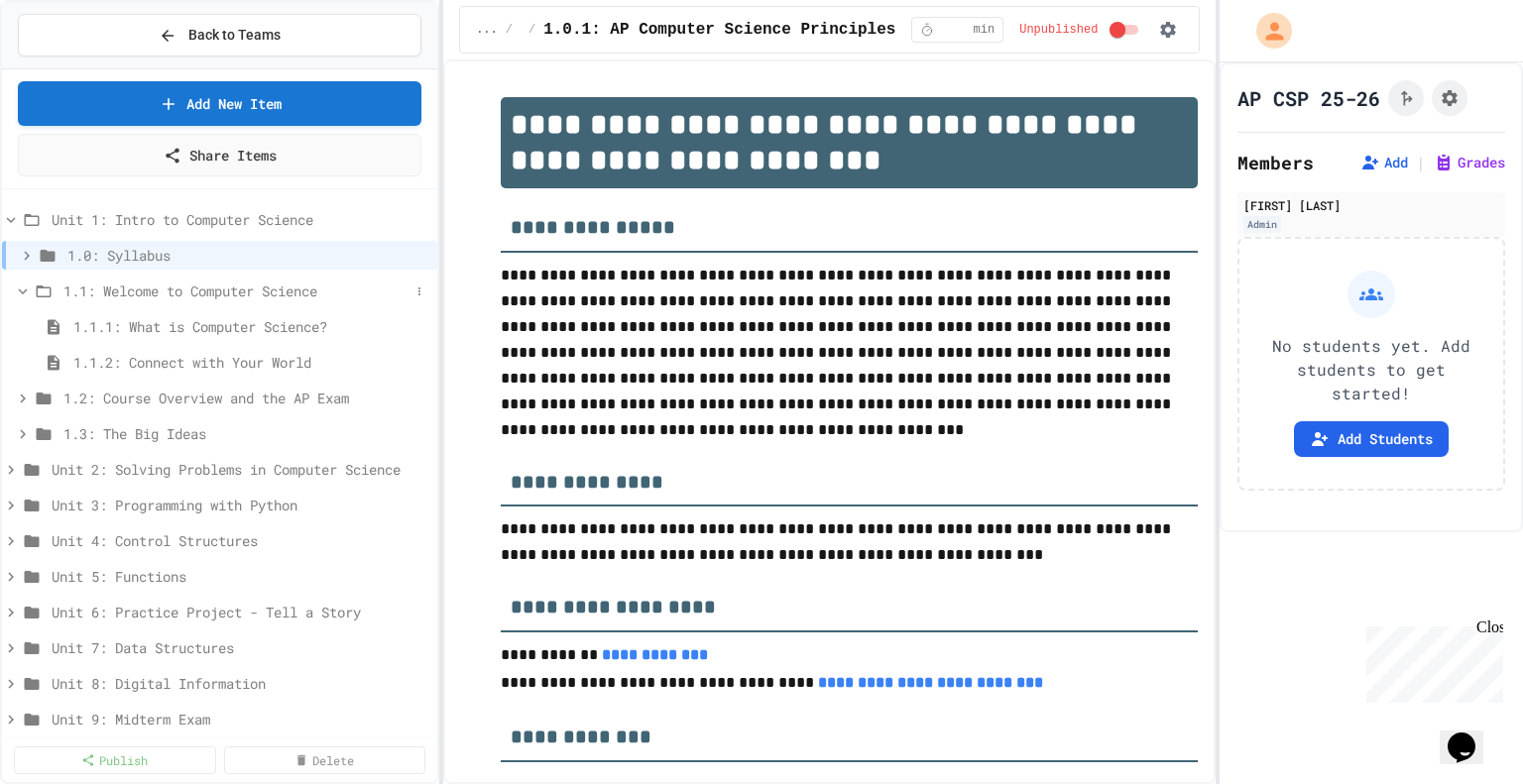 click on "1.1: Welcome to Computer Science" at bounding box center (236, 290) 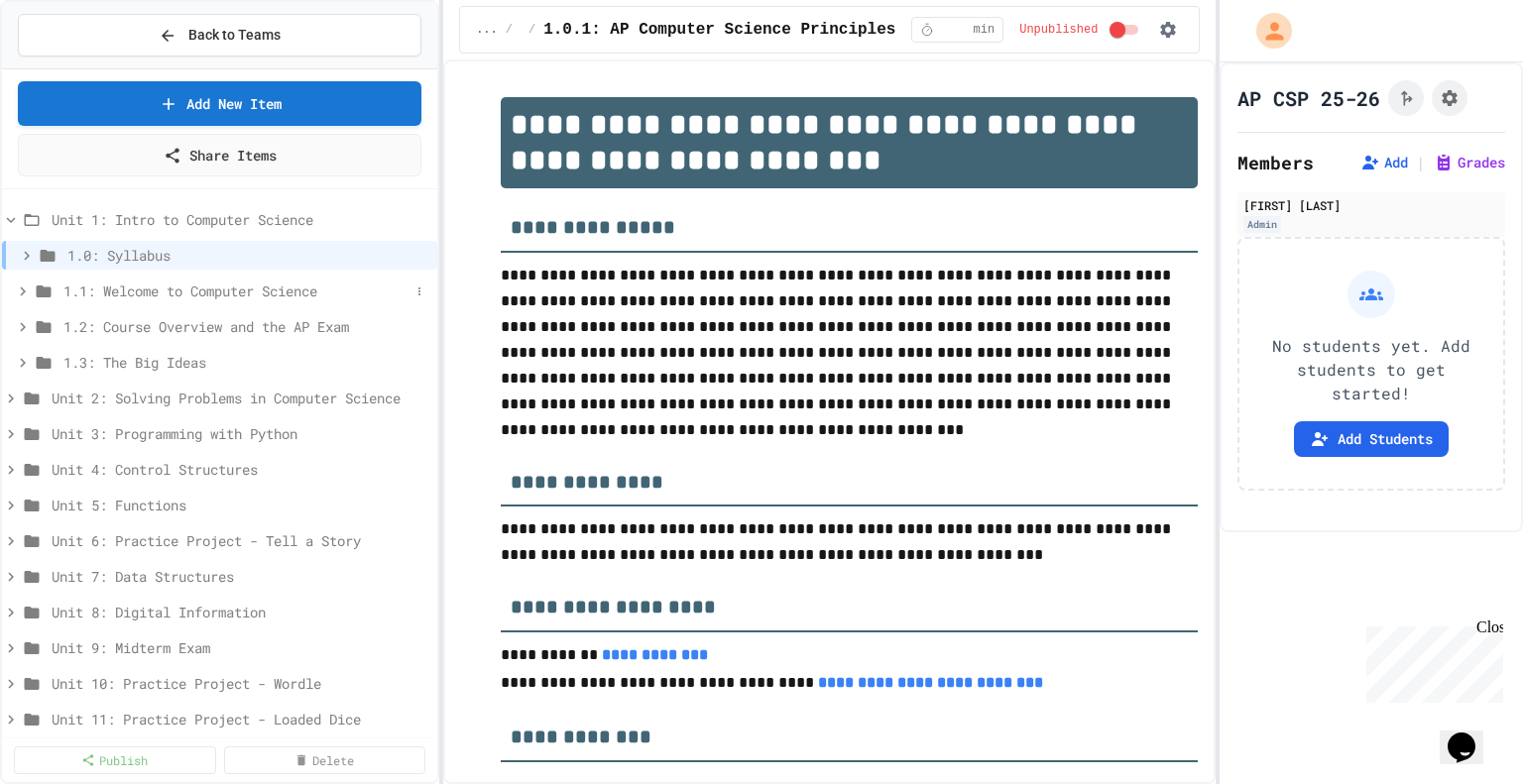 click on "1.1: Welcome to Computer Science" at bounding box center [236, 290] 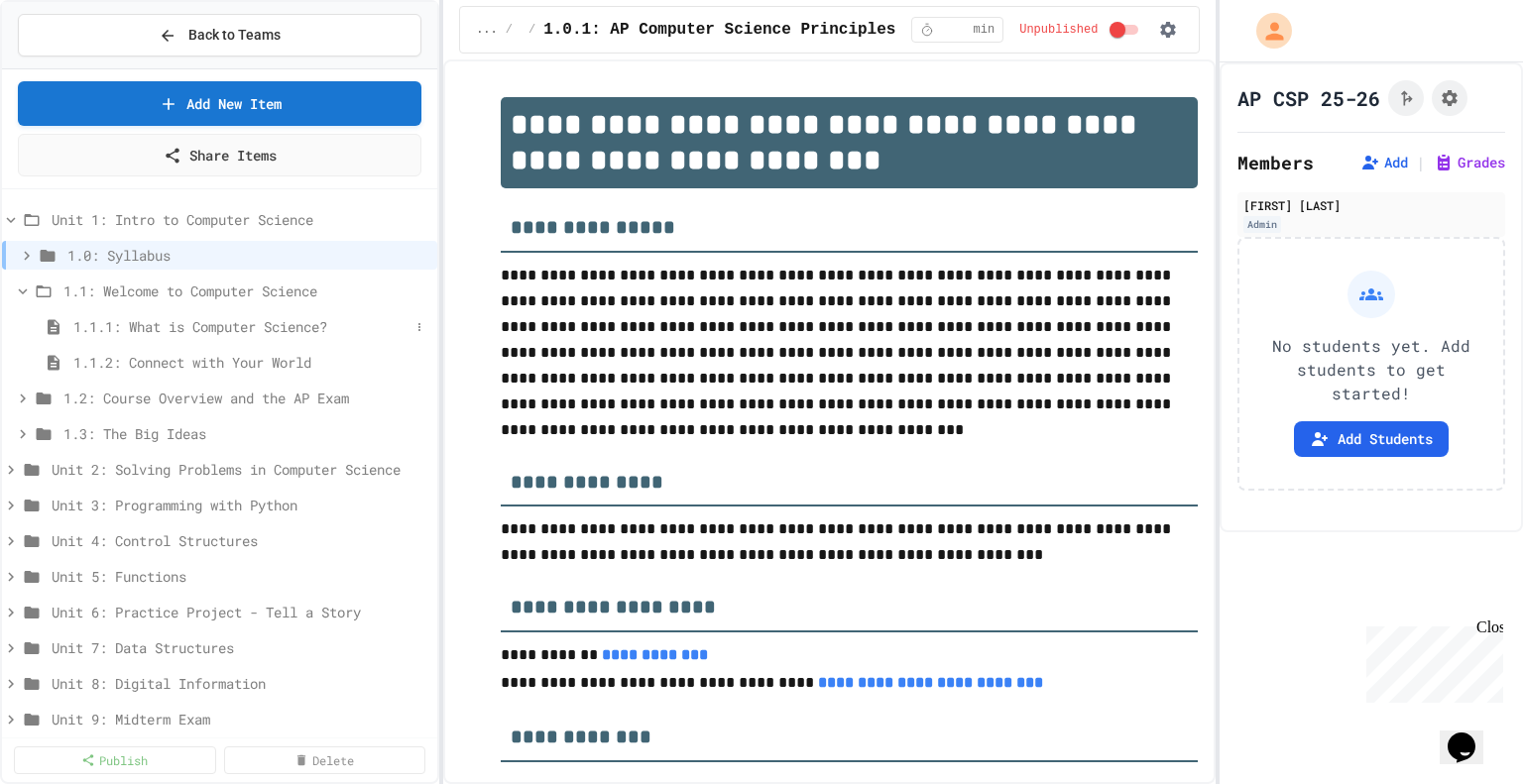 click on "1.1.1: What is Computer Science?" at bounding box center [241, 326] 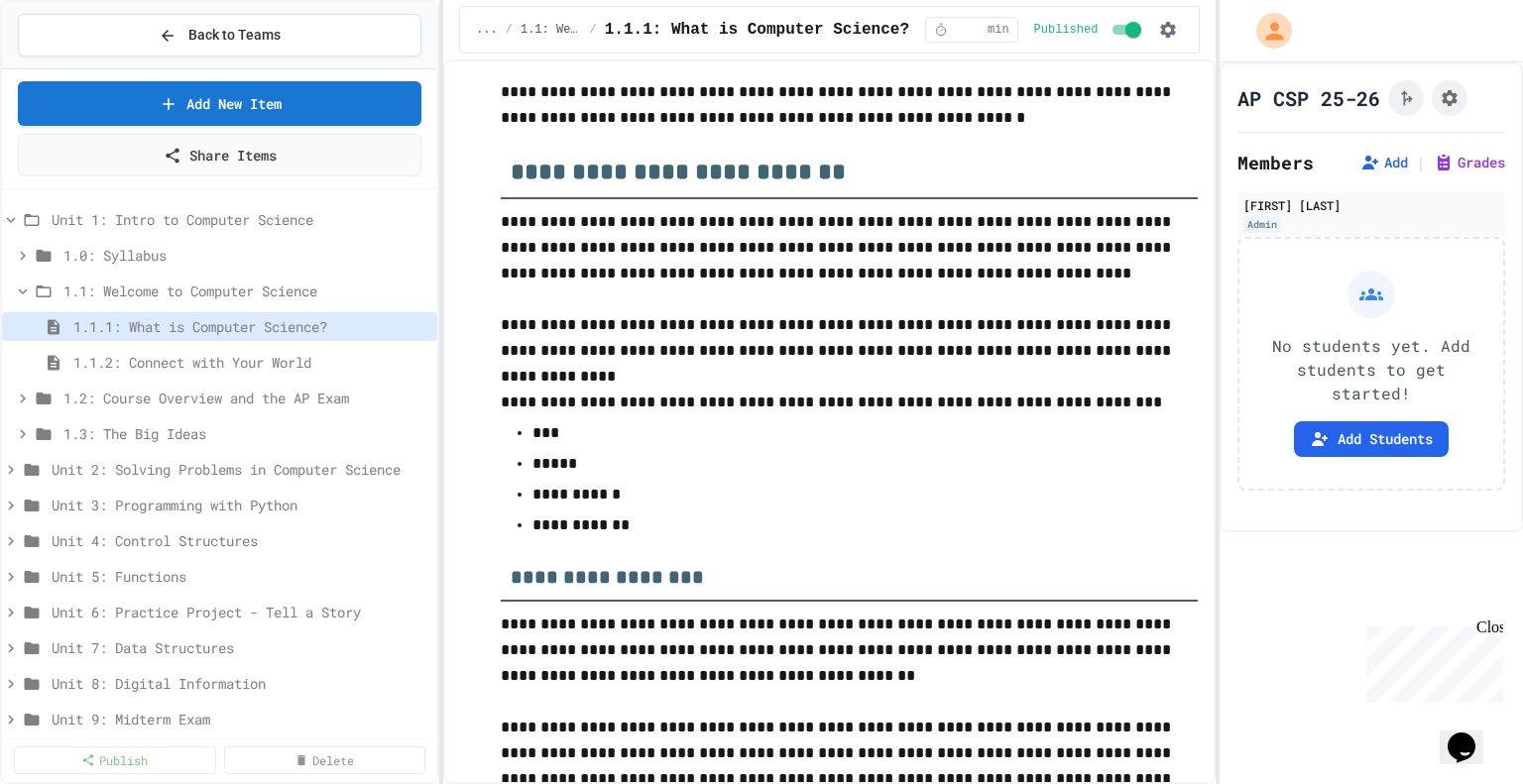 scroll, scrollTop: 0, scrollLeft: 0, axis: both 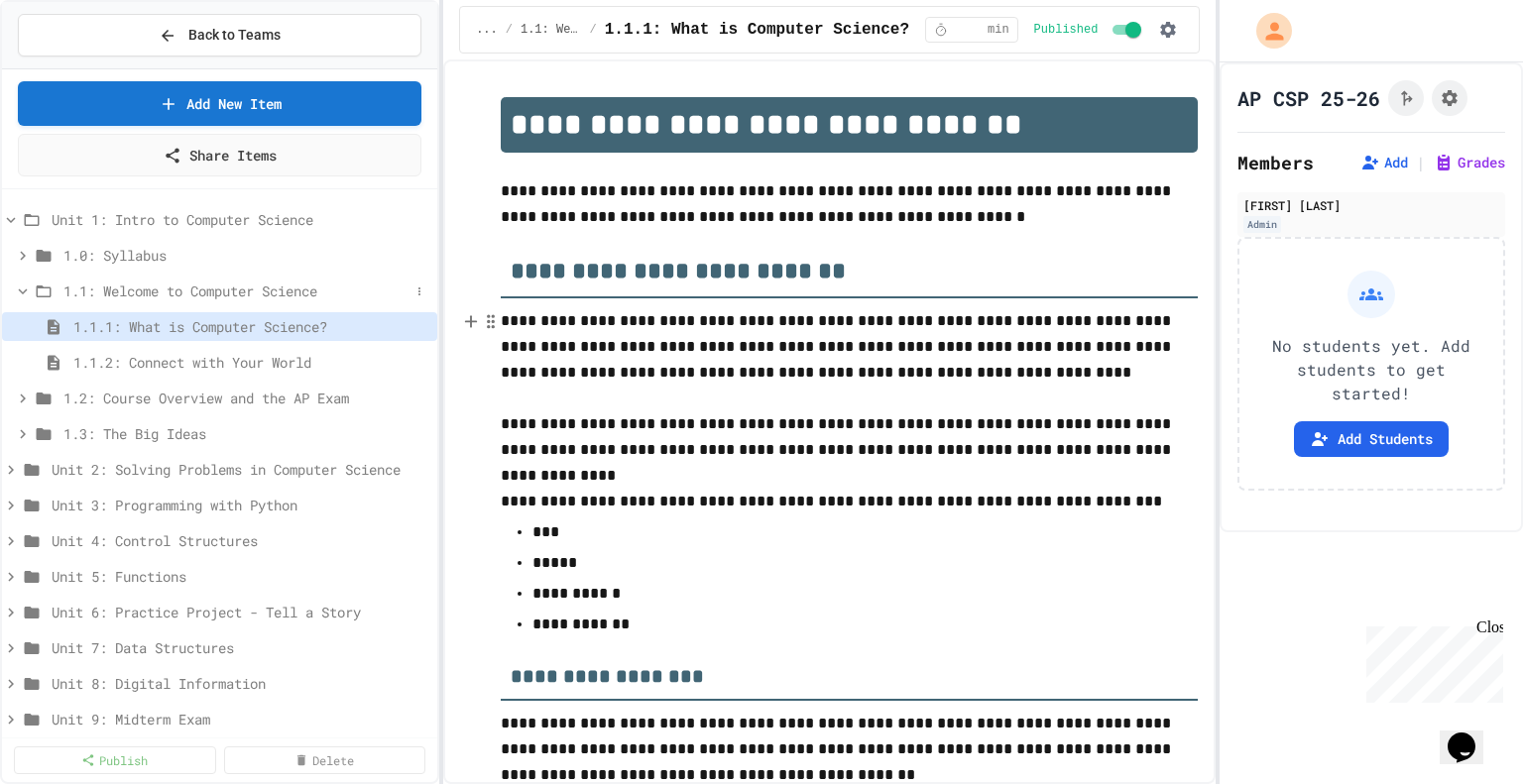 click on "1.1: Welcome to Computer Science" at bounding box center (236, 290) 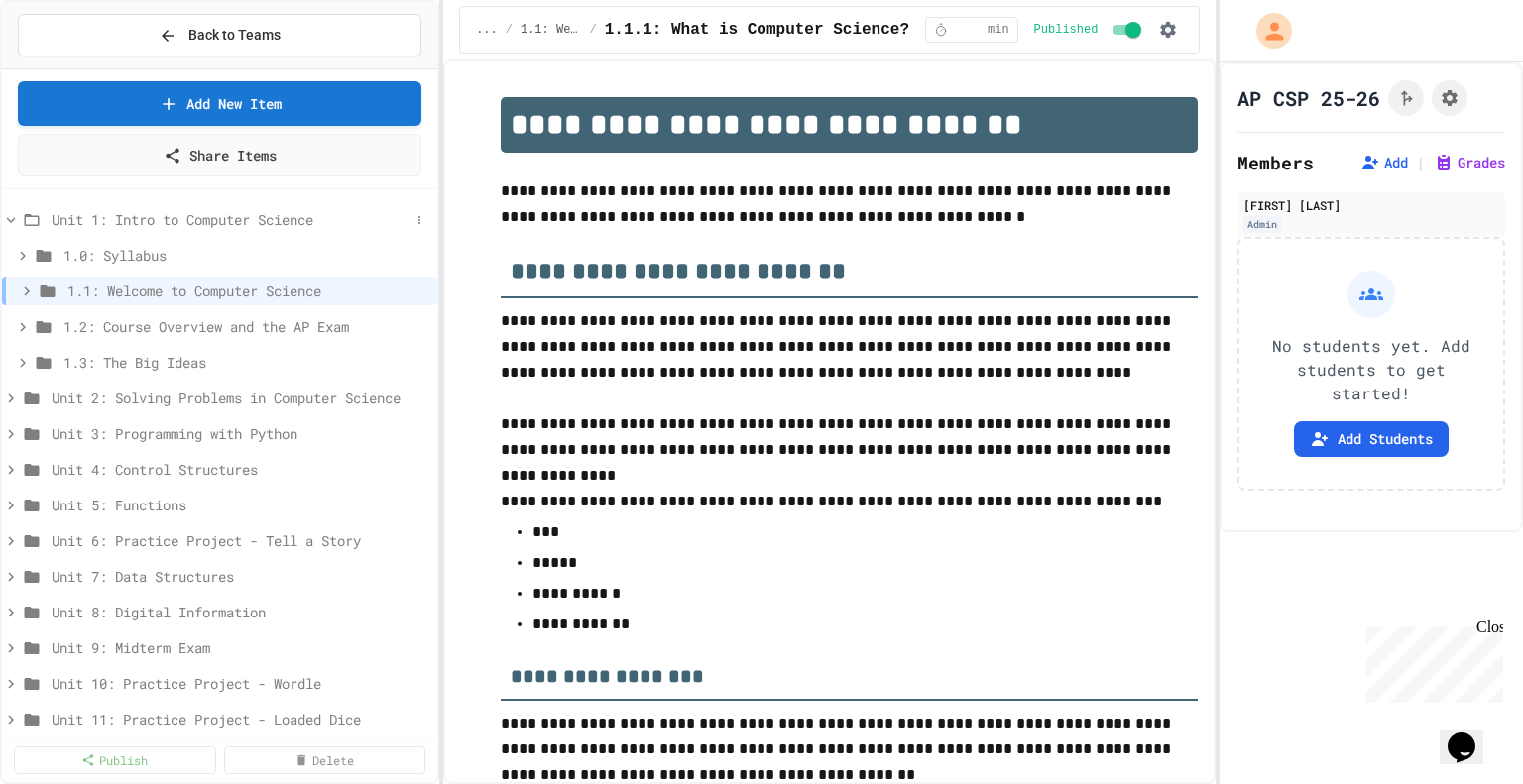 click on "Unit 1: Intro to Computer Science" at bounding box center [230, 219] 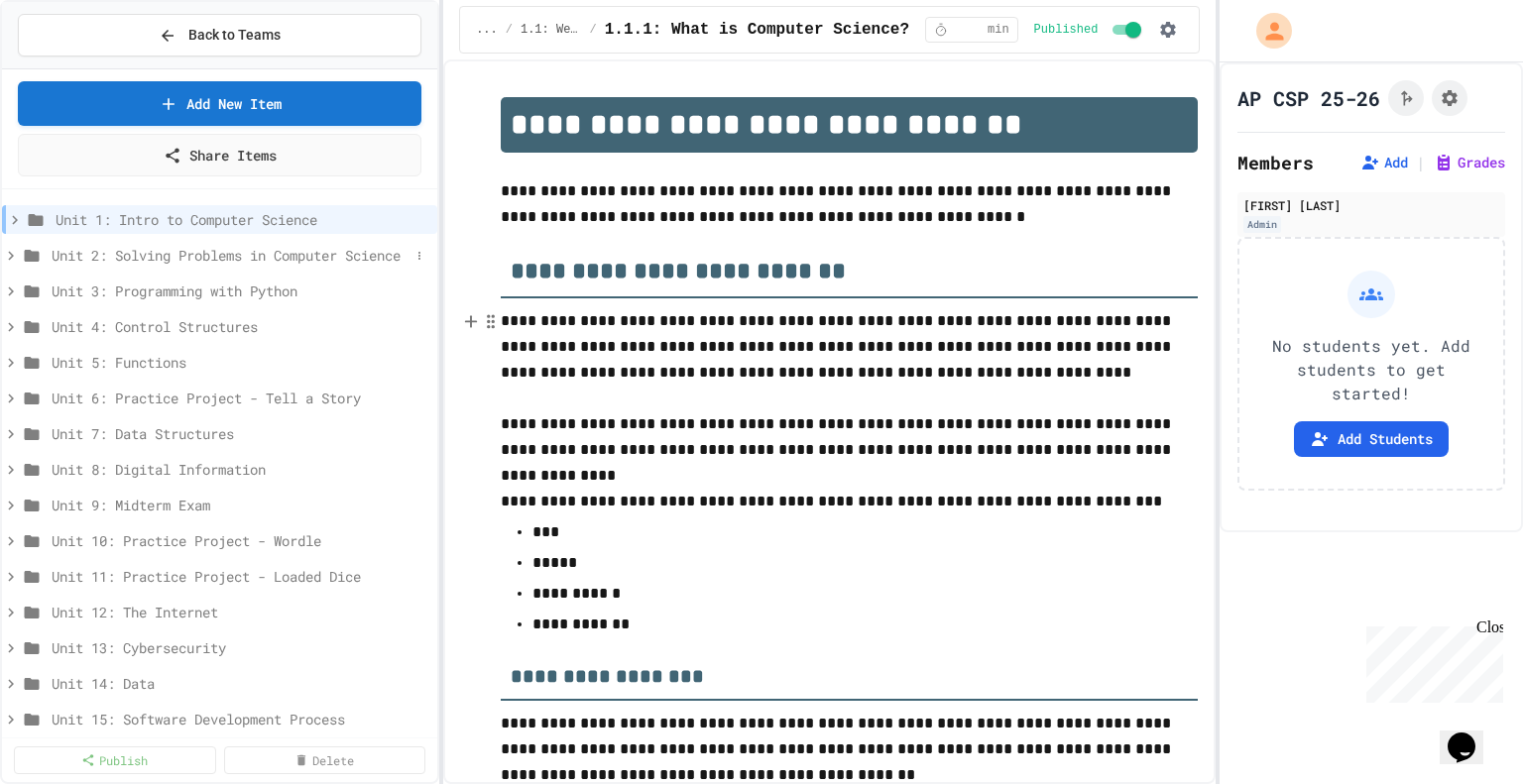click 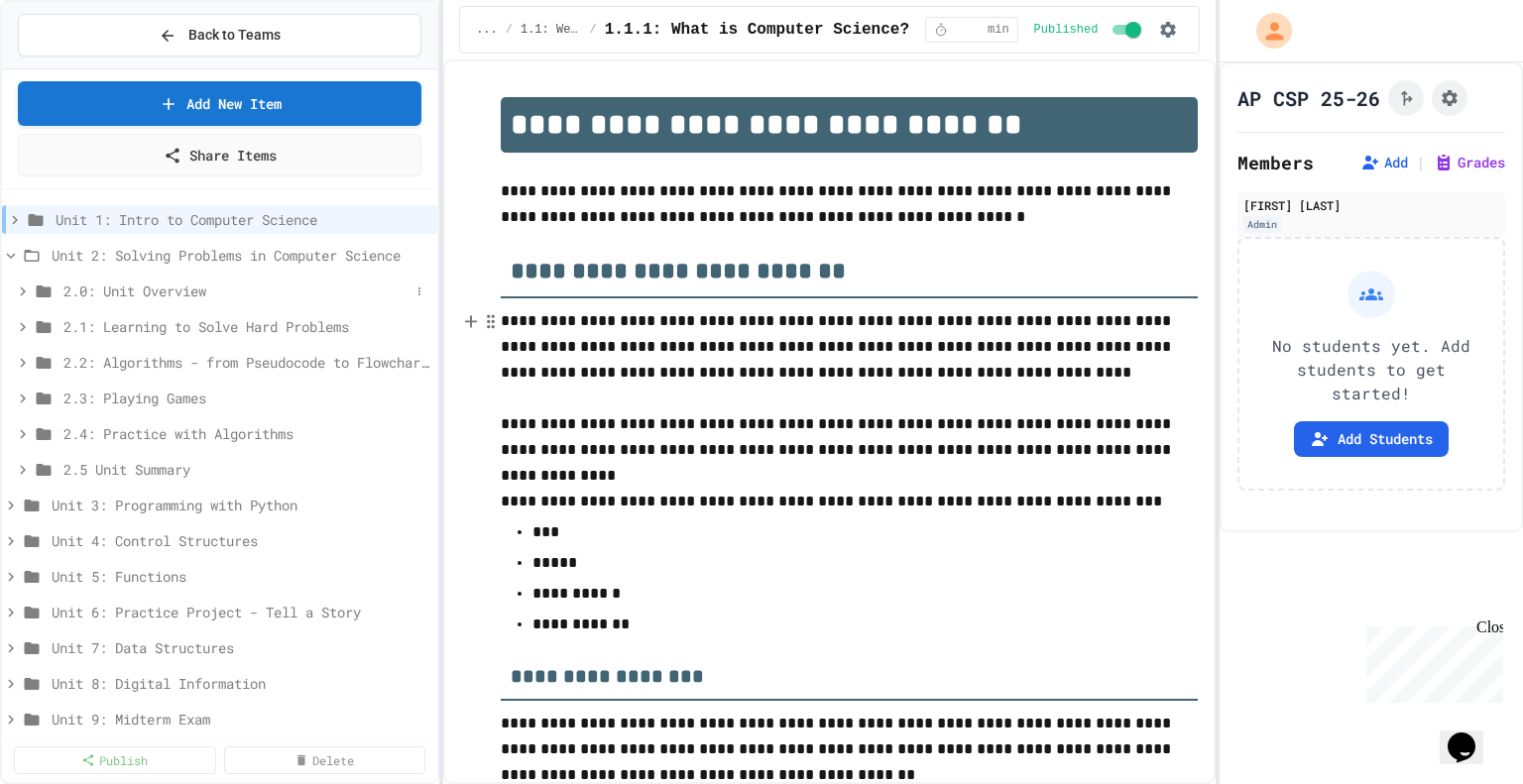 click 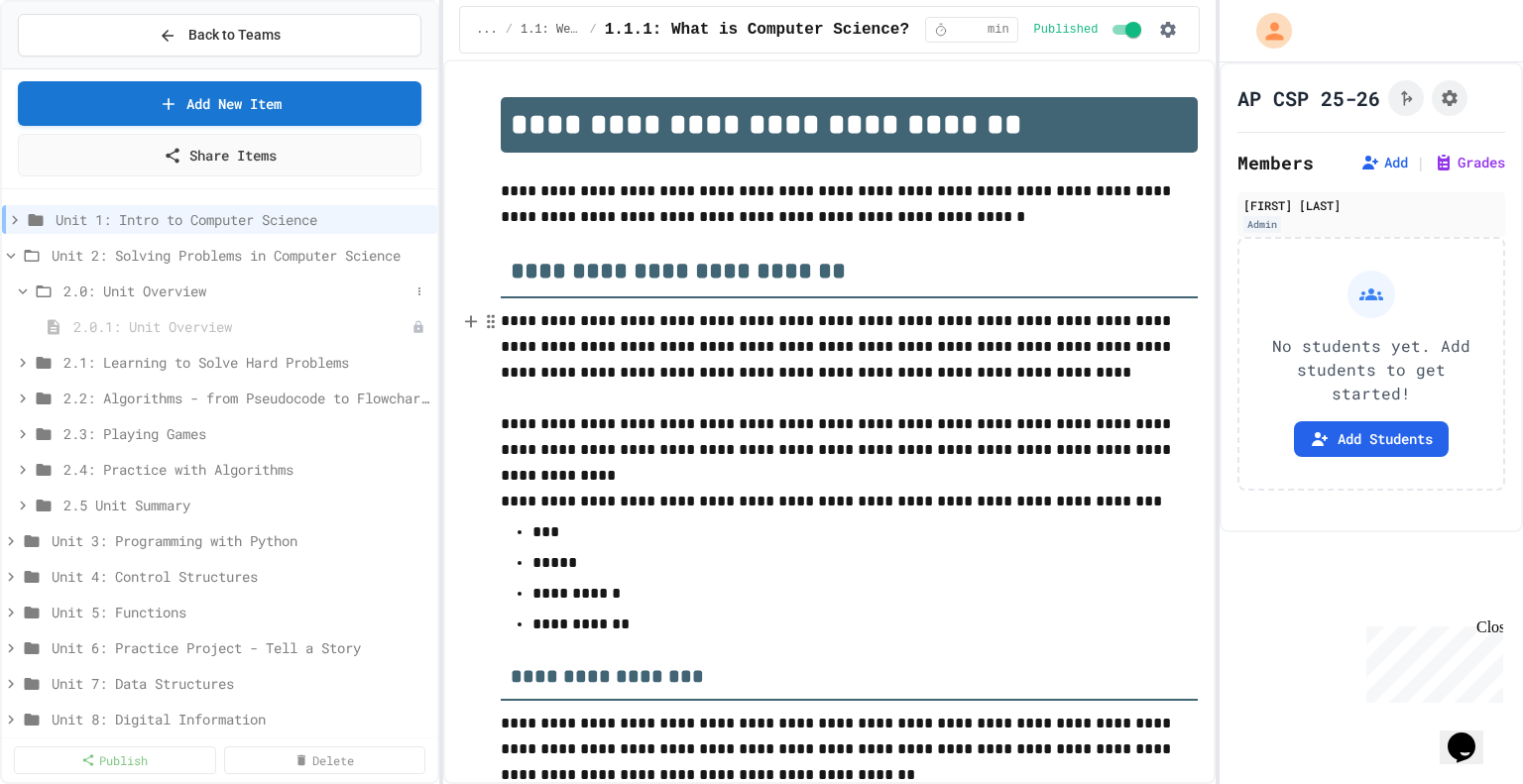 click on "2.0: Unit Overview" at bounding box center (236, 290) 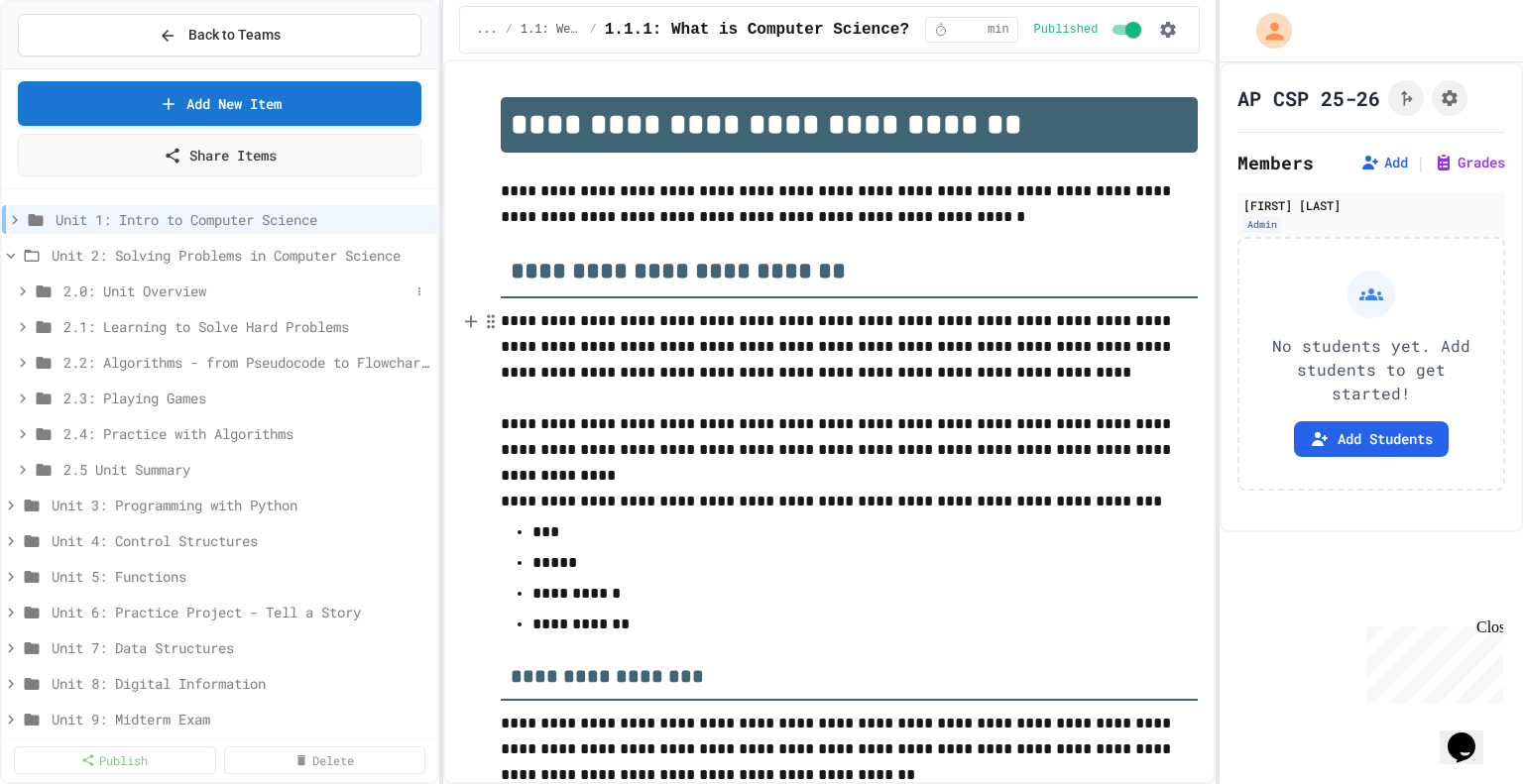 click on "2.0: Unit Overview" at bounding box center (236, 290) 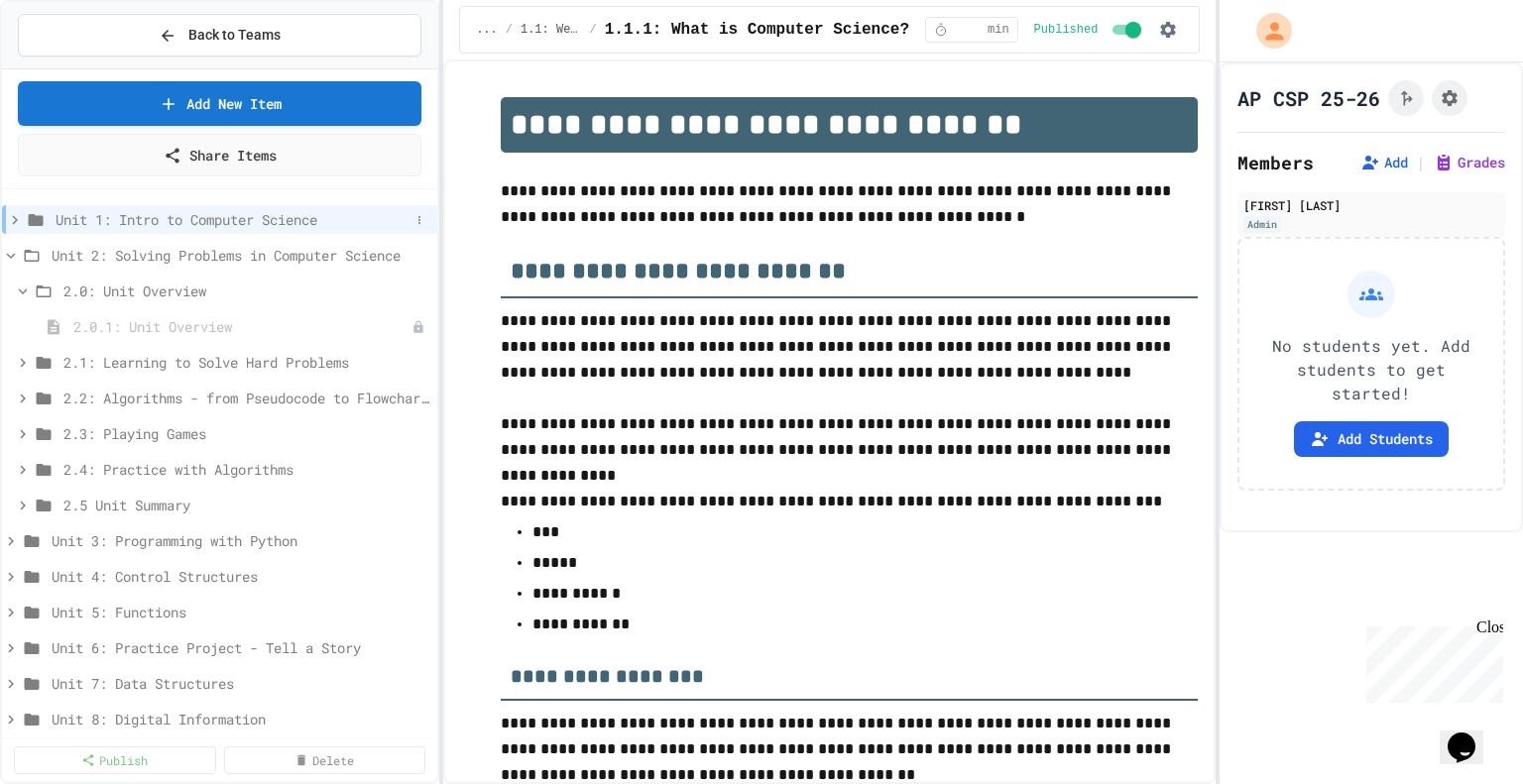 click 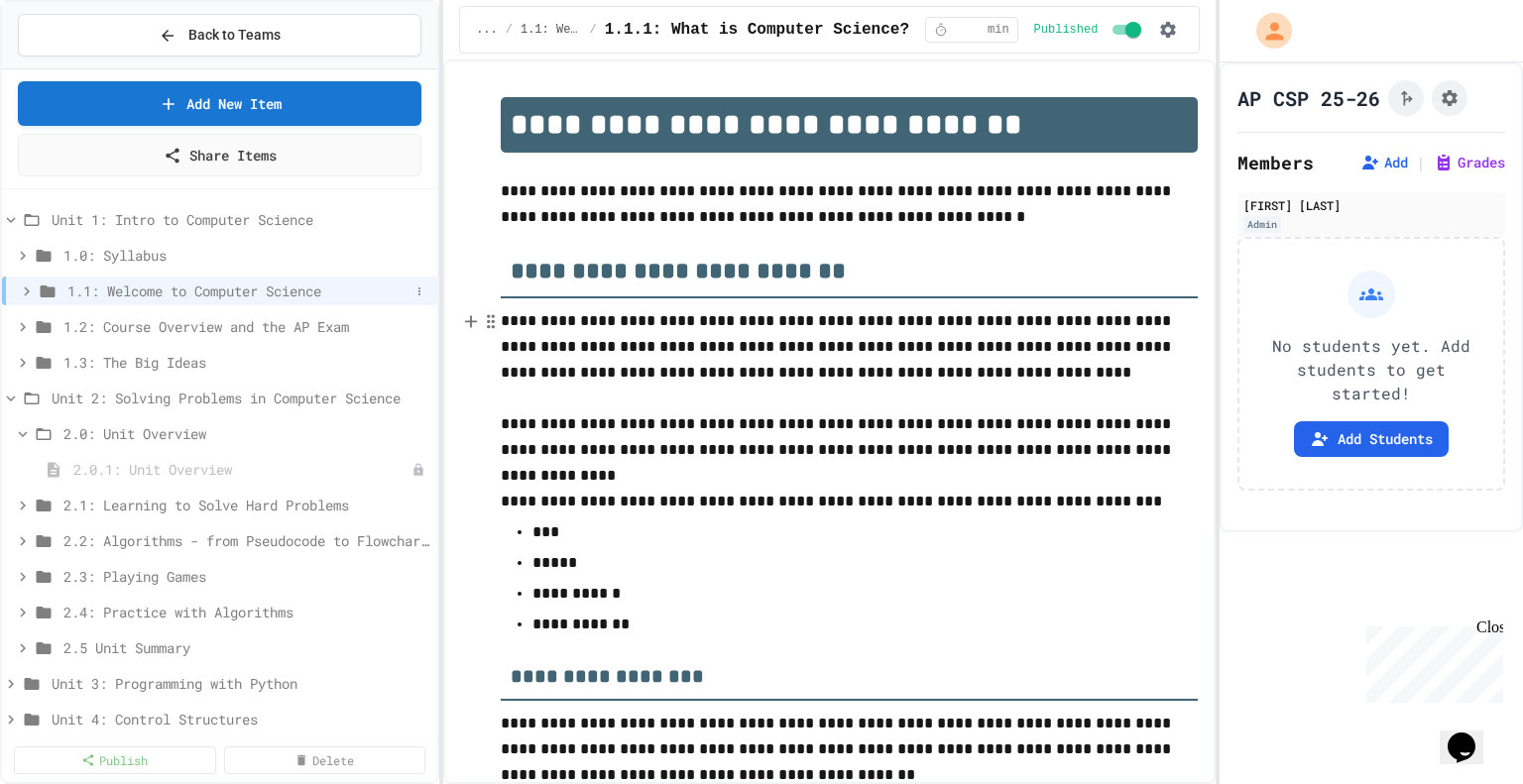 click 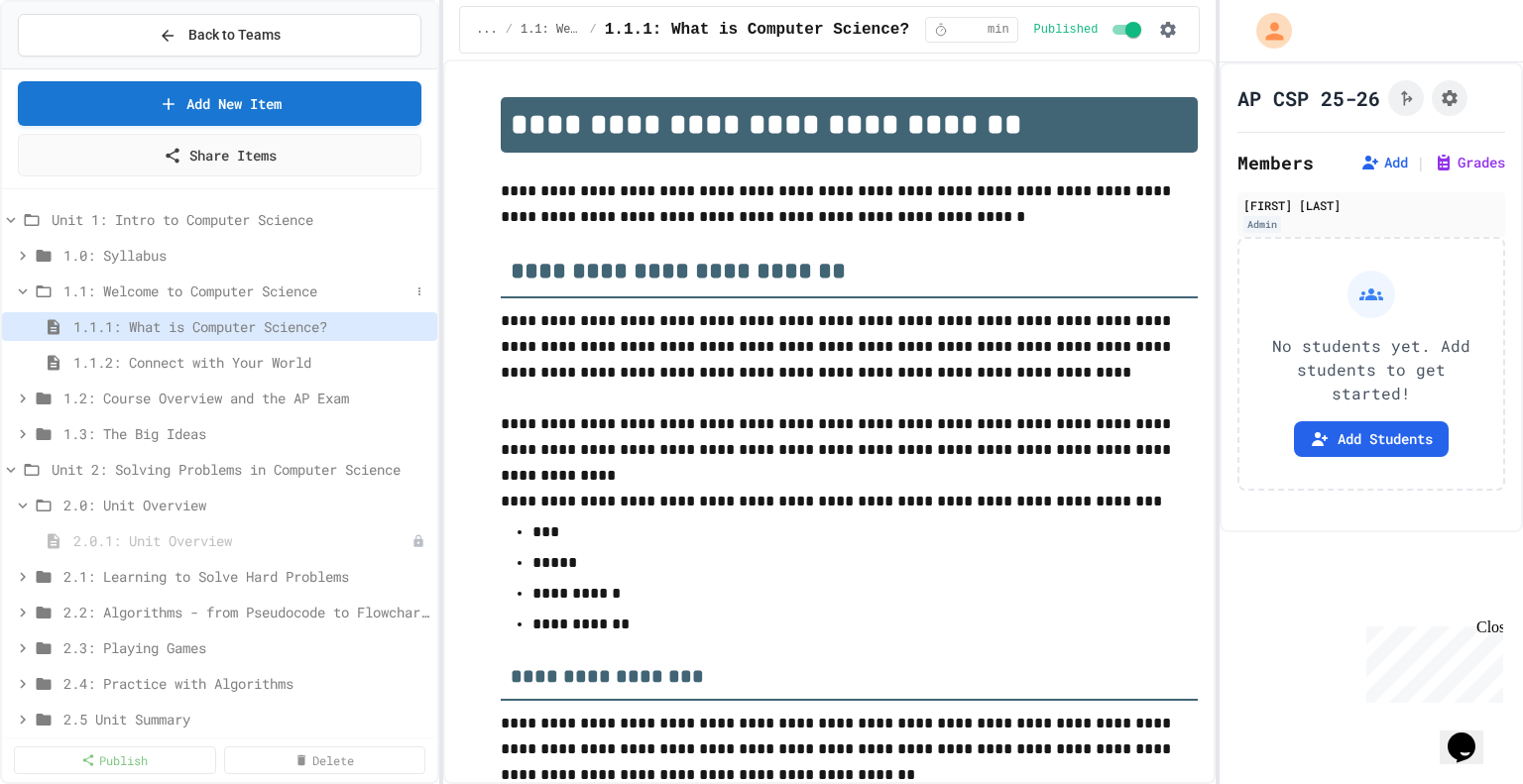 click 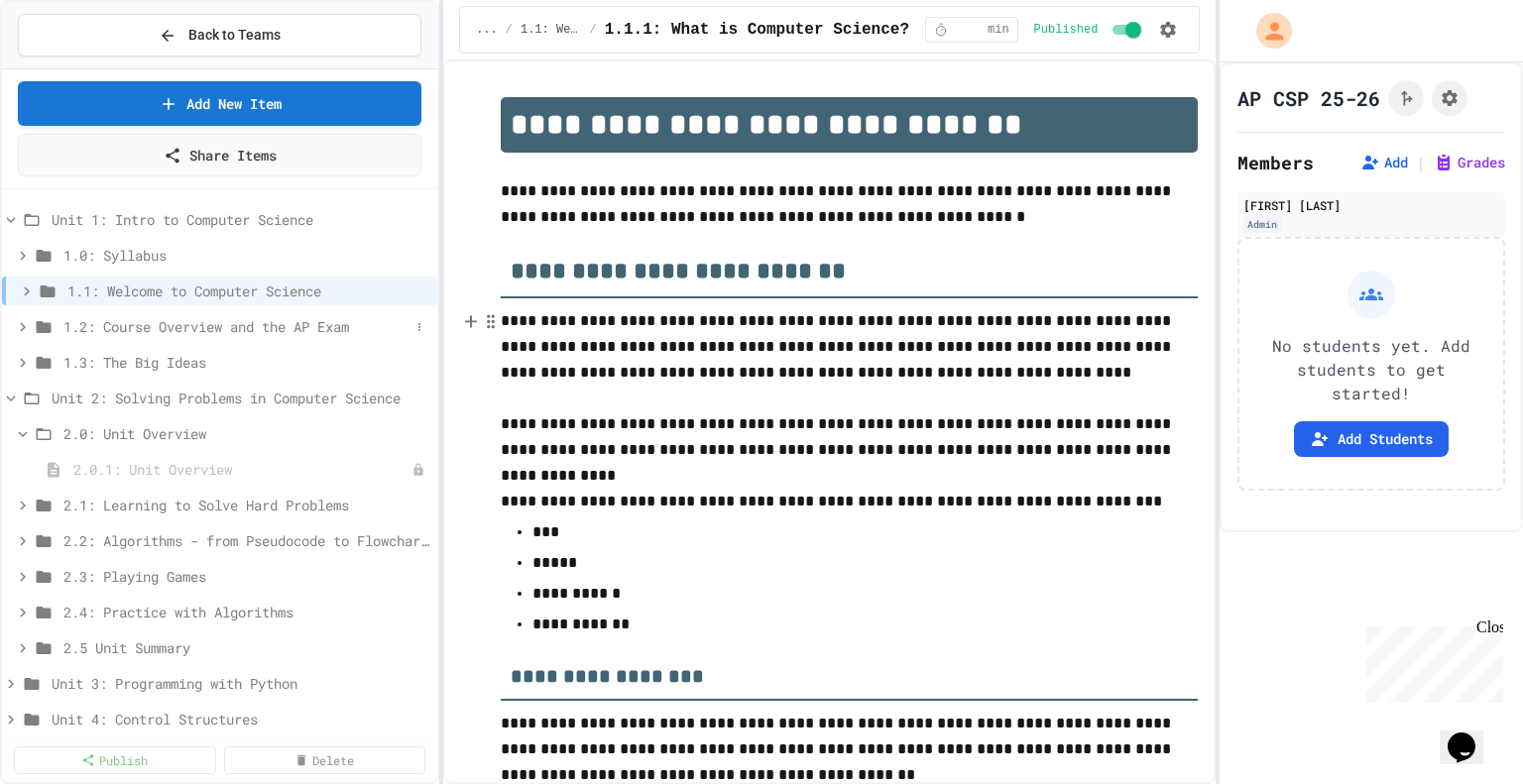click 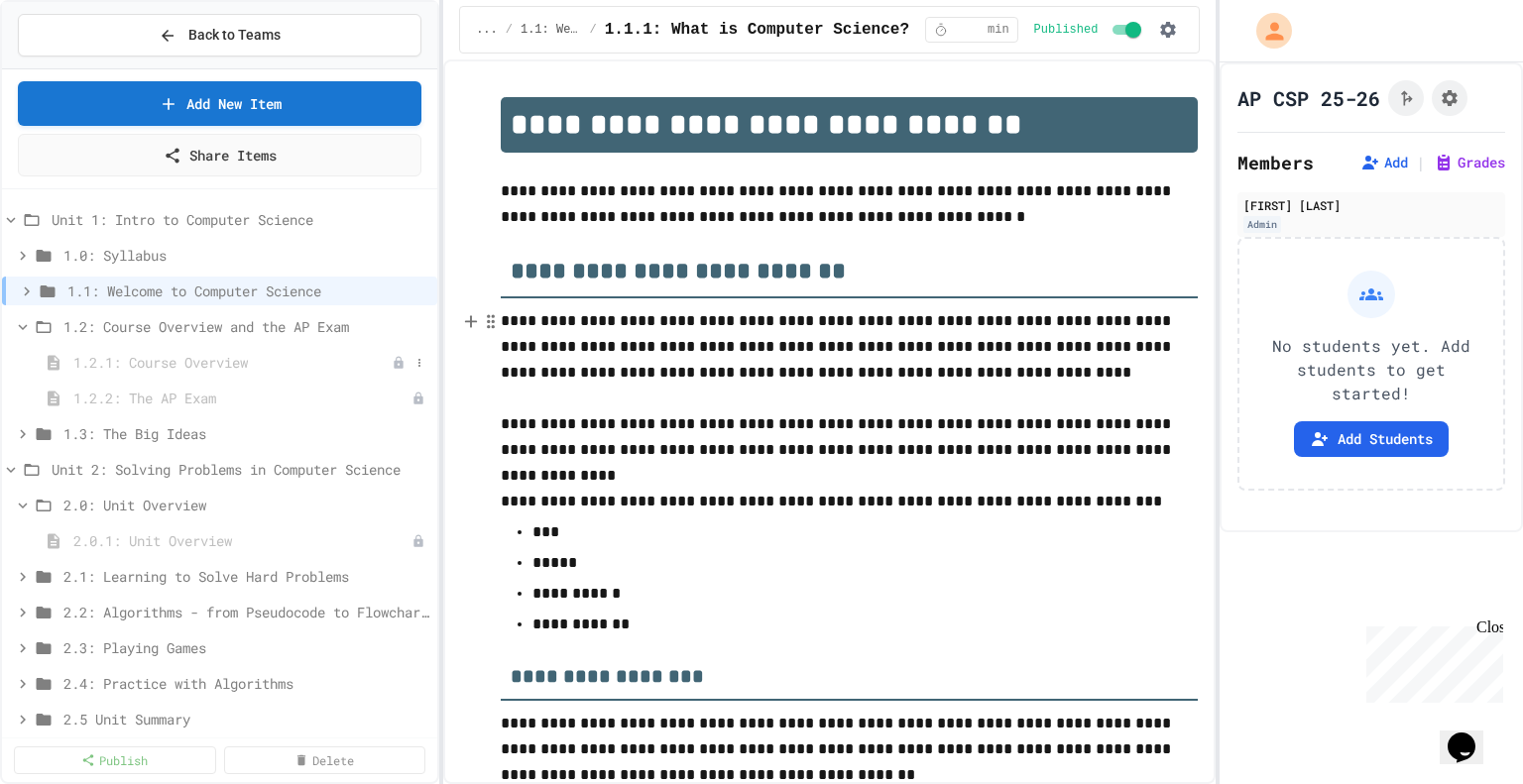 click on "1.2.1: Course Overview" at bounding box center (232, 362) 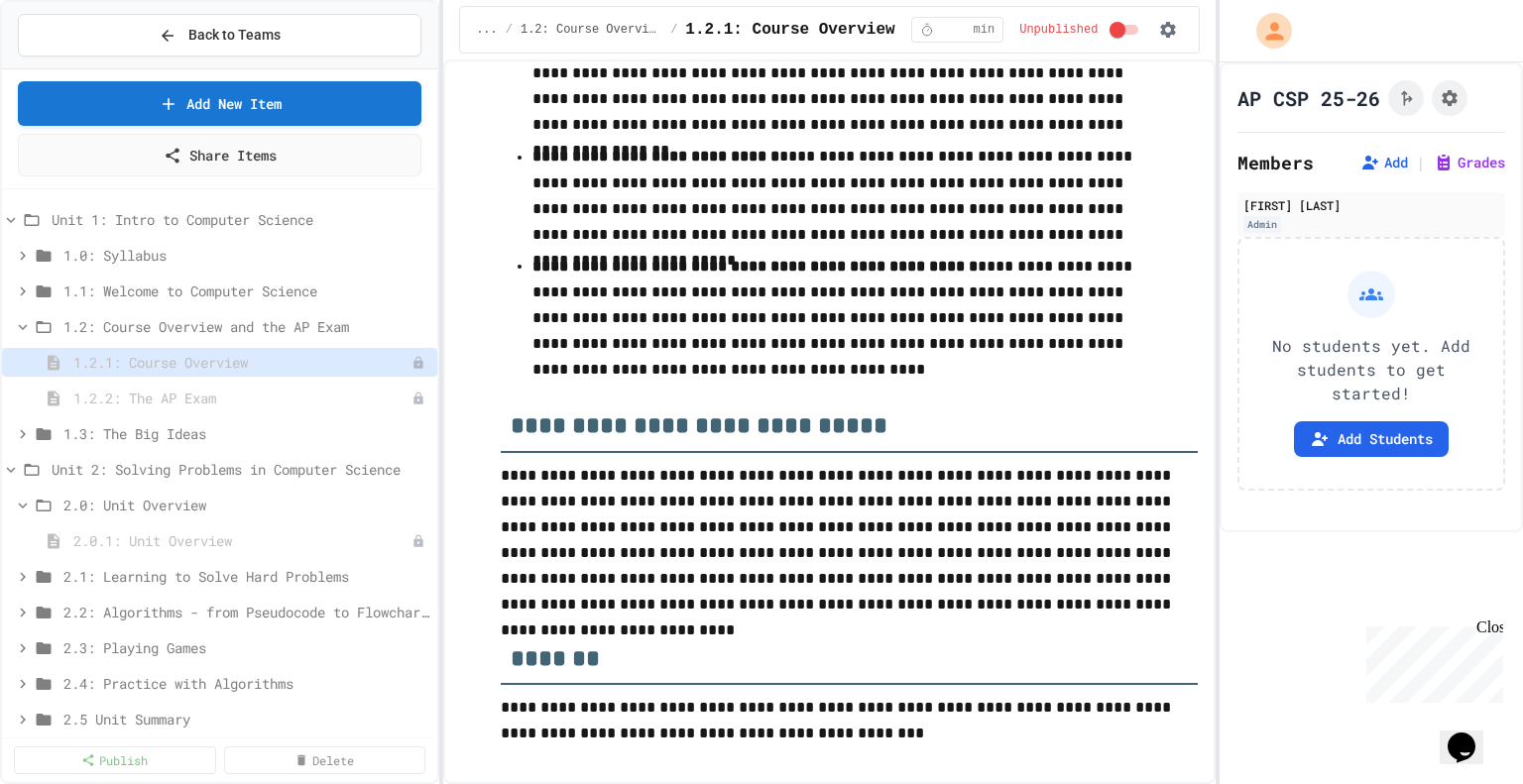 scroll, scrollTop: 3769, scrollLeft: 0, axis: vertical 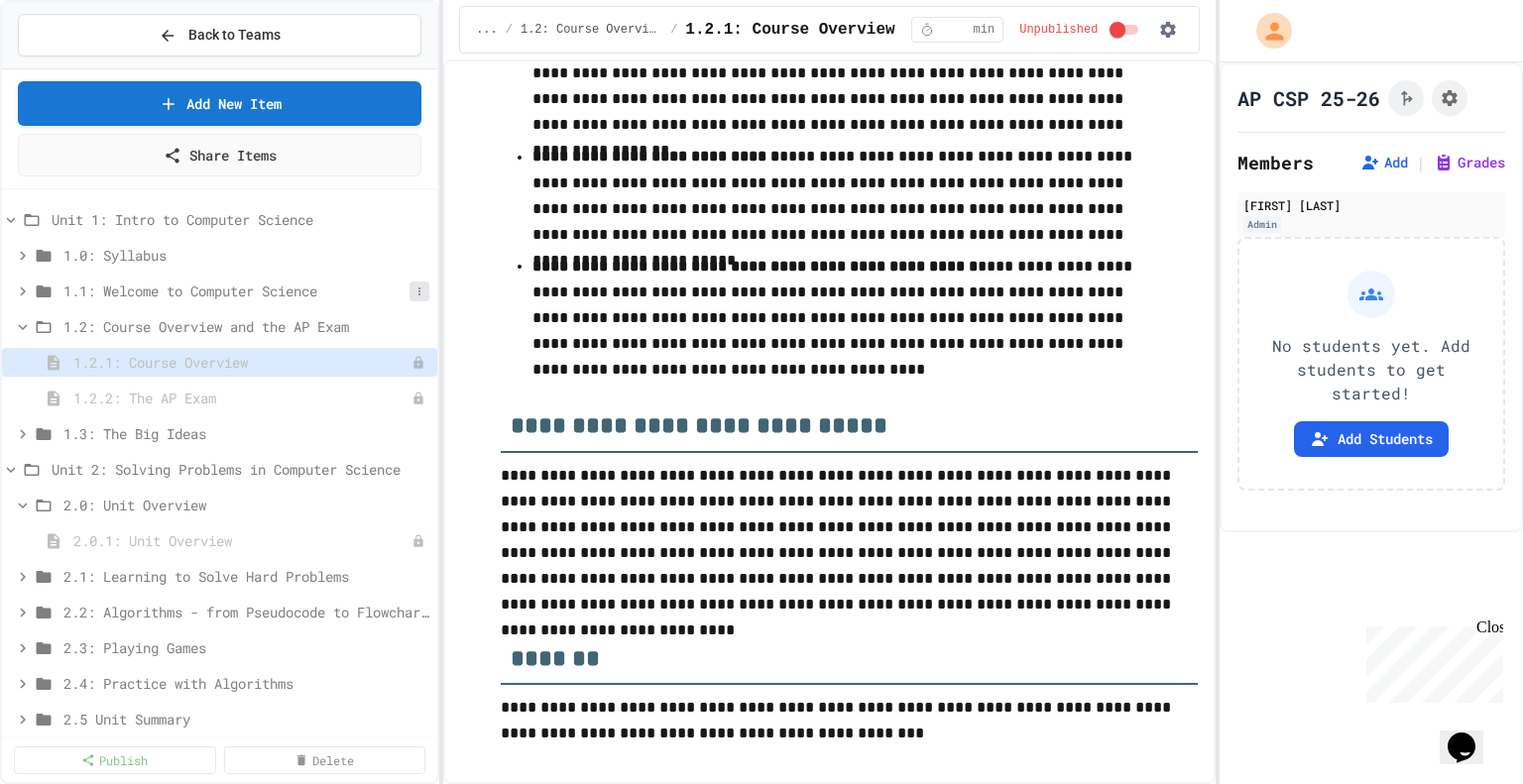 click 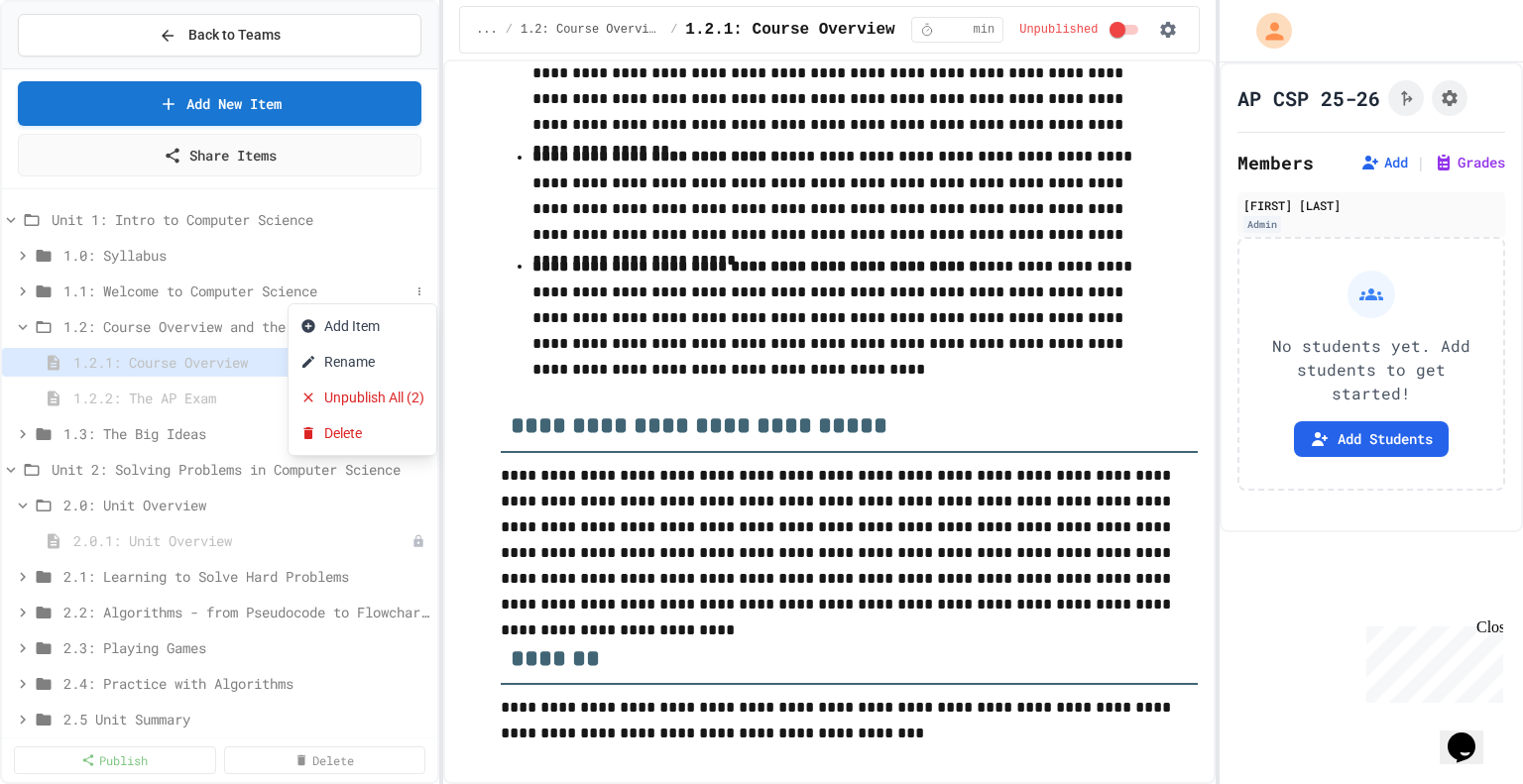 click at bounding box center (762, 392) 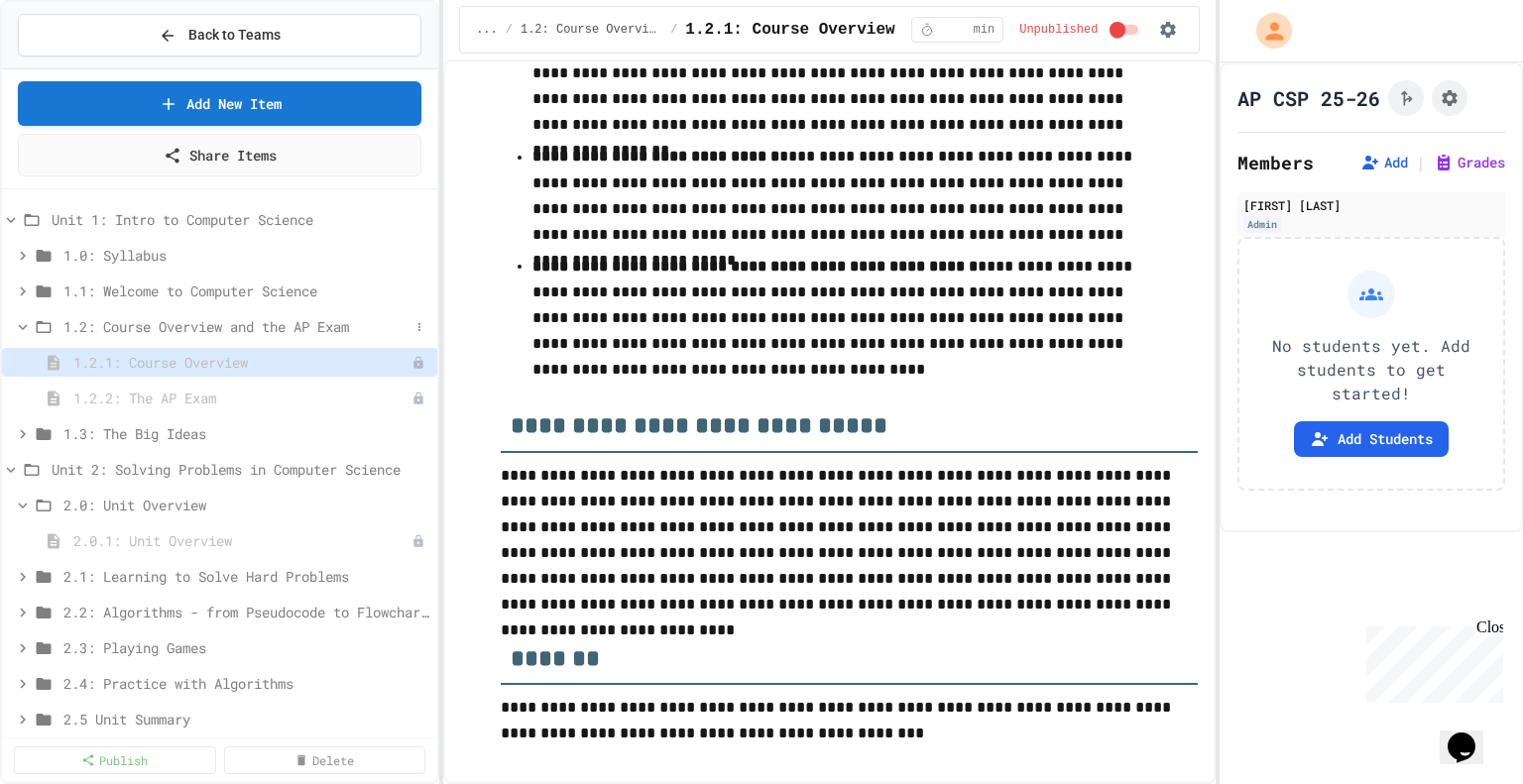 click 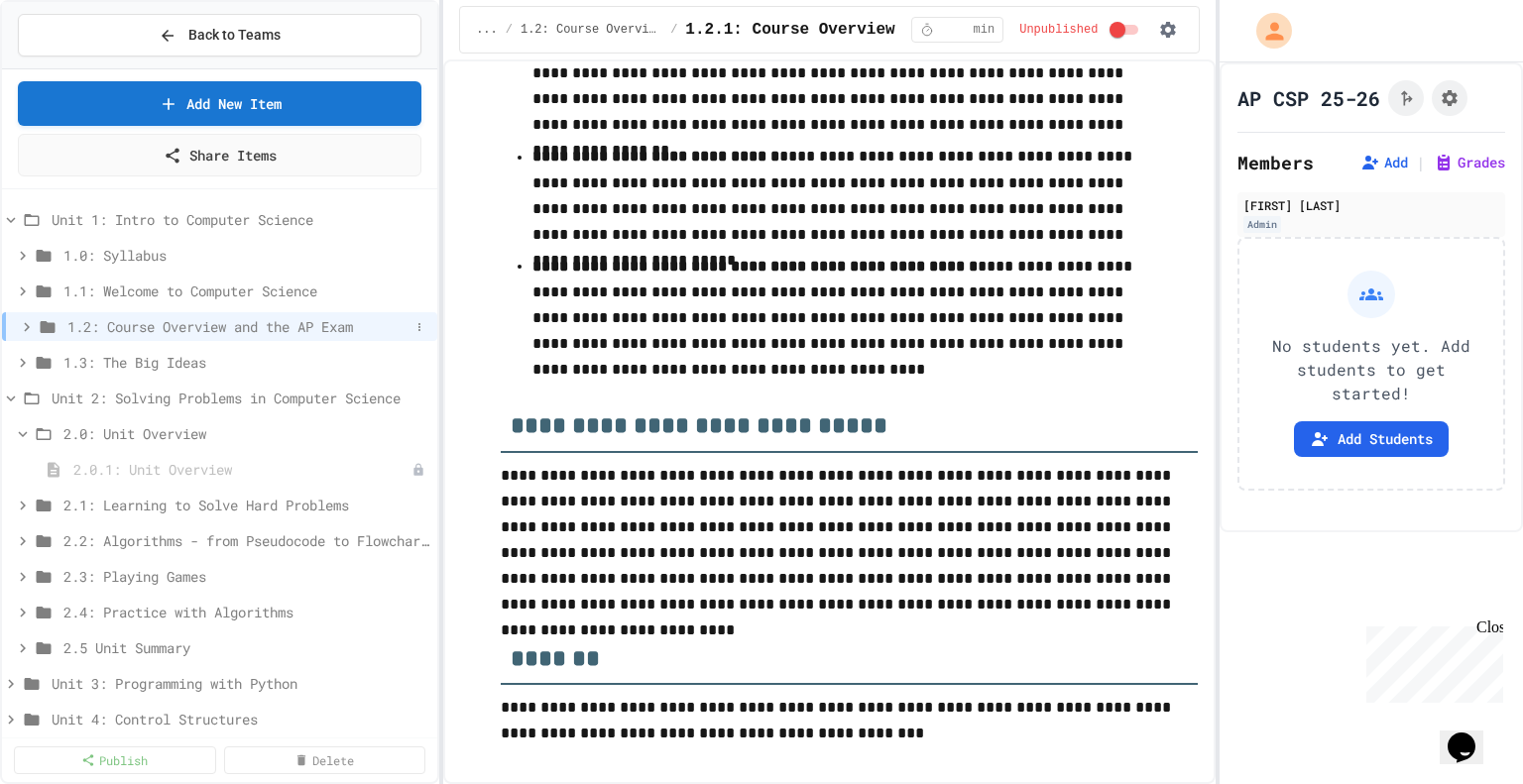 click 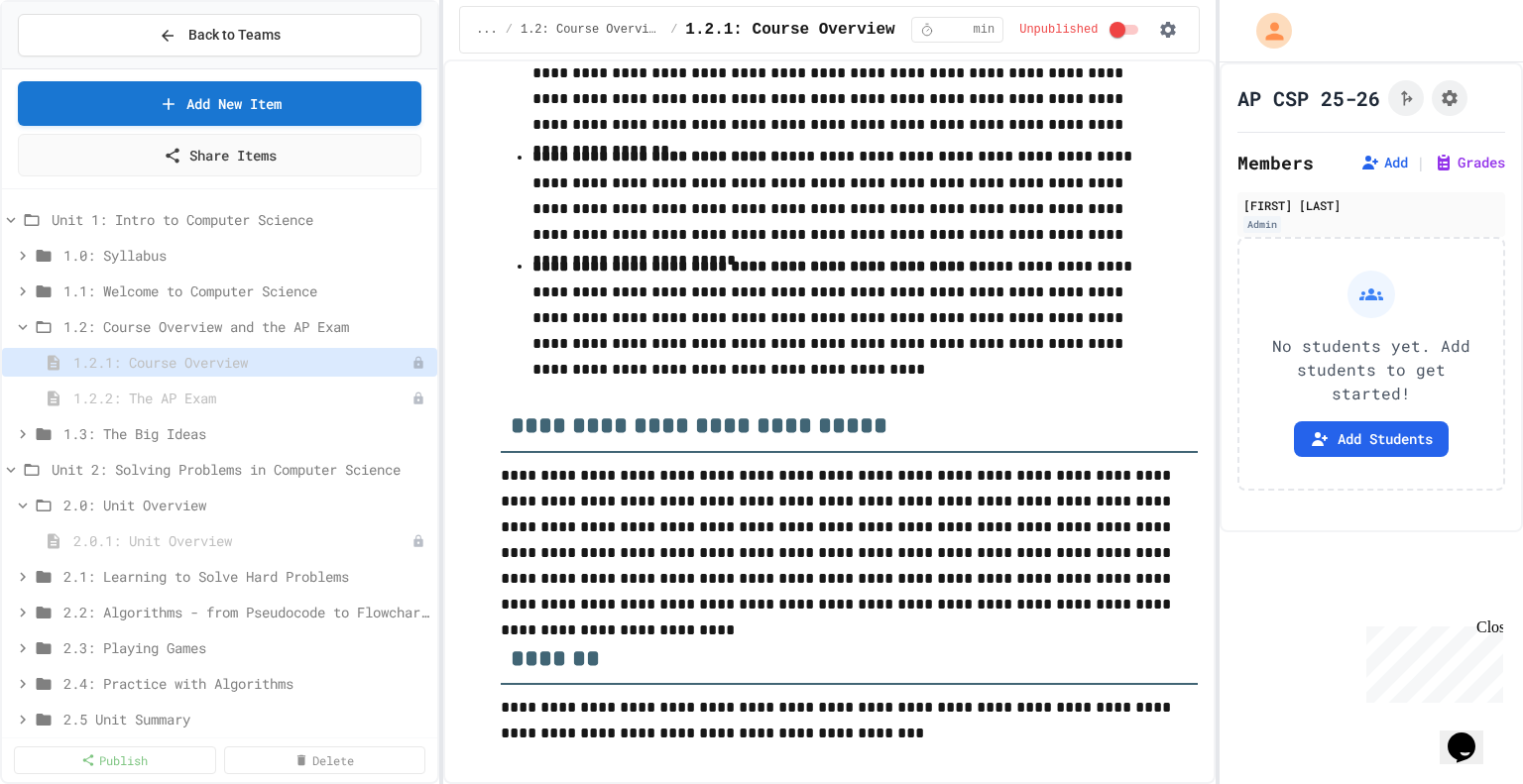 click 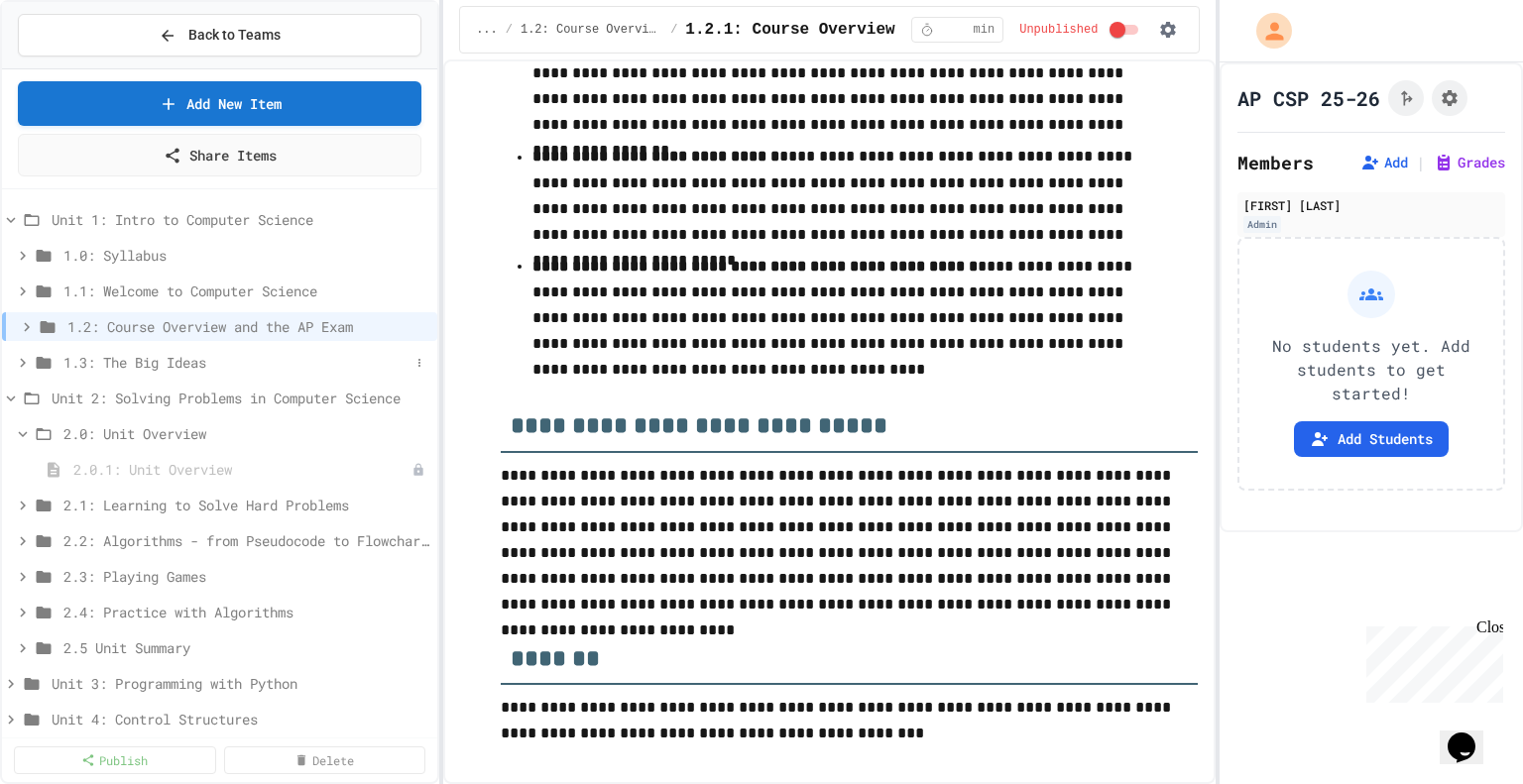 click 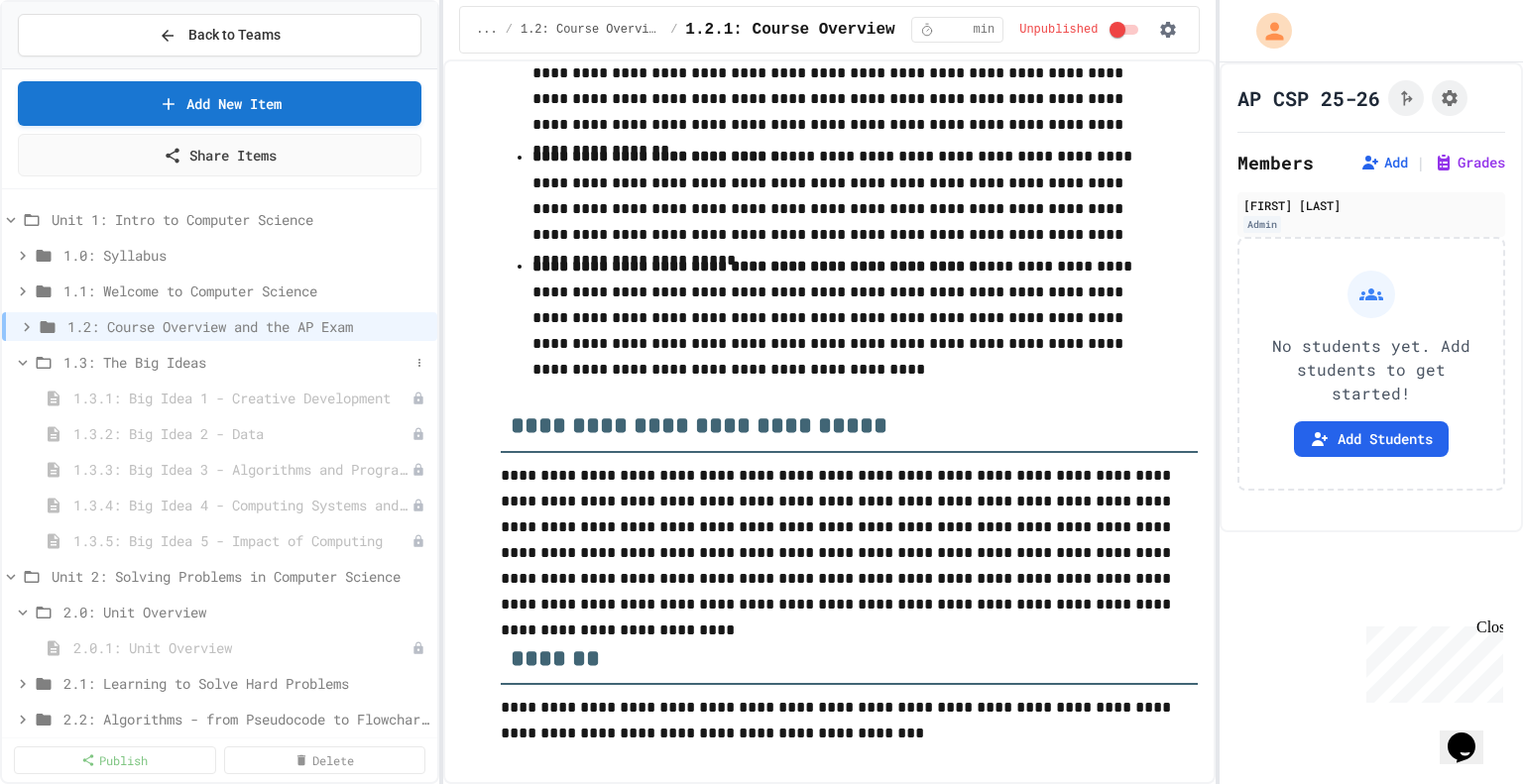 click 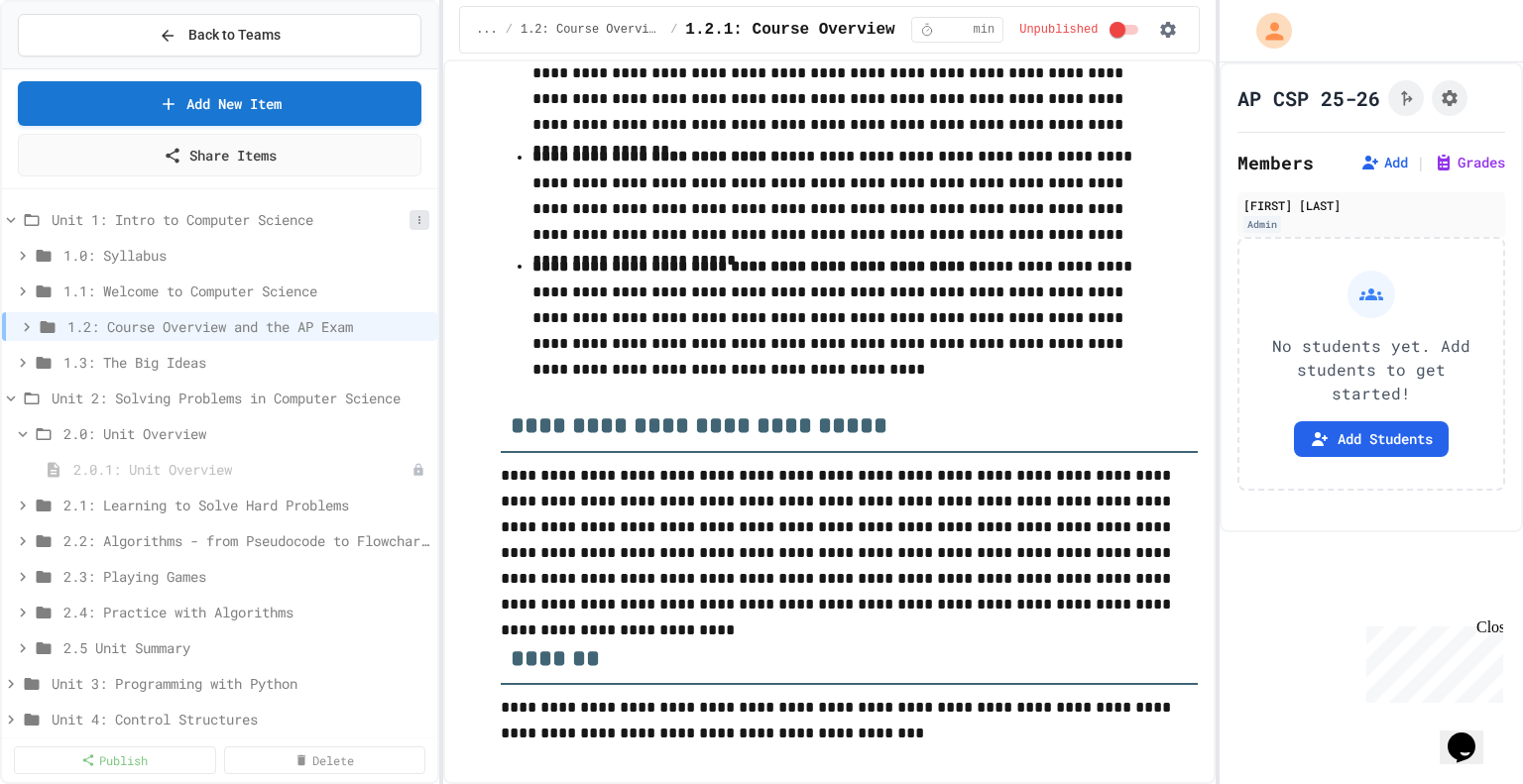 click 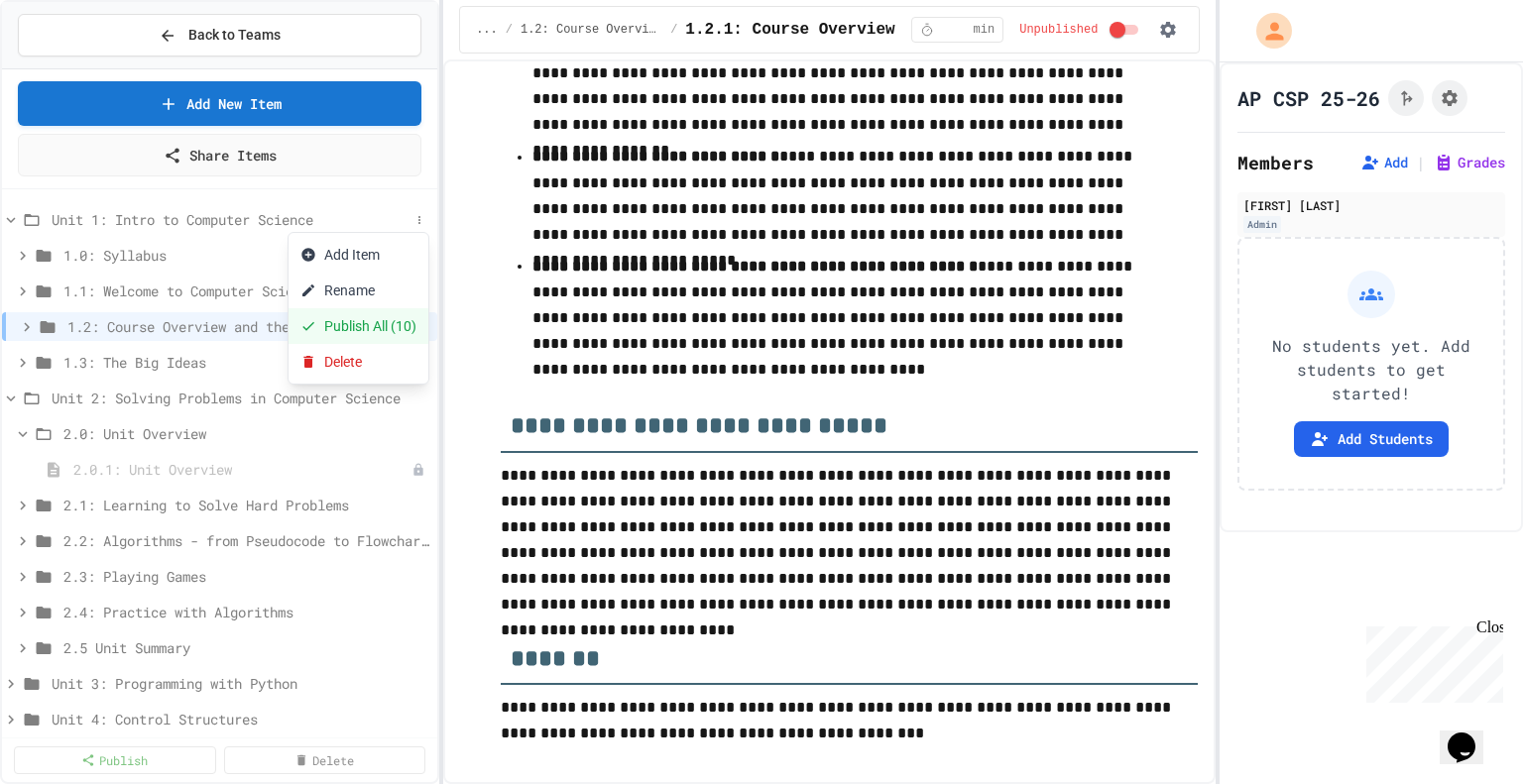 click on "Publish All (10)" at bounding box center (358, 326) 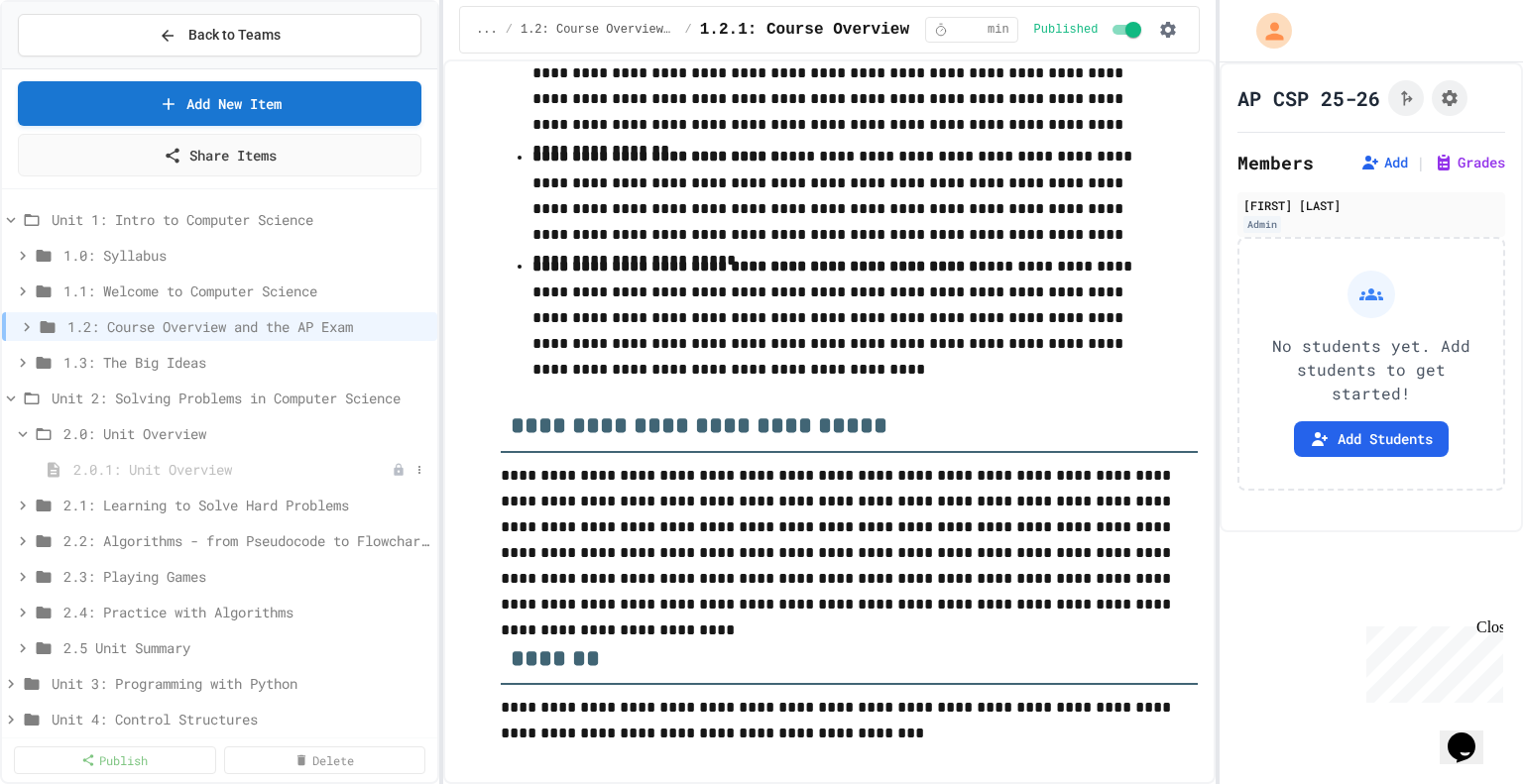 click on "2.0.1: Unit Overview" at bounding box center (232, 469) 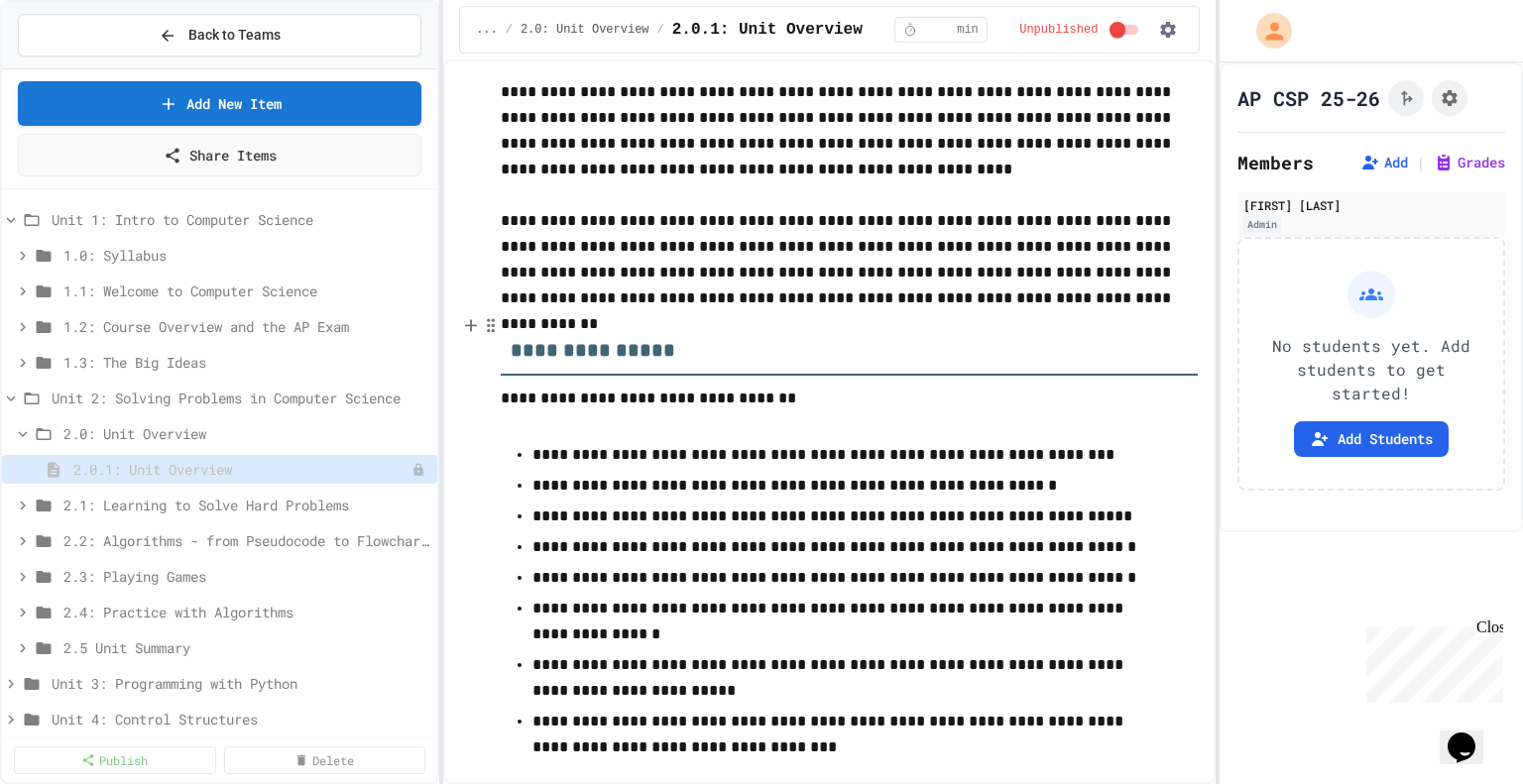 scroll, scrollTop: 138, scrollLeft: 0, axis: vertical 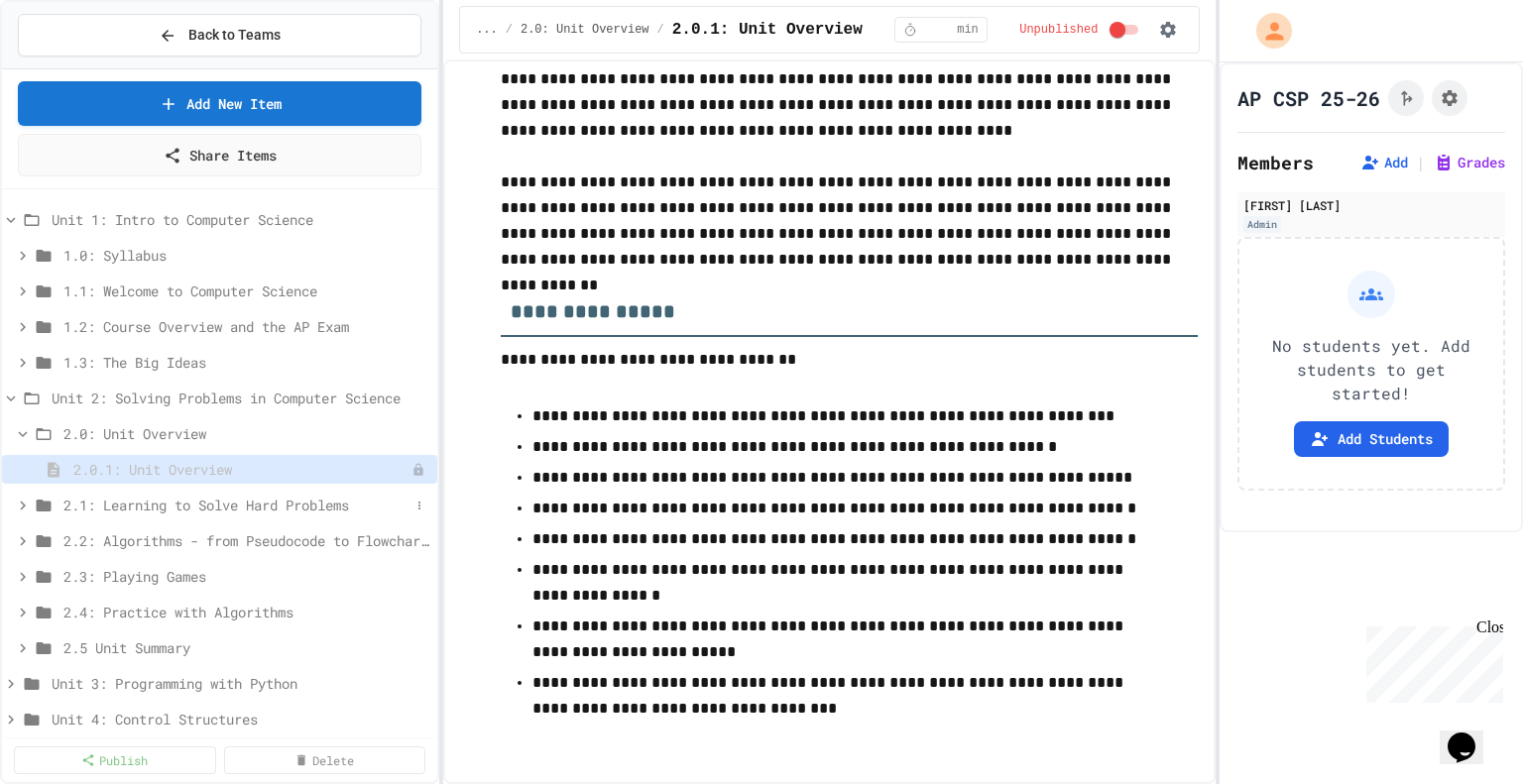 click 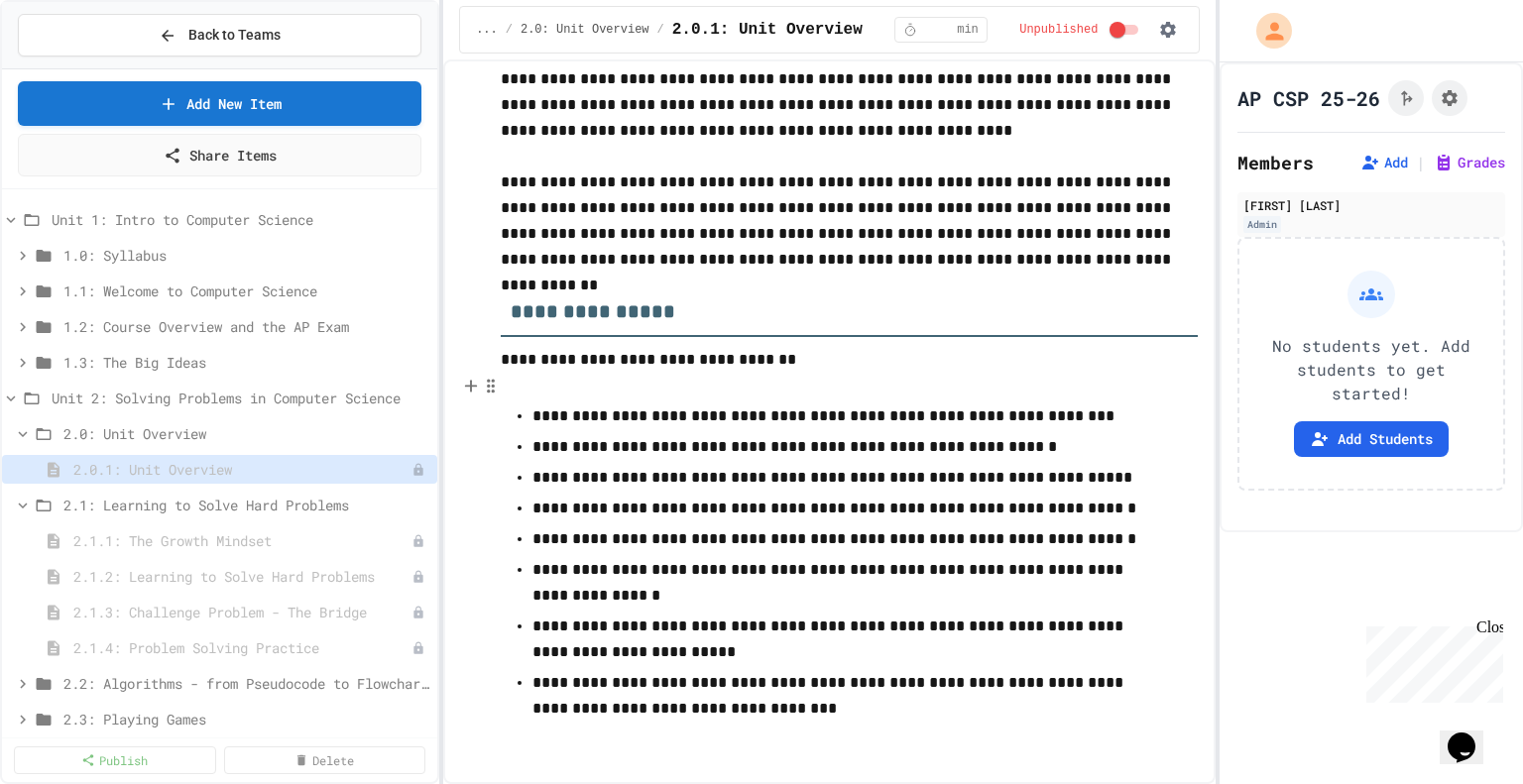 scroll, scrollTop: 0, scrollLeft: 0, axis: both 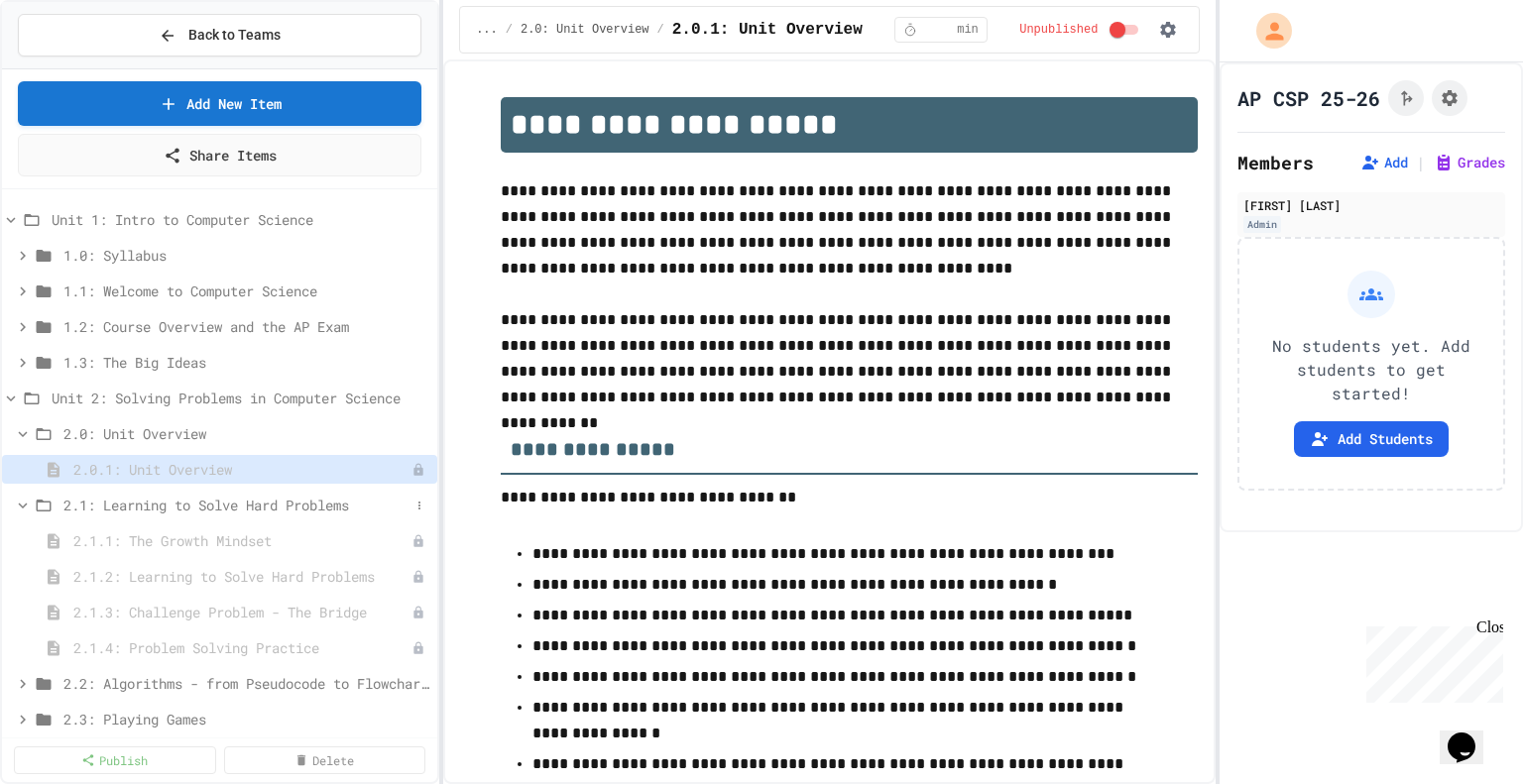 click 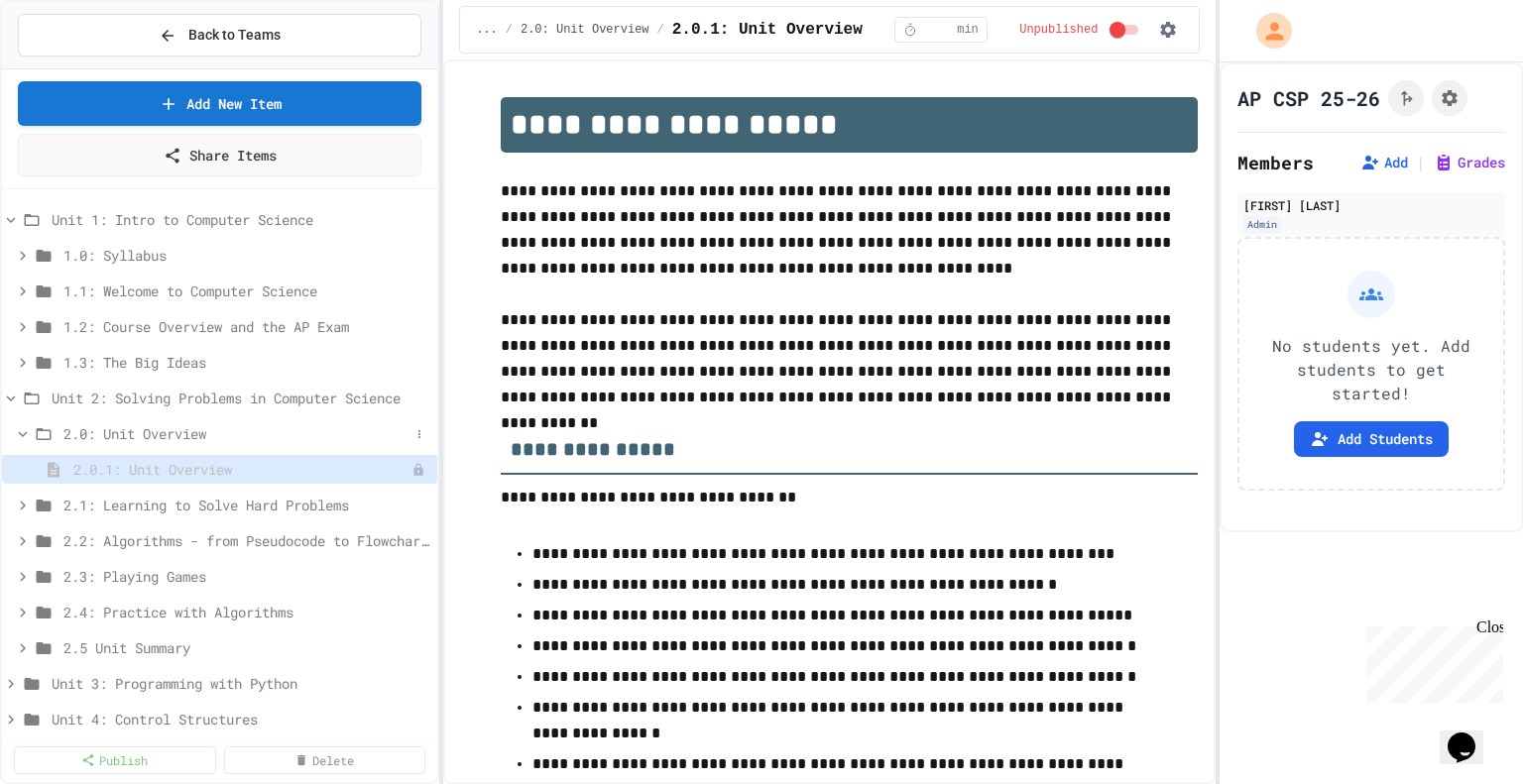 click 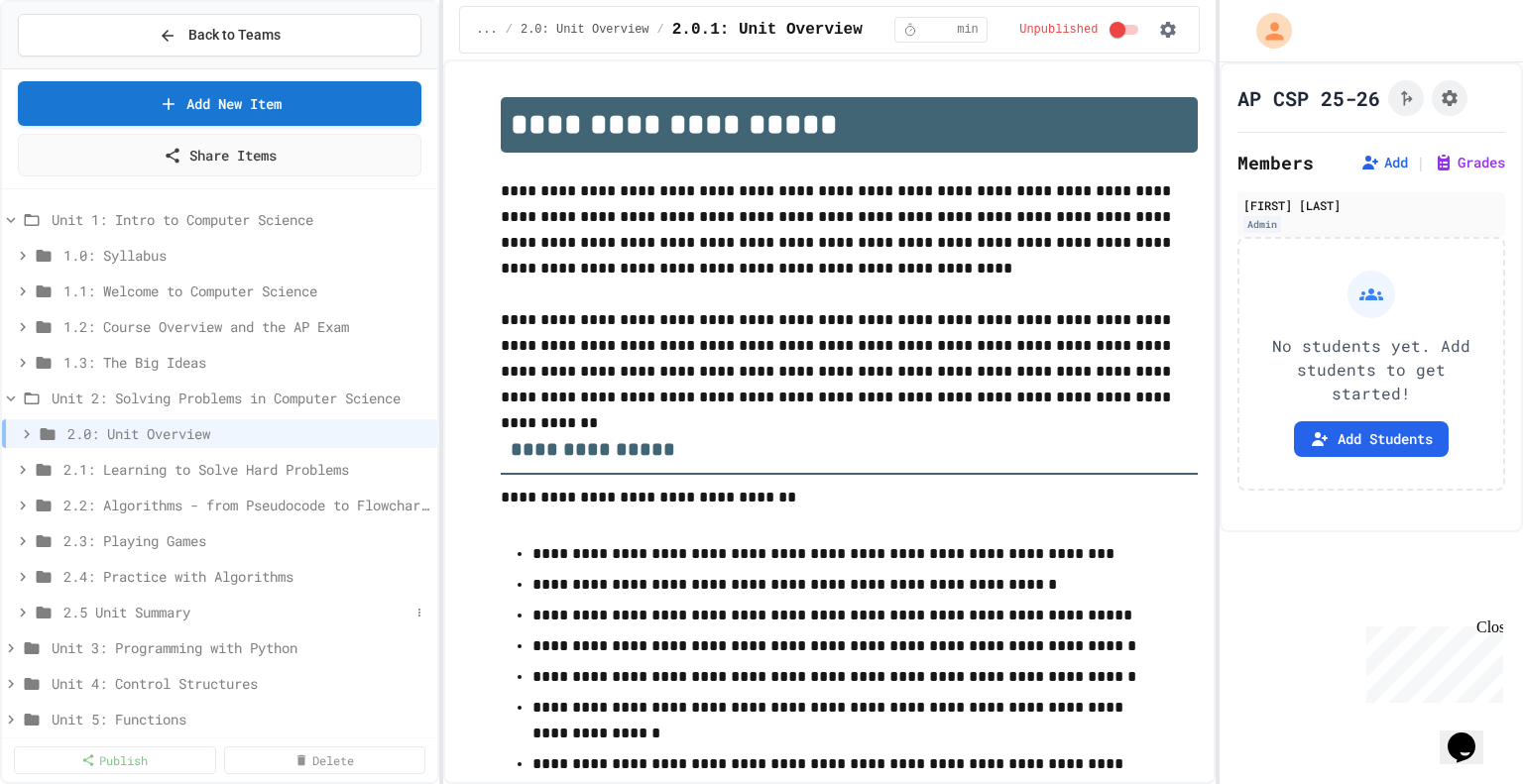 click on "2.5 Unit Summary" at bounding box center [236, 612] 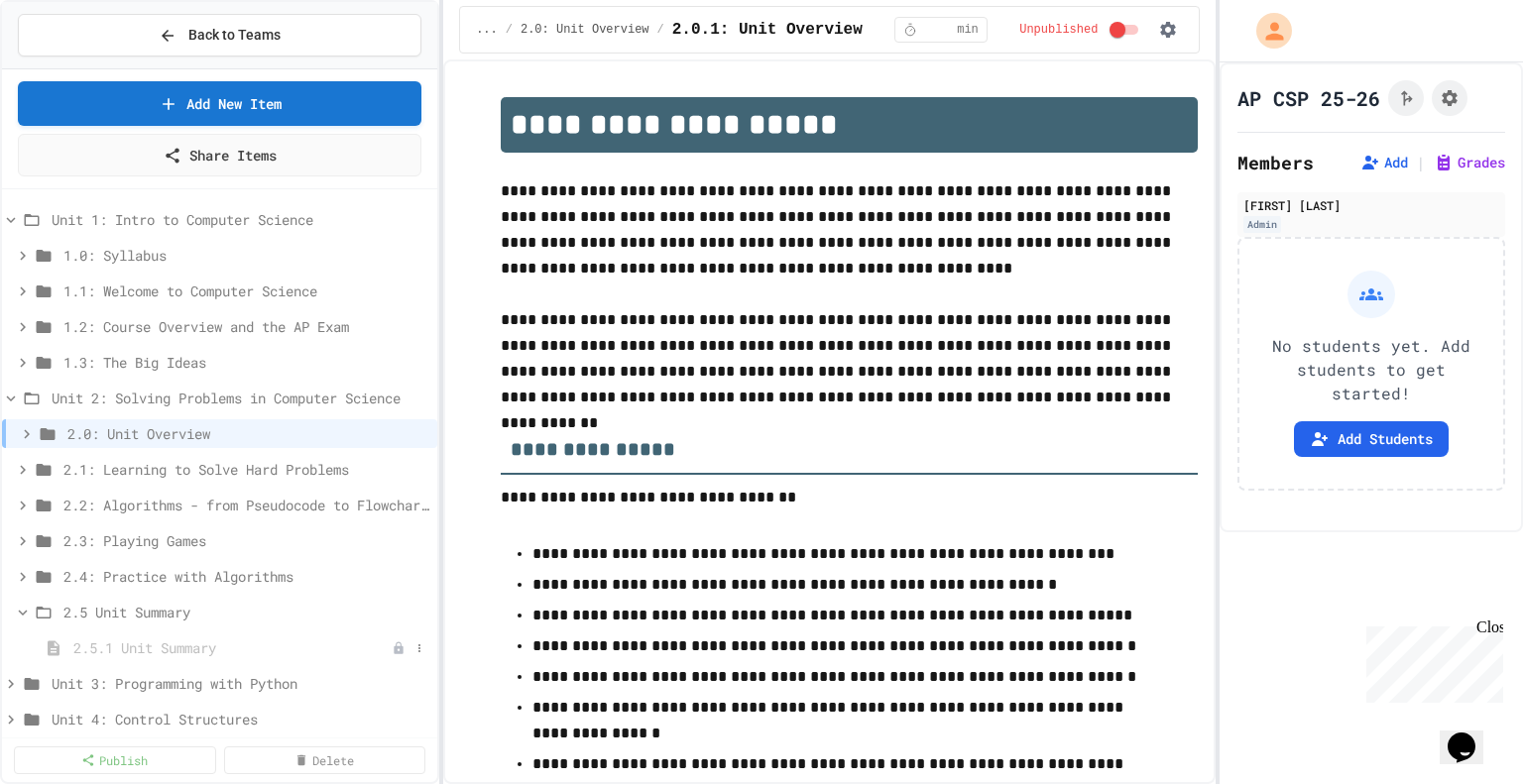 click on "2.5.1 Unit Summary" at bounding box center (232, 647) 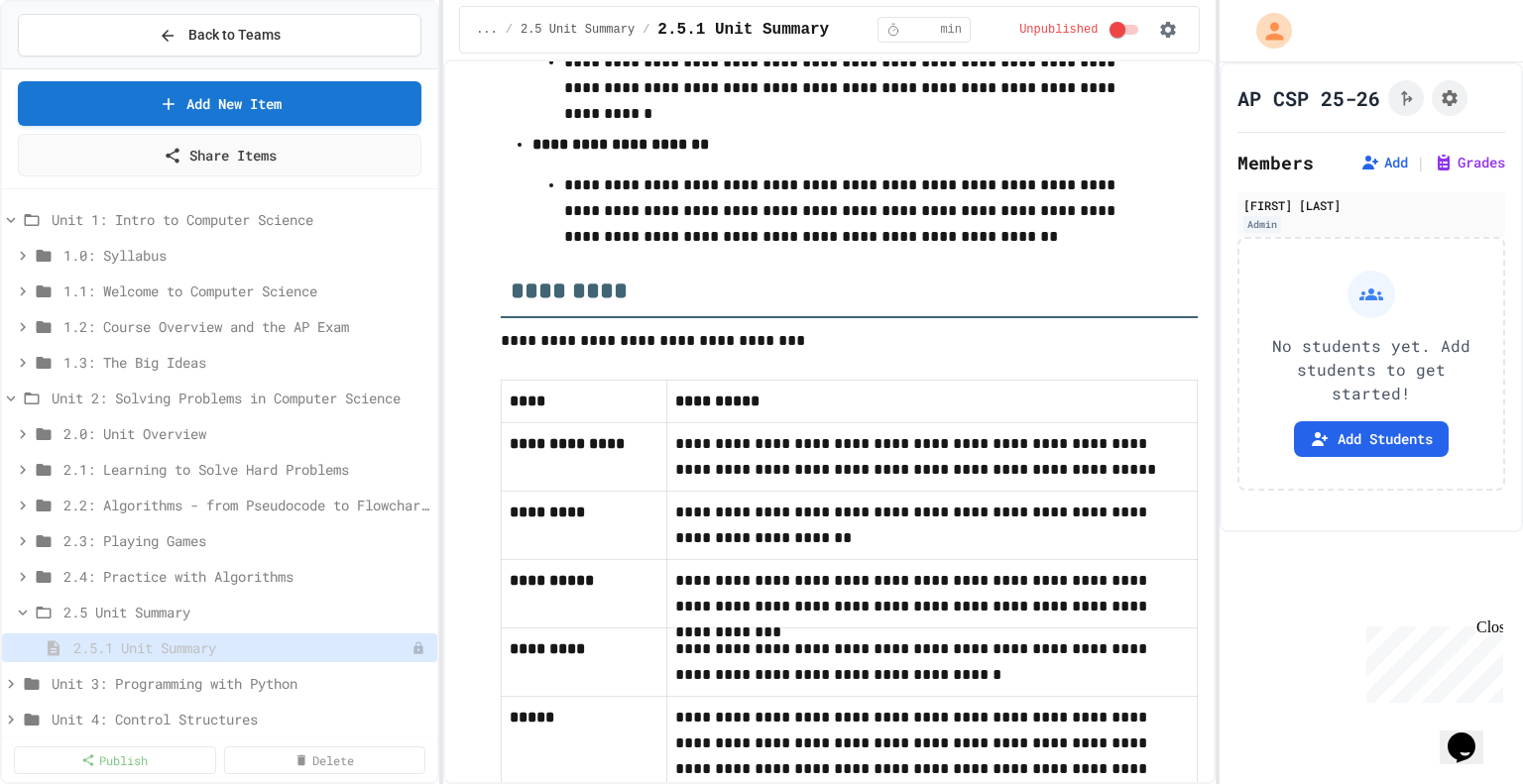 scroll, scrollTop: 1372, scrollLeft: 0, axis: vertical 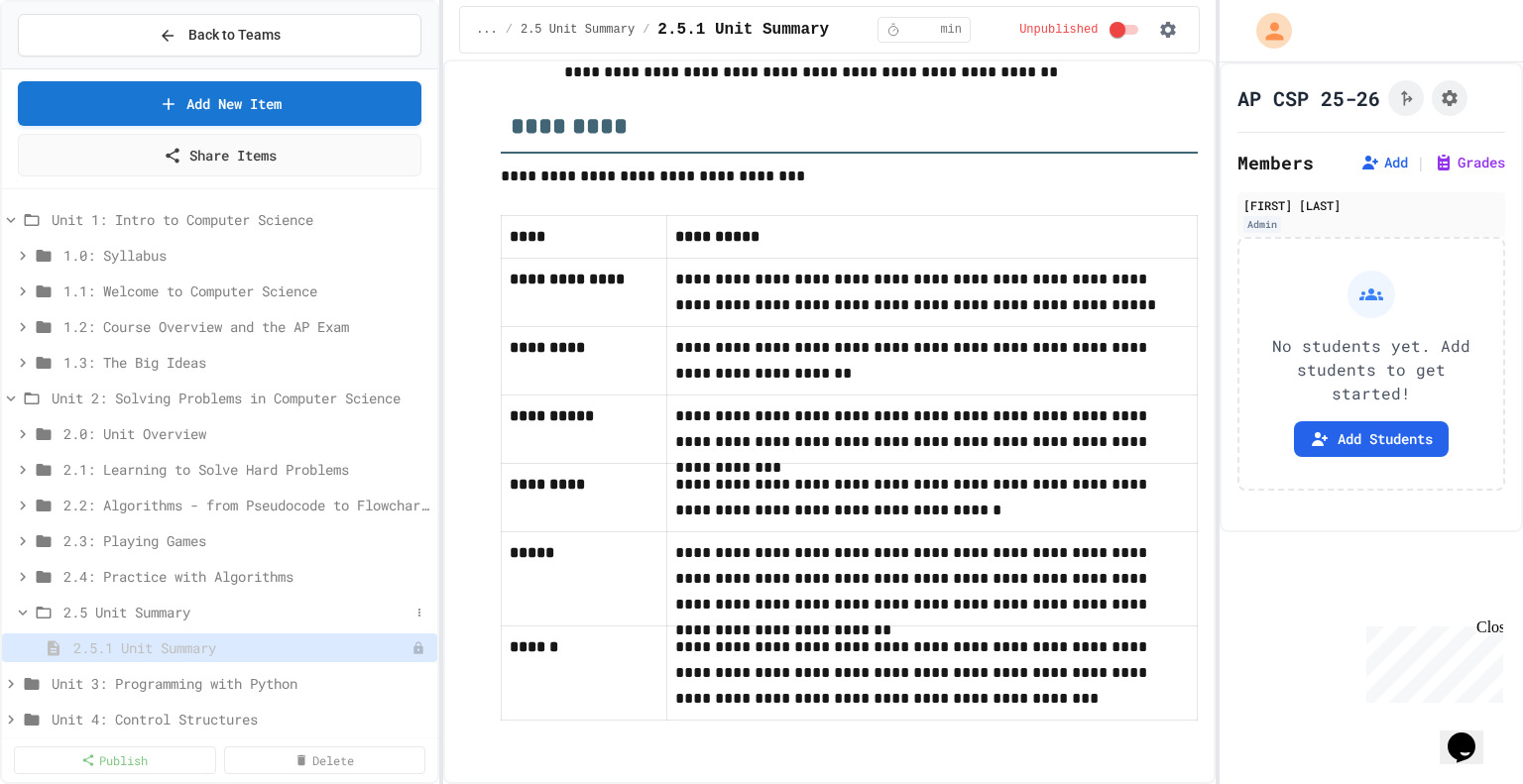 click 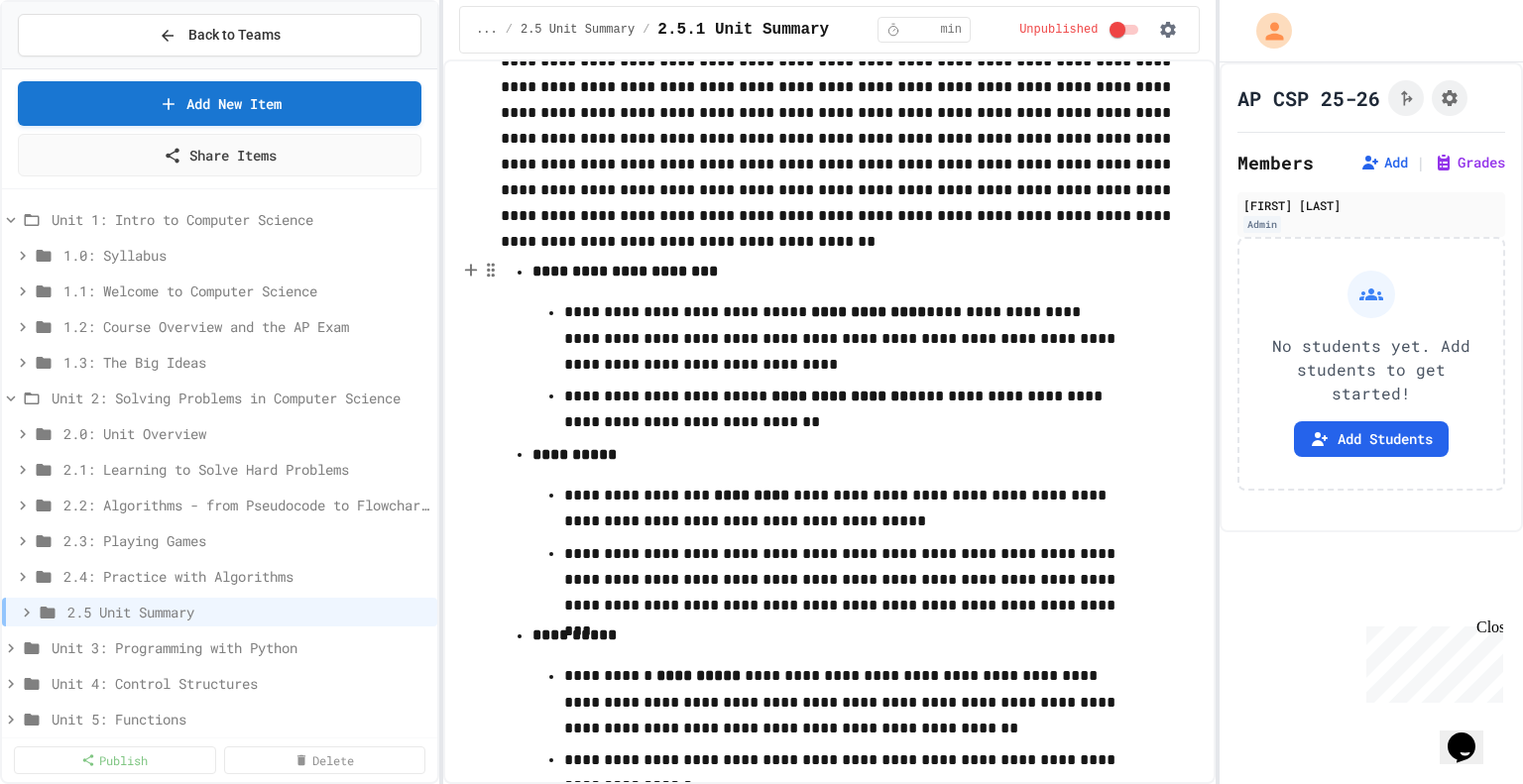 scroll, scrollTop: 0, scrollLeft: 0, axis: both 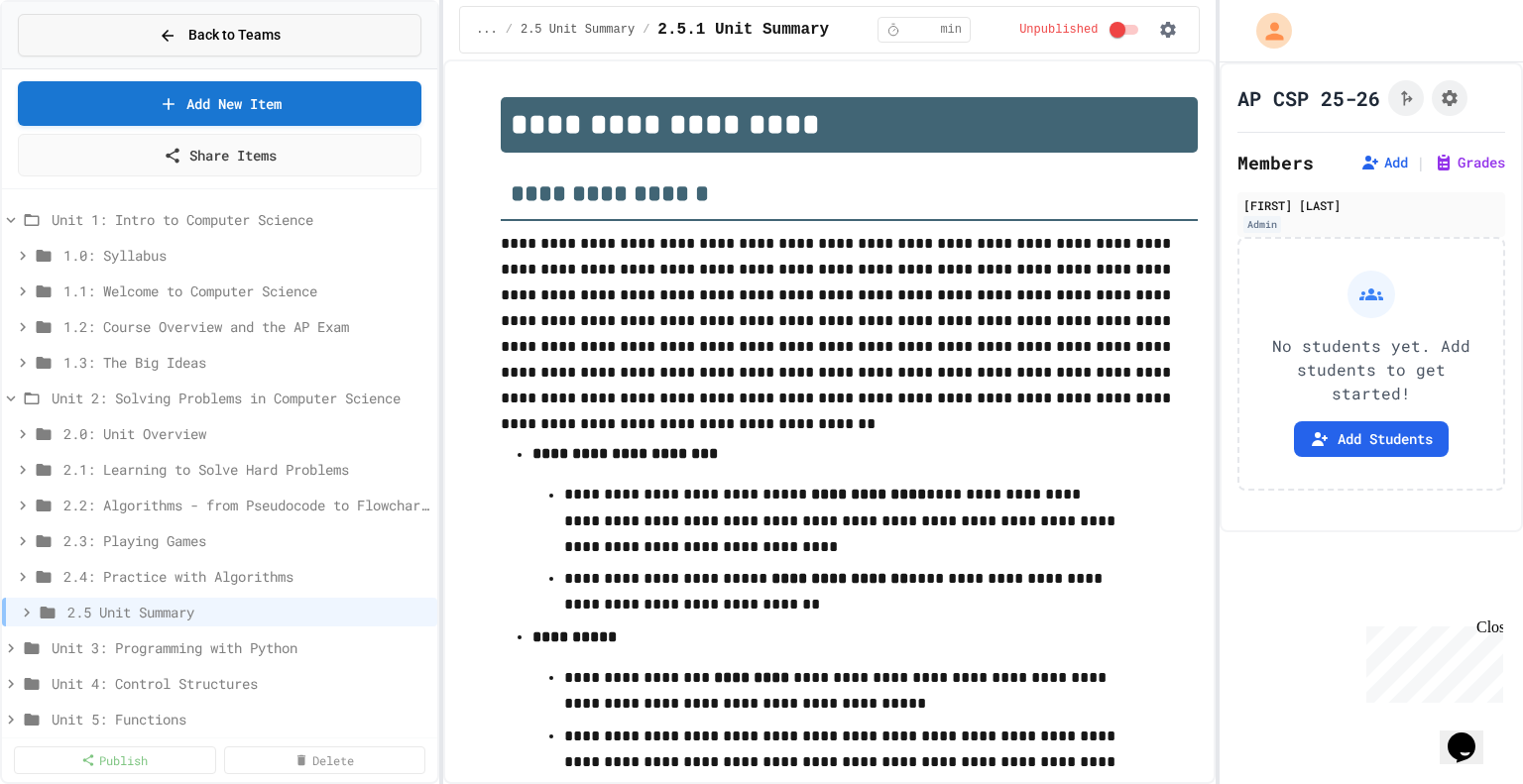 click on "Back to Teams" at bounding box center [234, 35] 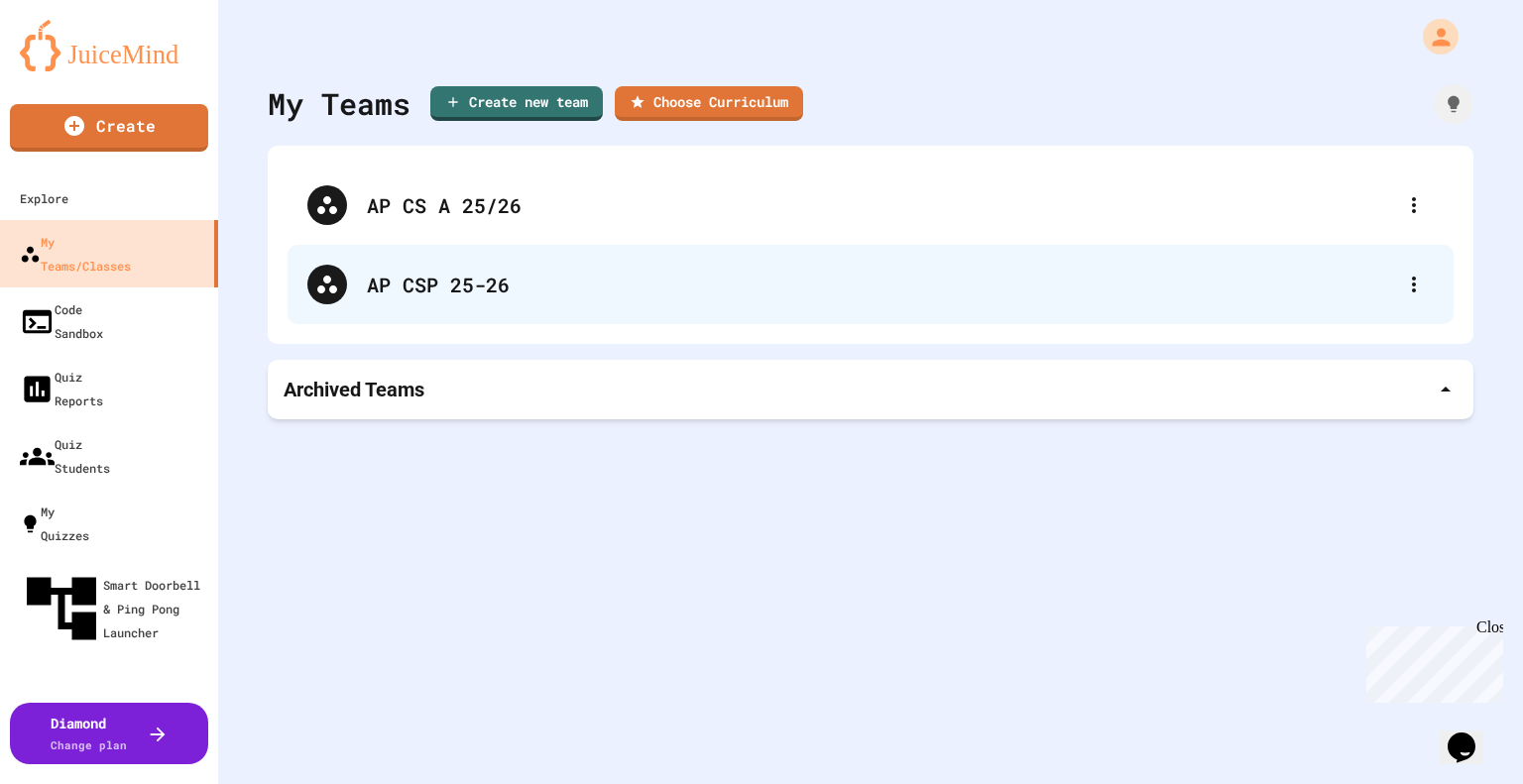 click on "AP CSP 25-26" at bounding box center [880, 284] 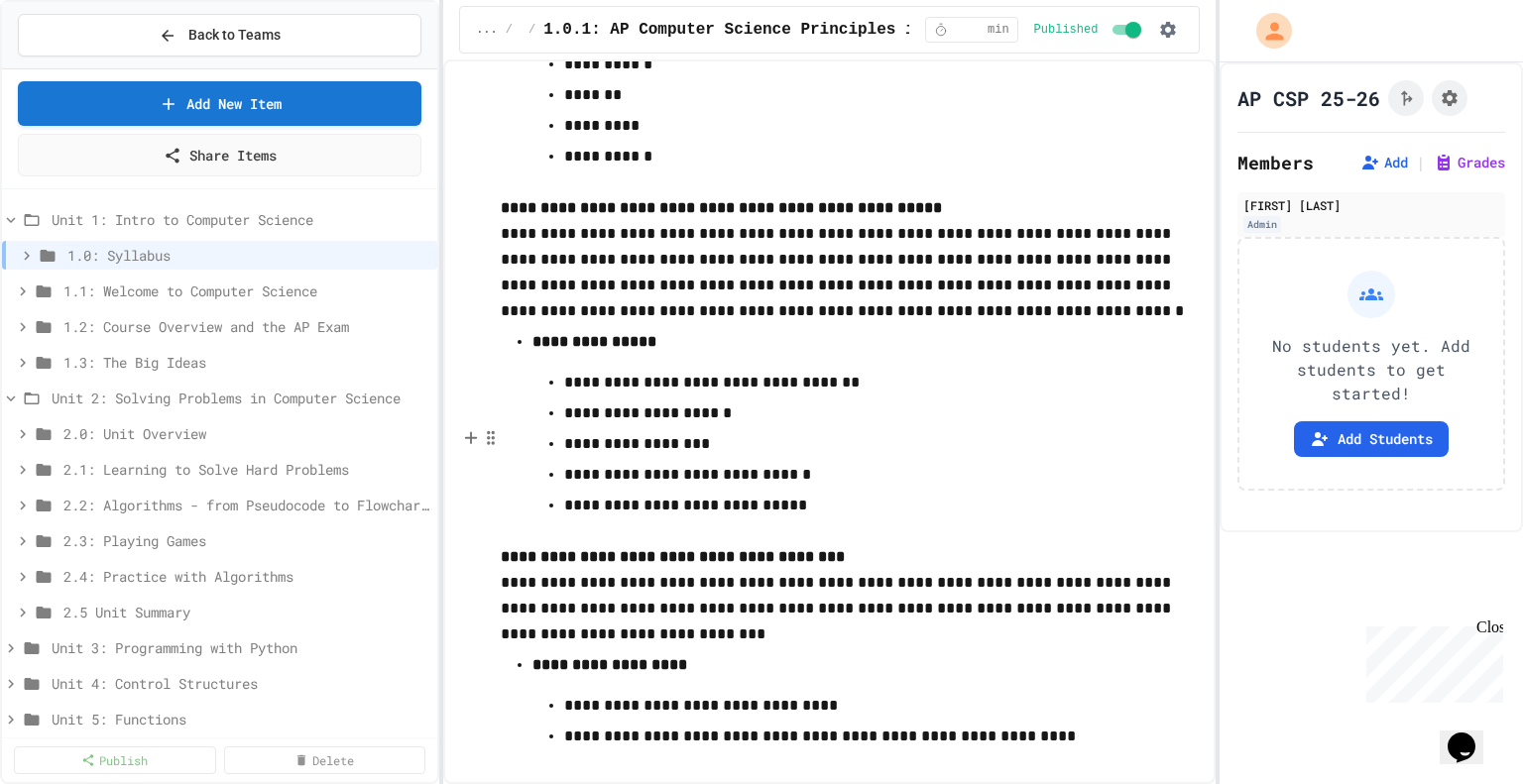 scroll, scrollTop: 12299, scrollLeft: 0, axis: vertical 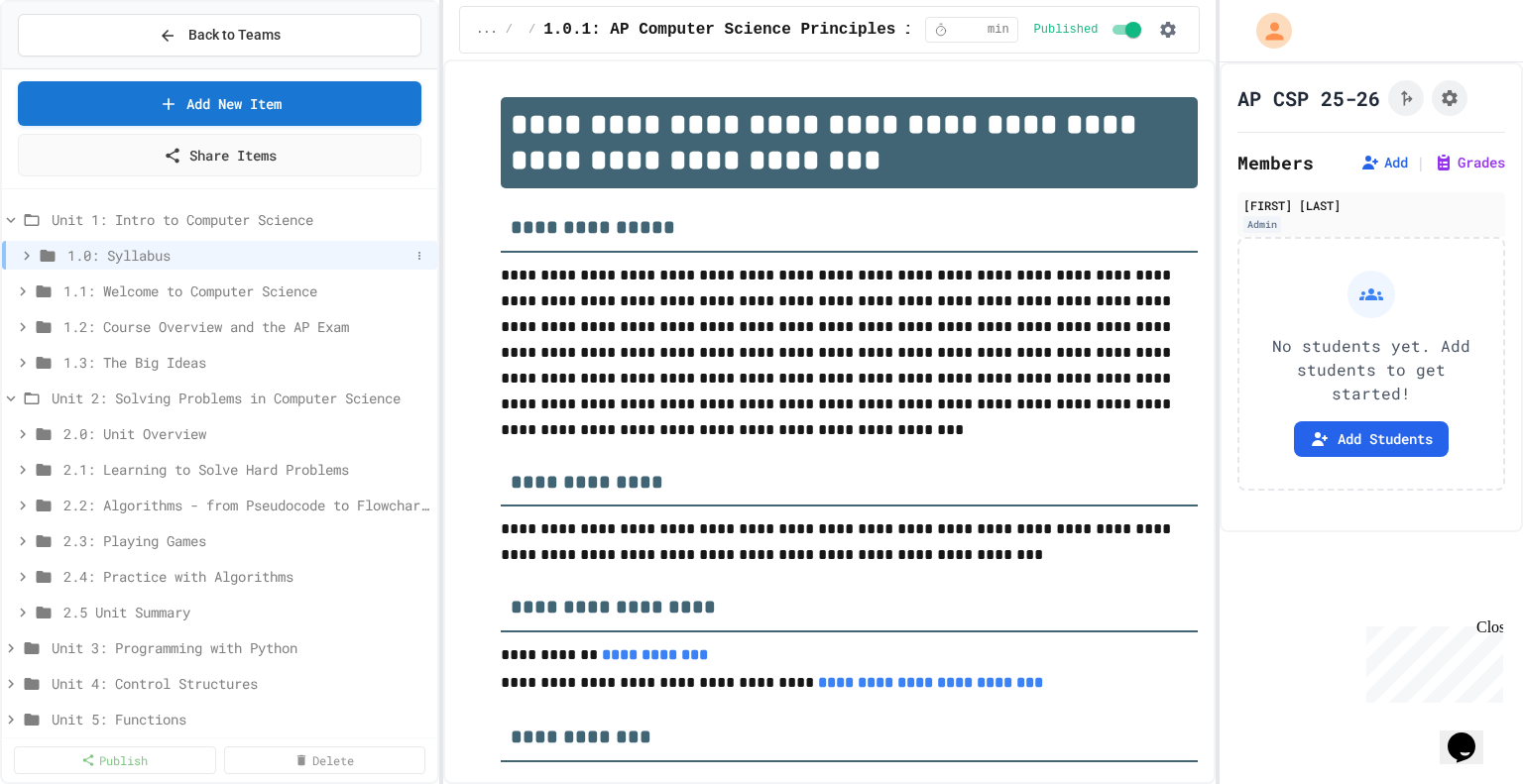 click on "1.0: Syllabus" at bounding box center (238, 255) 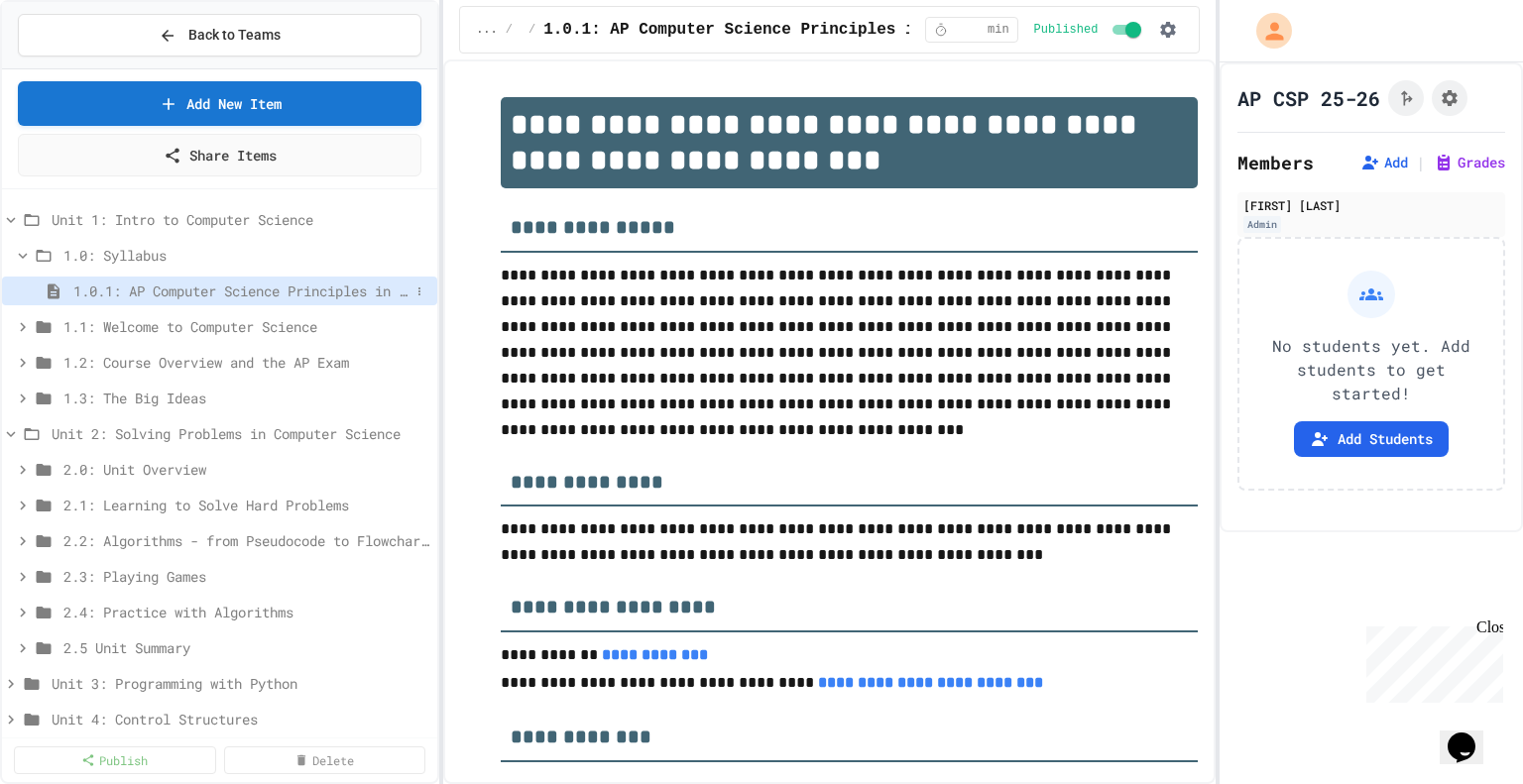 click on "1.0.1: AP Computer Science Principles in Python Course Syllabus" at bounding box center (241, 290) 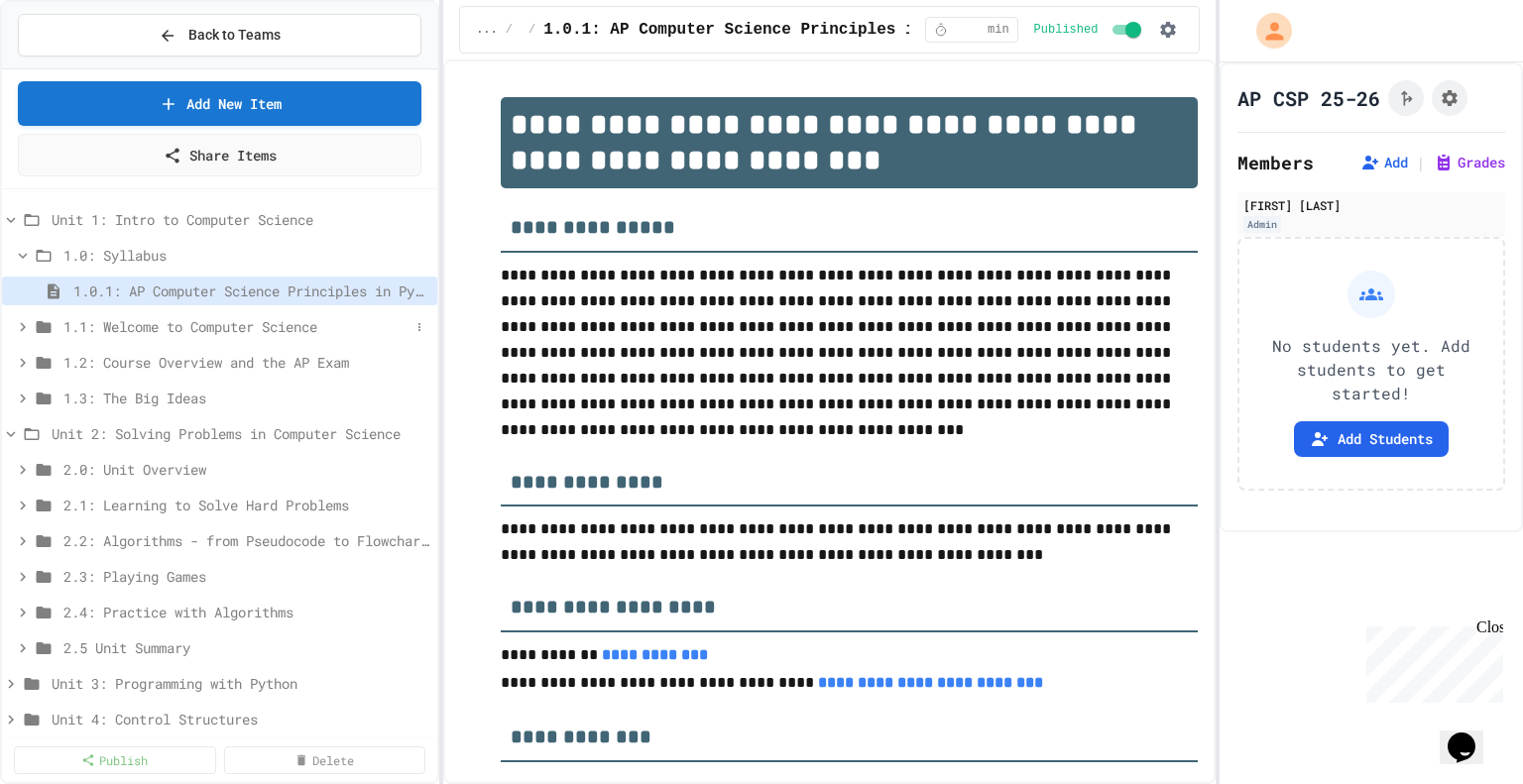 click on "1.1: Welcome to Computer Science" at bounding box center [236, 326] 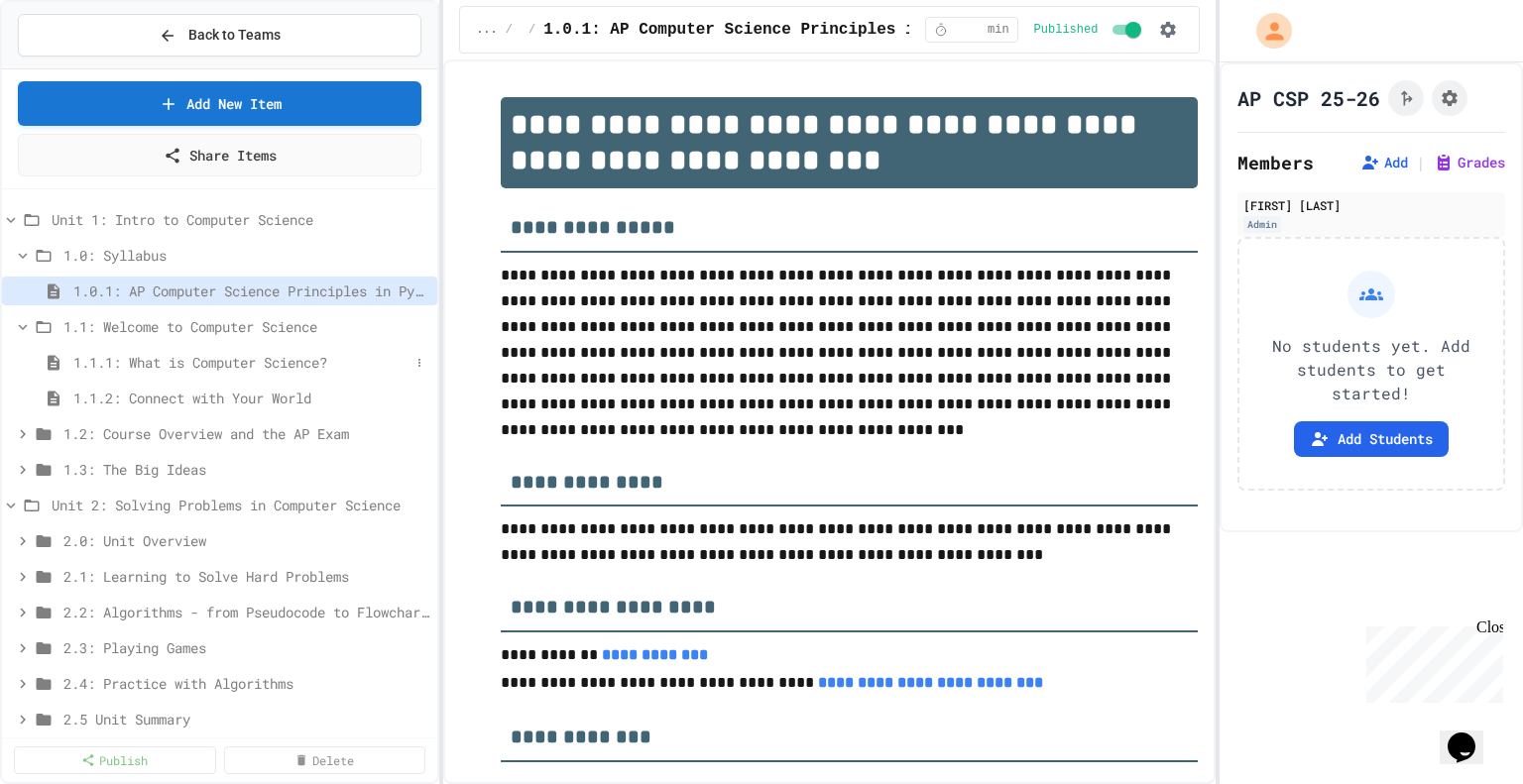 click on "1.1.1: What is Computer Science?" at bounding box center [241, 362] 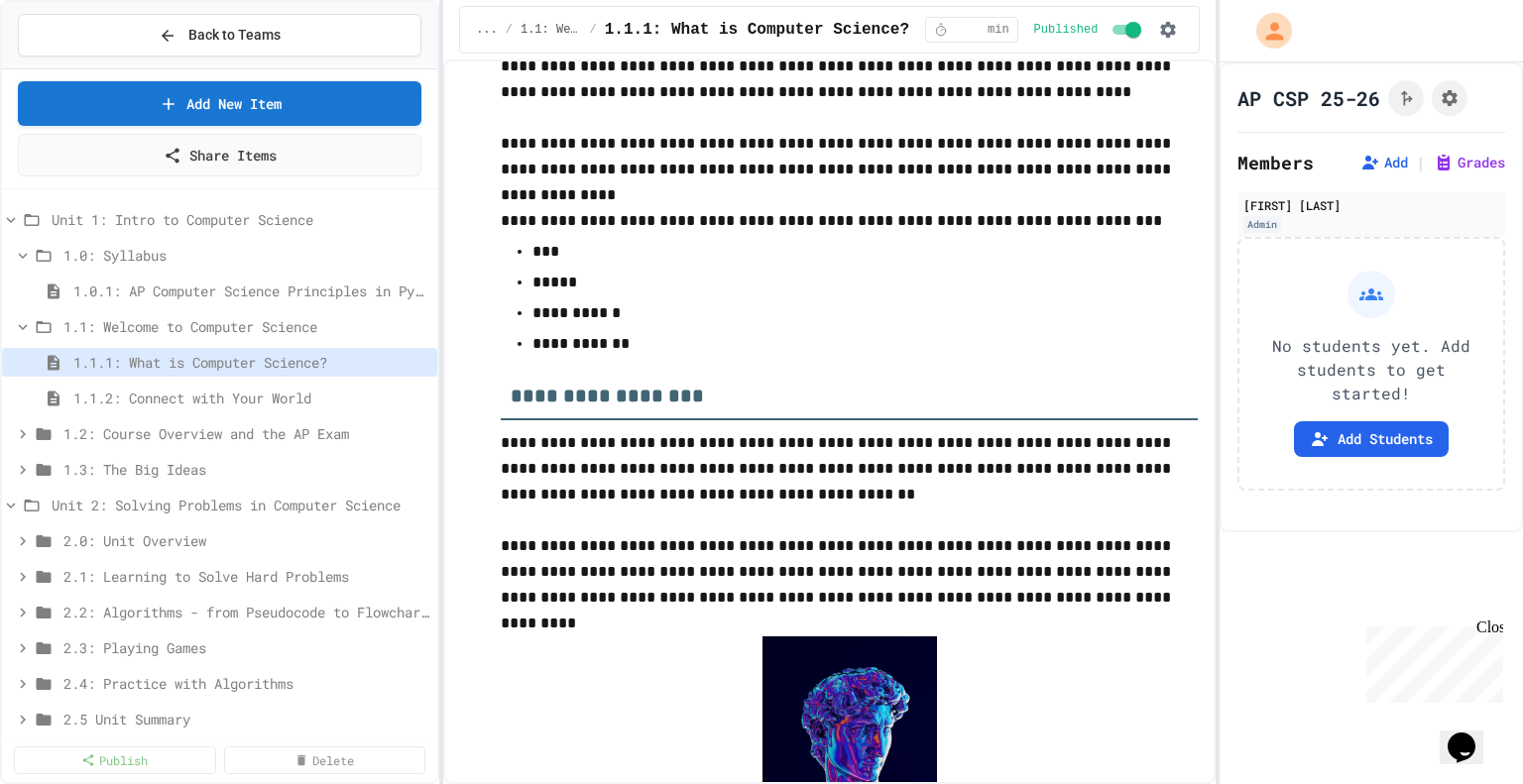 scroll, scrollTop: 0, scrollLeft: 0, axis: both 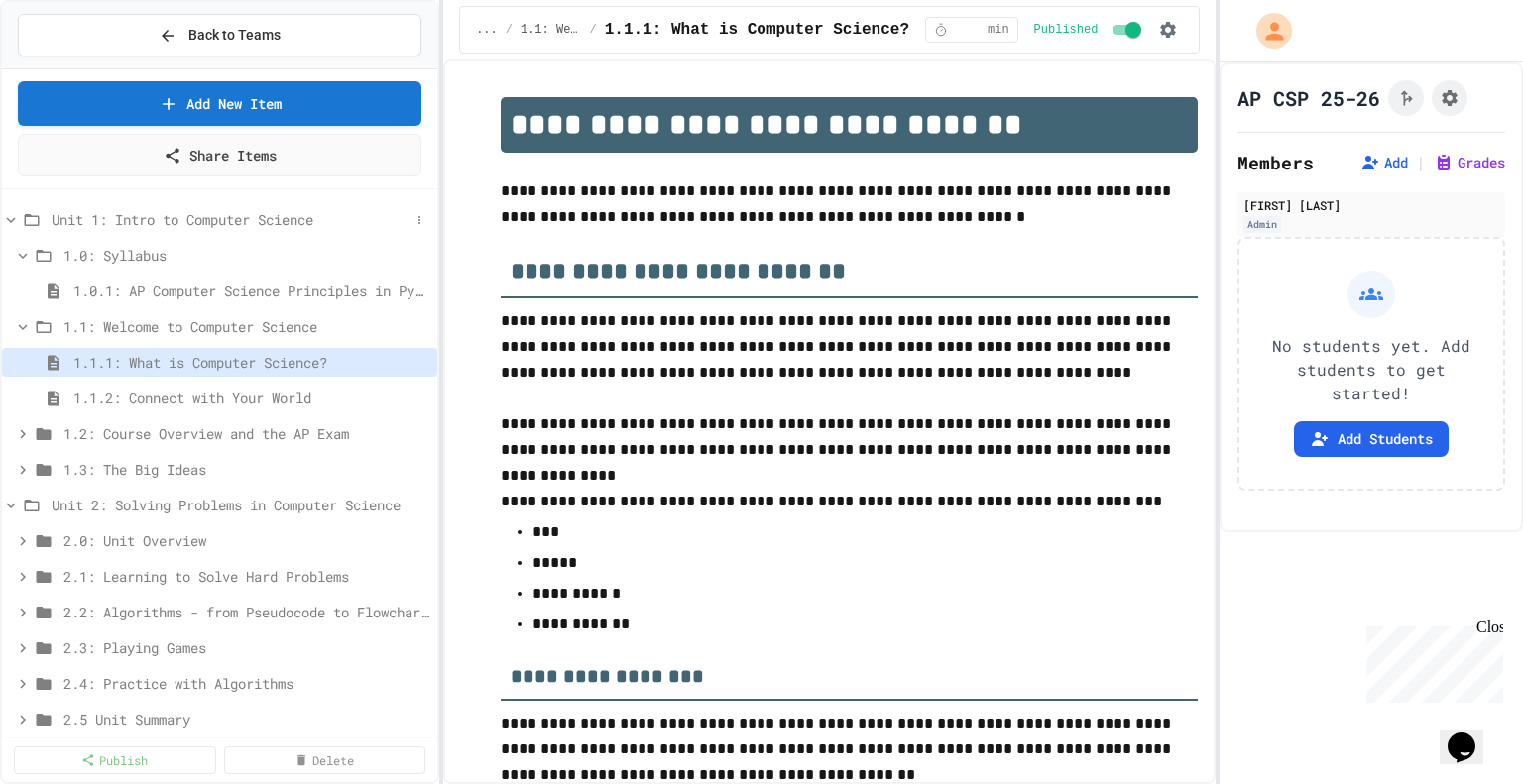 click on "Unit 1: Intro to Computer Science" at bounding box center (230, 219) 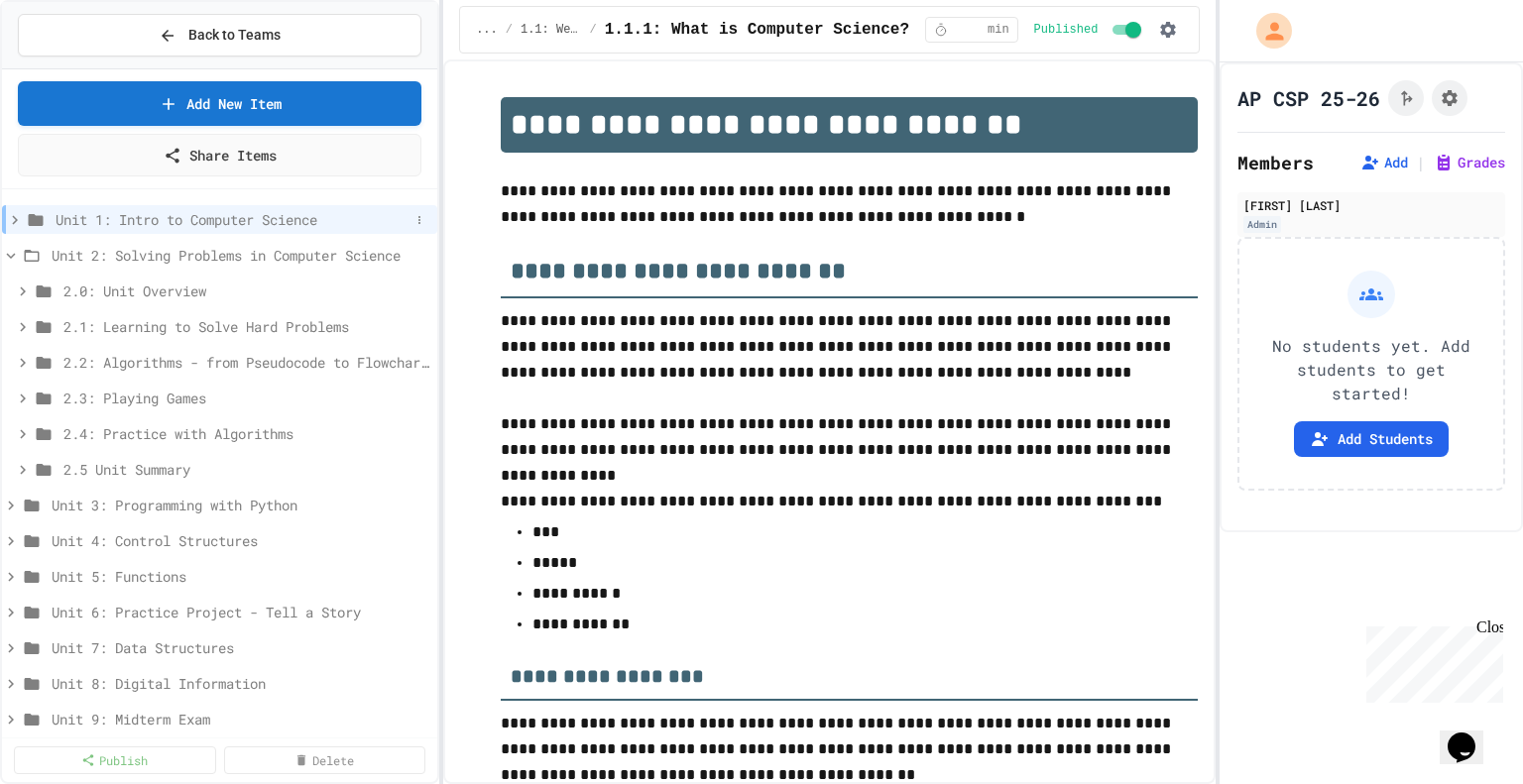click on "Unit 1: Intro to Computer Science" at bounding box center (232, 219) 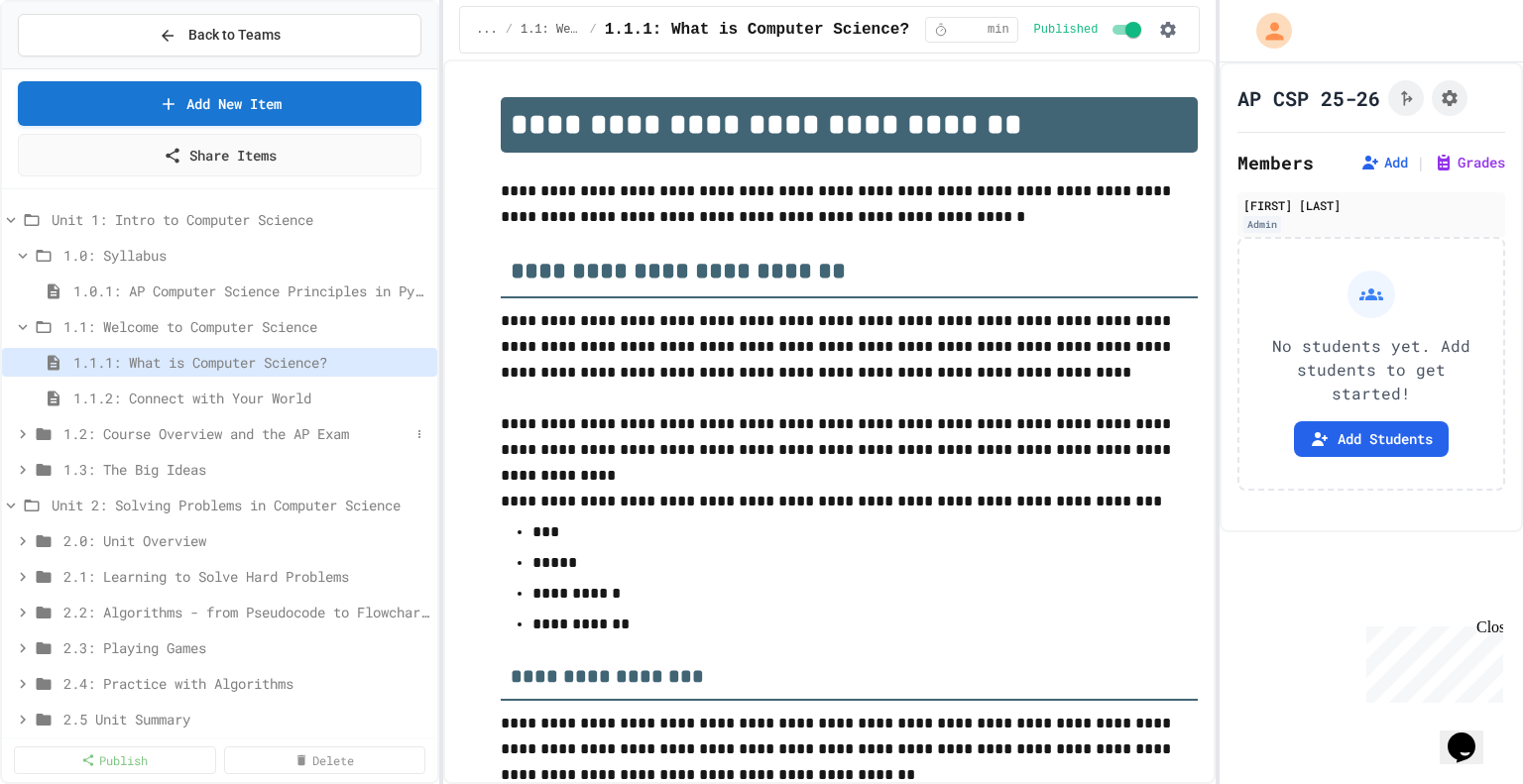 click on "1.2: Course Overview and the AP Exam" at bounding box center (236, 433) 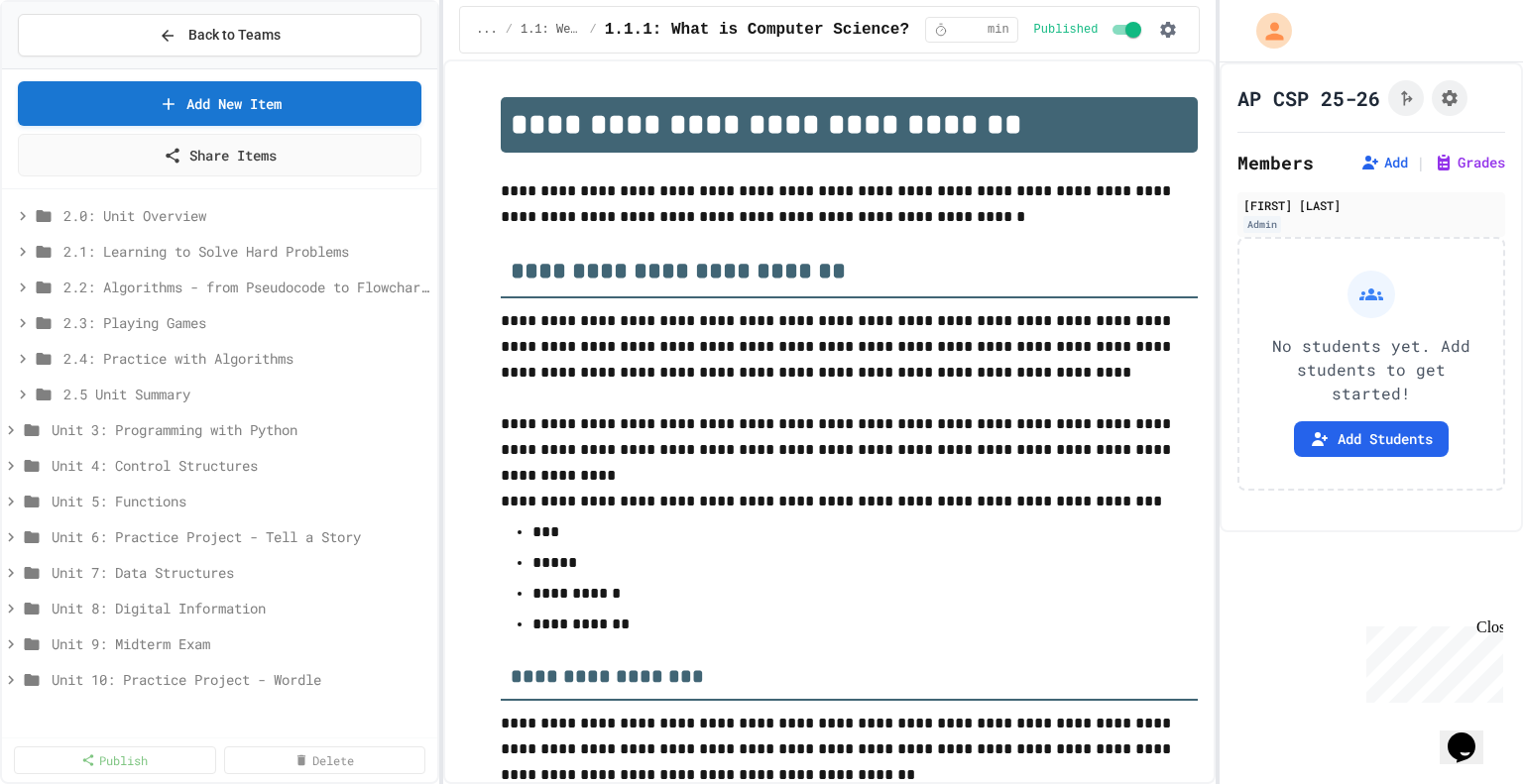 scroll, scrollTop: 297, scrollLeft: 0, axis: vertical 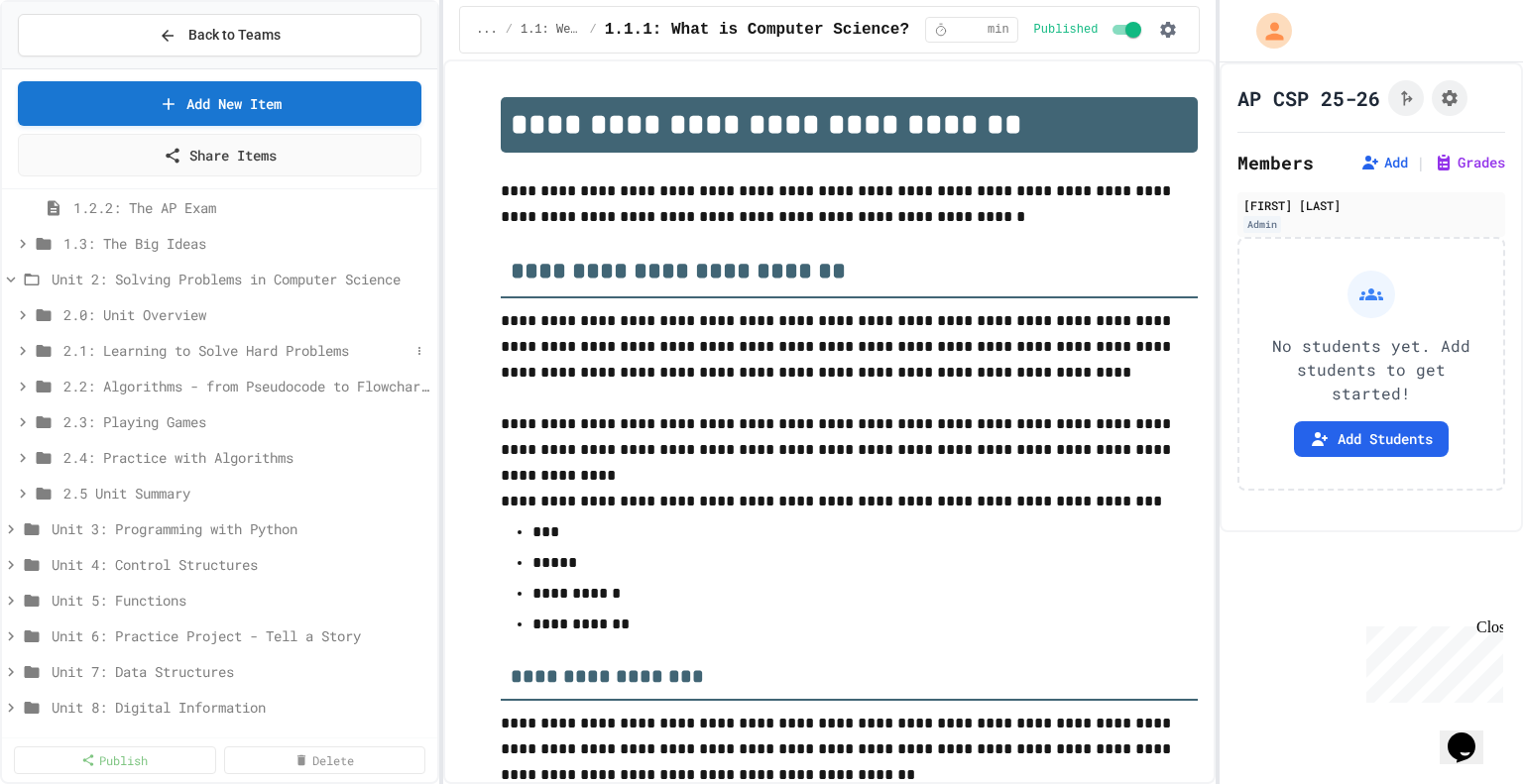 click 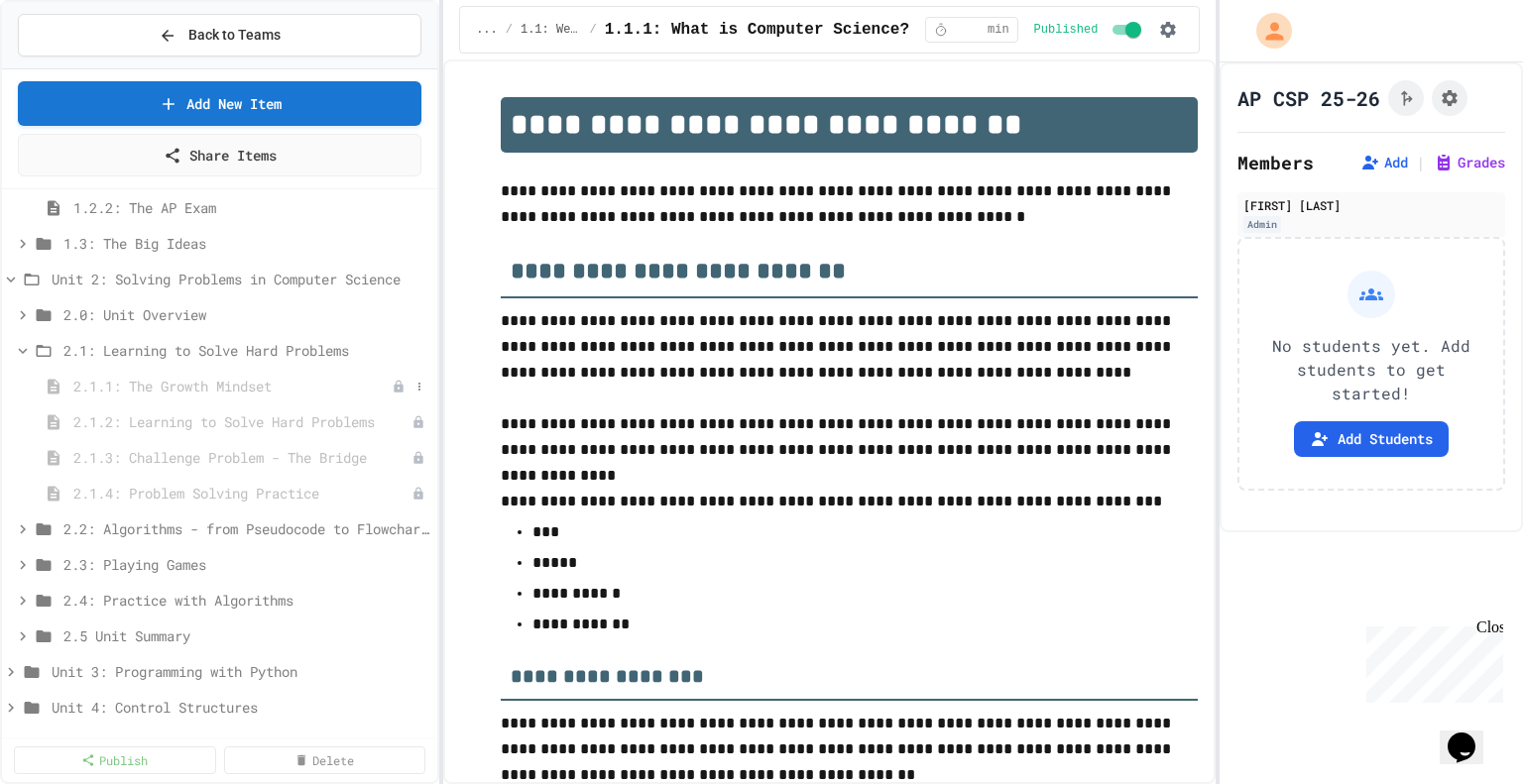 click on "2.1.1: The Growth Mindset" at bounding box center [232, 386] 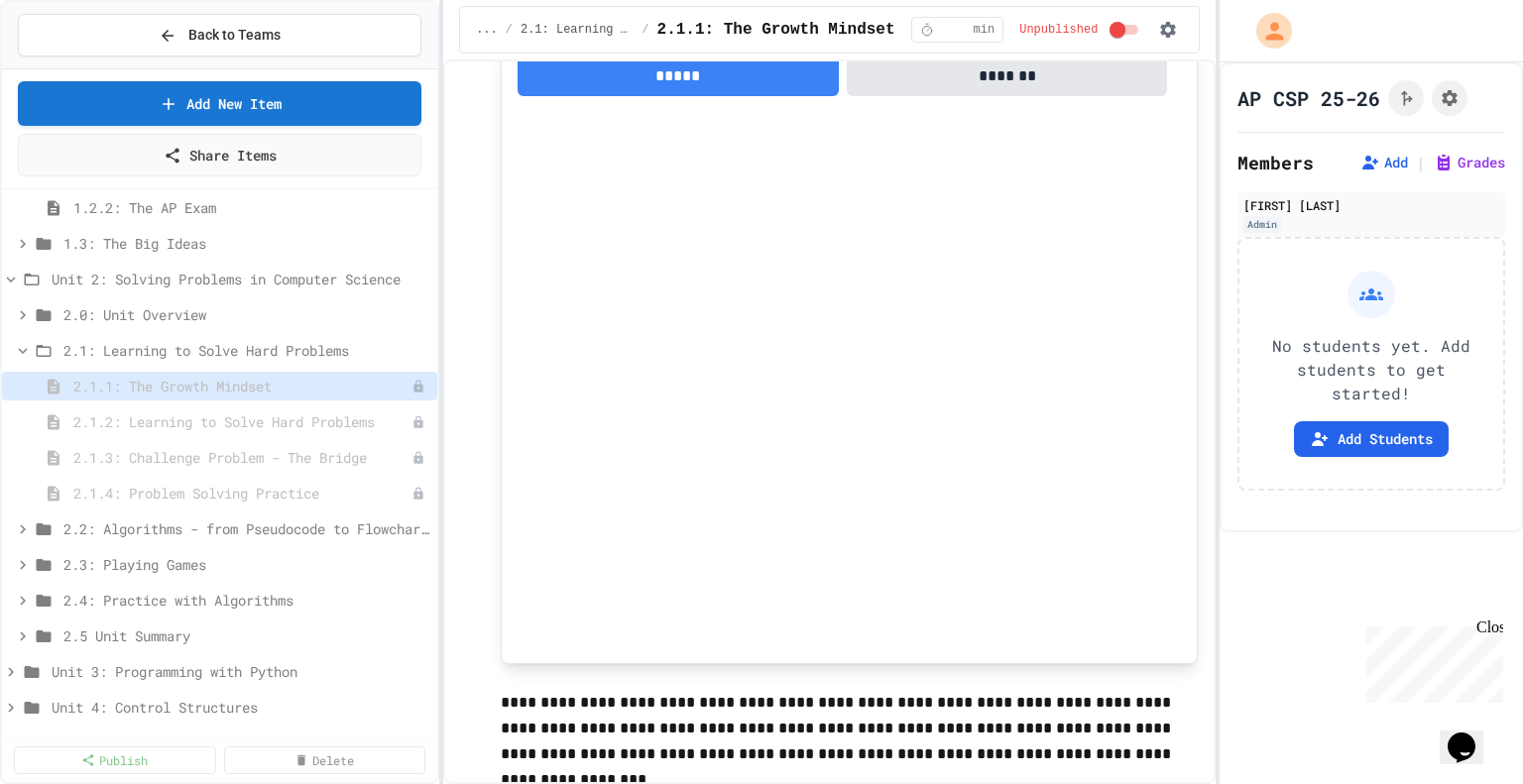 scroll, scrollTop: 0, scrollLeft: 0, axis: both 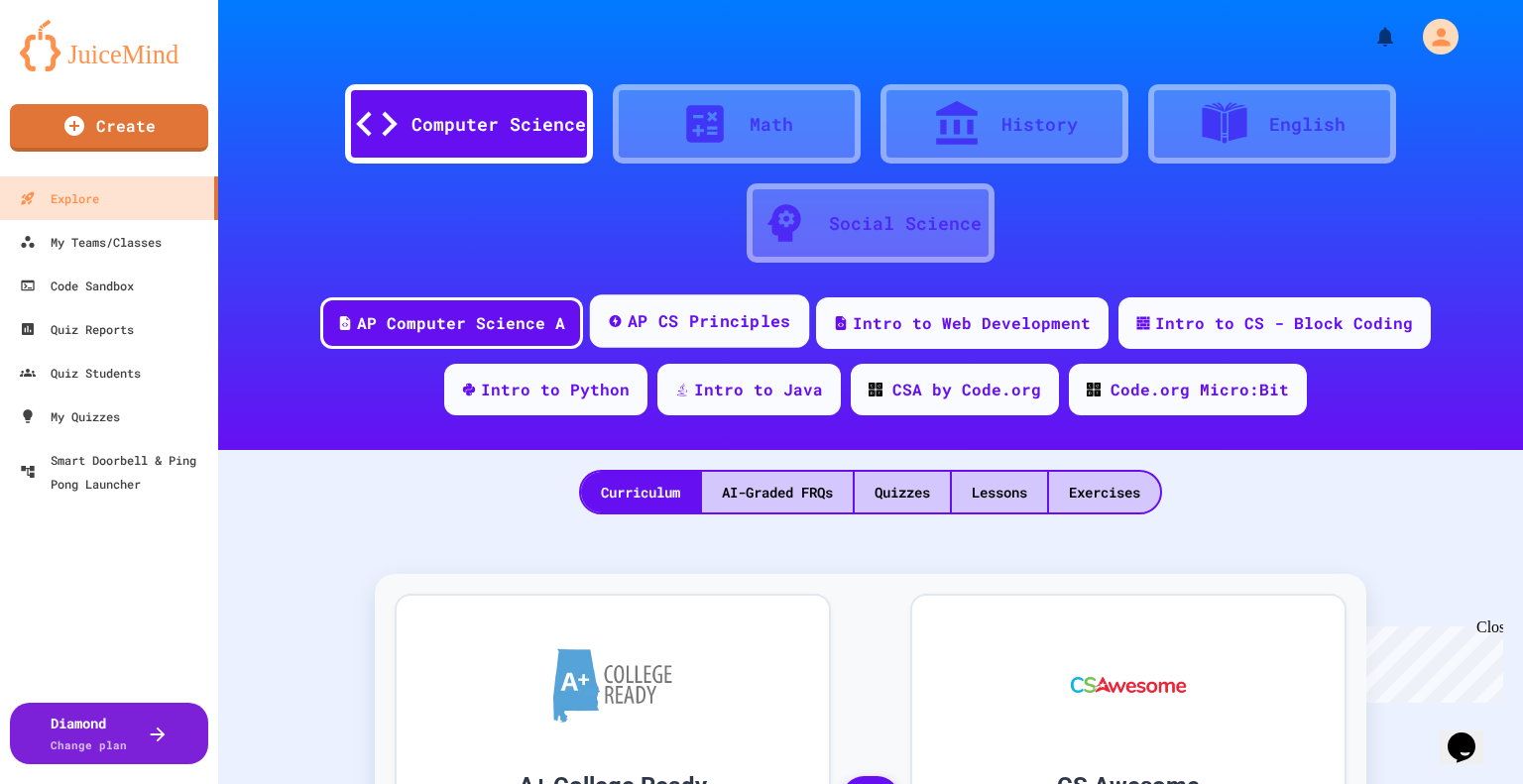 click on "AP CS Principles" at bounding box center (709, 321) 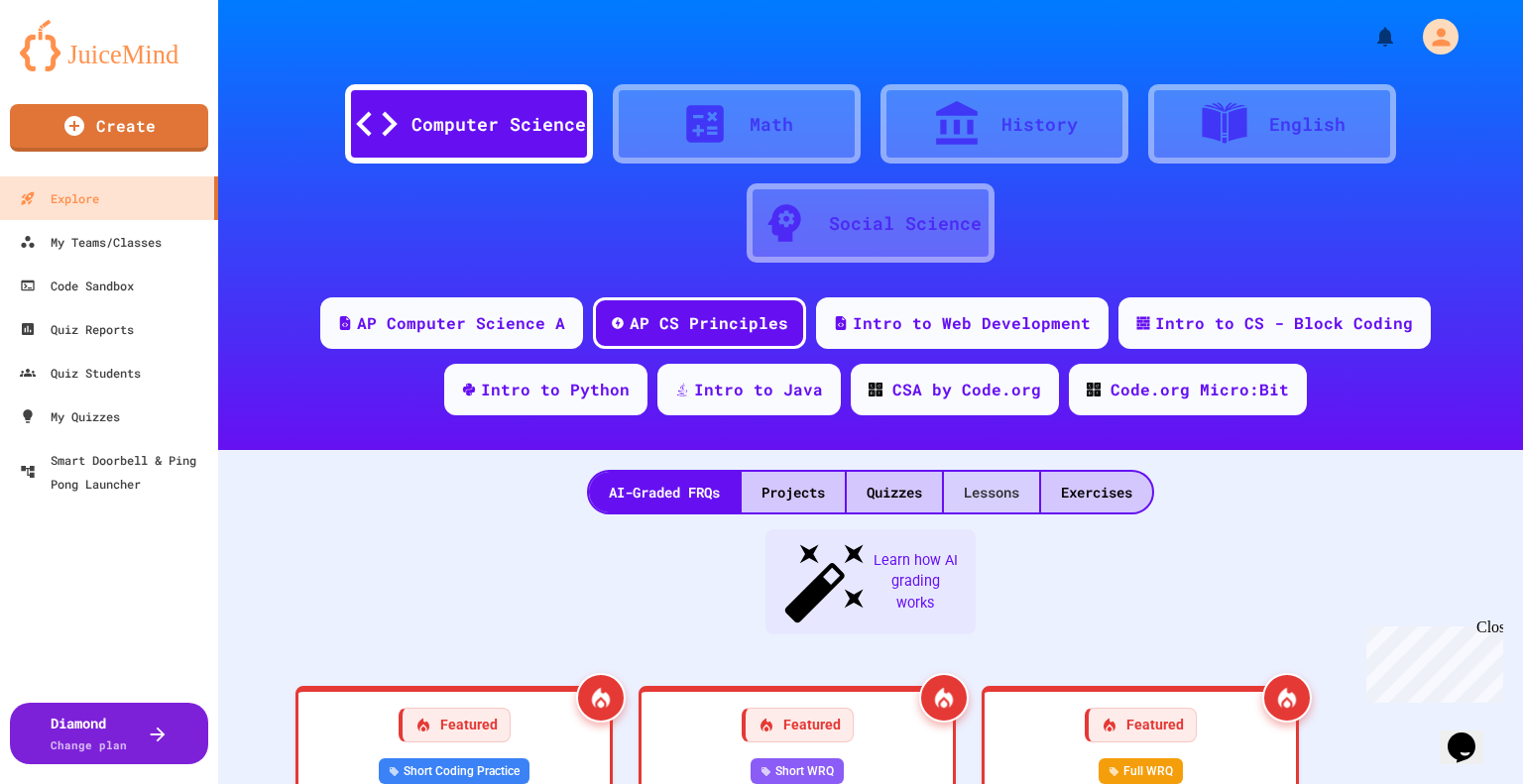 click on "Lessons" at bounding box center (992, 492) 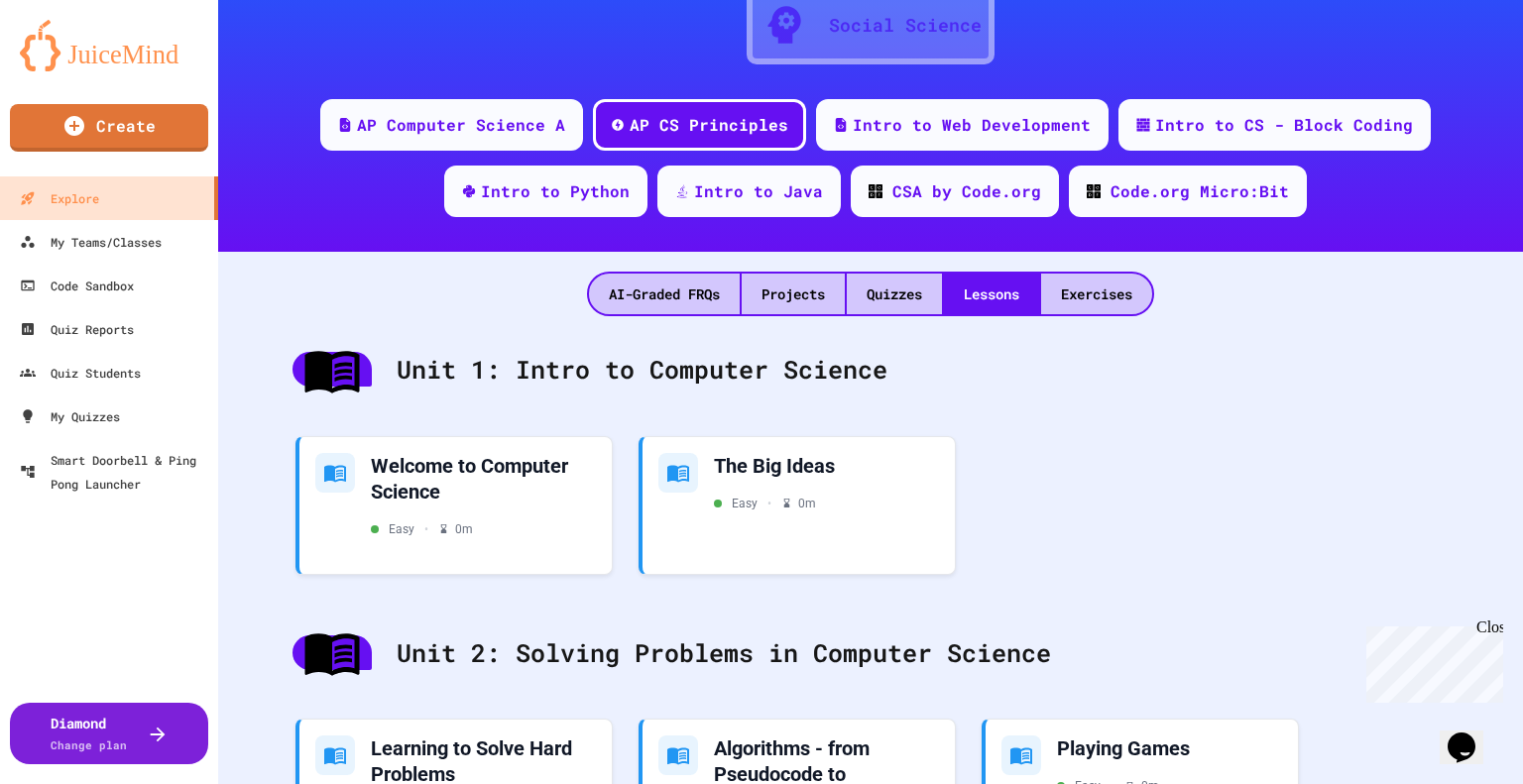 scroll, scrollTop: 99, scrollLeft: 0, axis: vertical 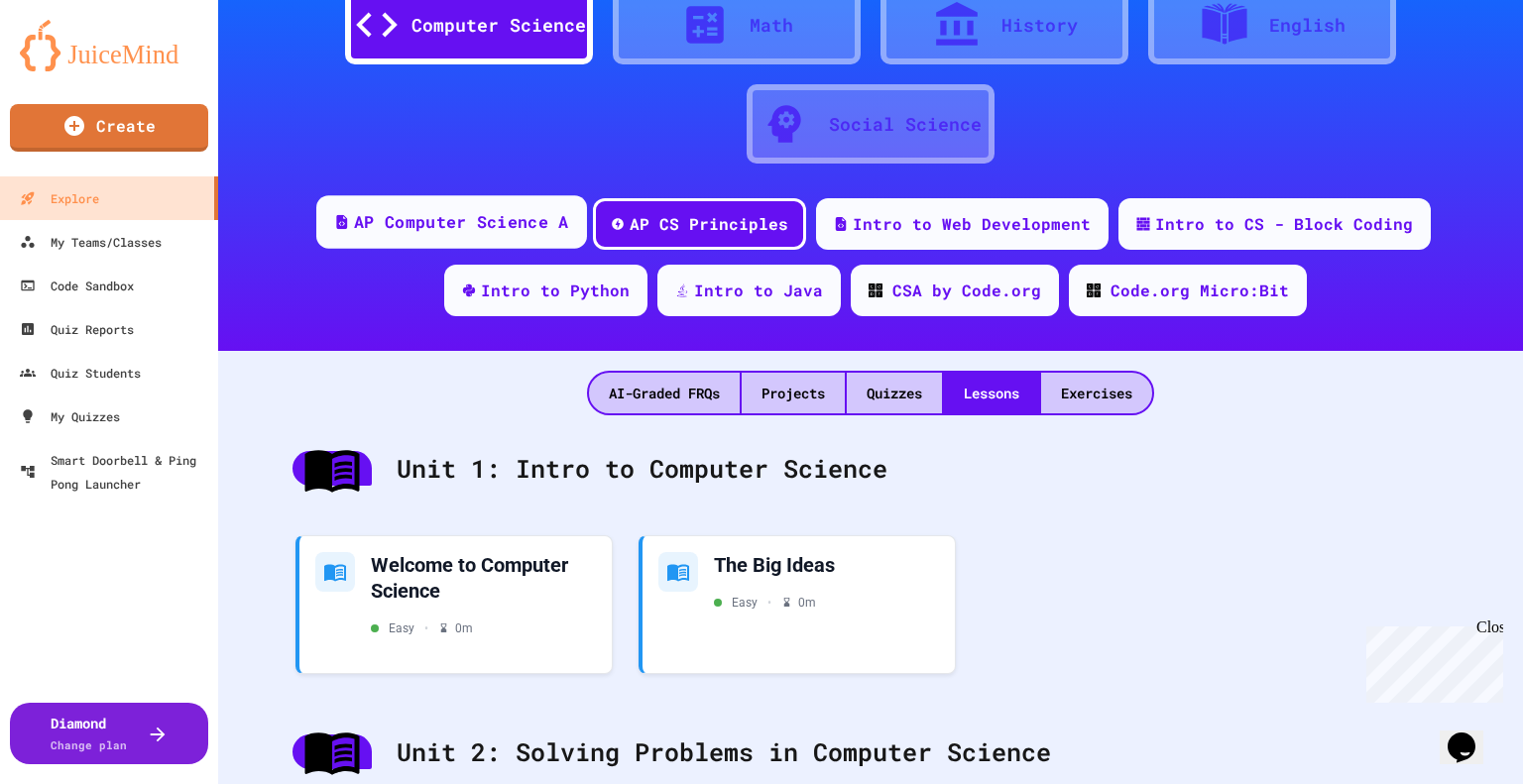 click on "AP Computer Science A" at bounding box center (461, 222) 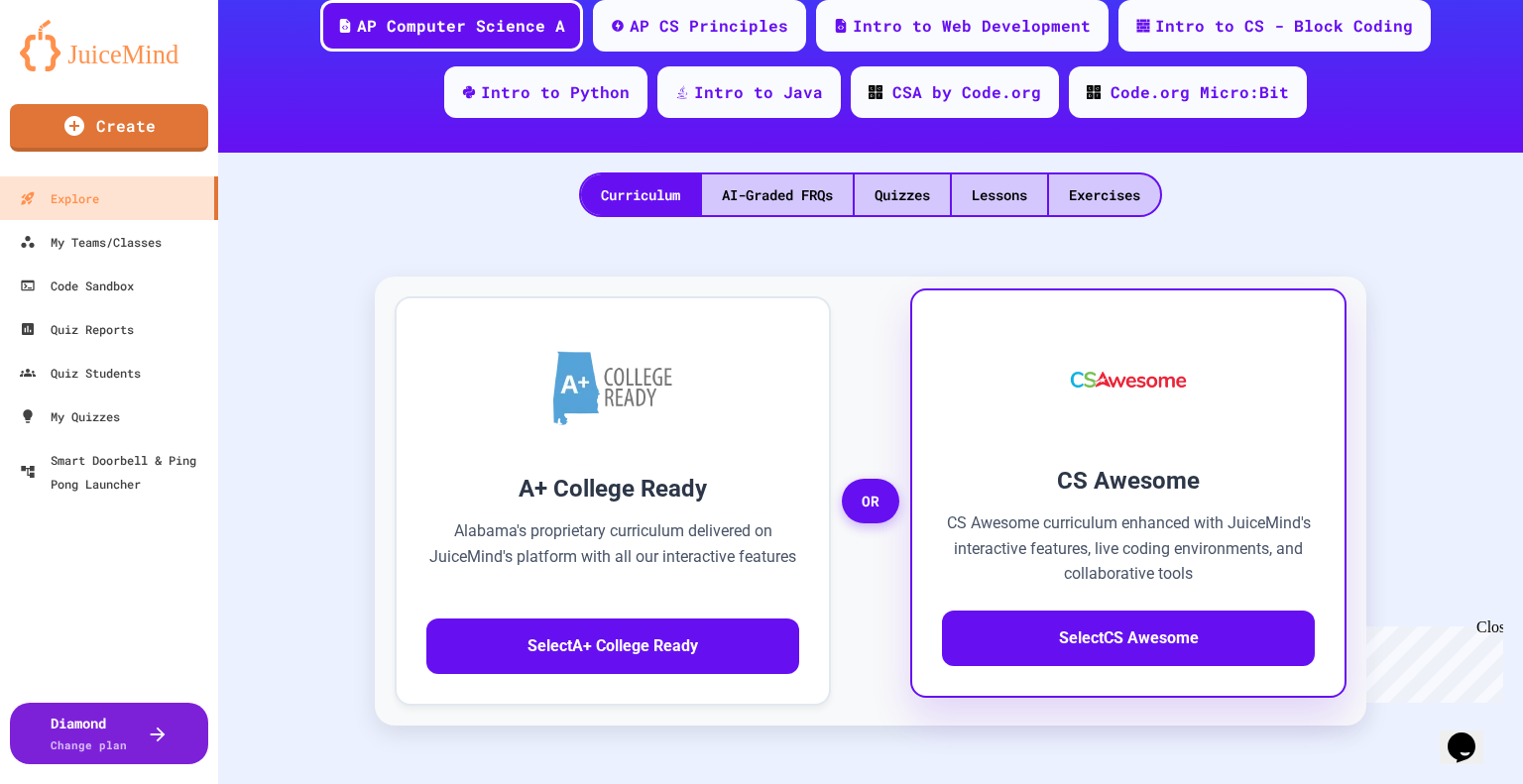 scroll, scrollTop: 496, scrollLeft: 0, axis: vertical 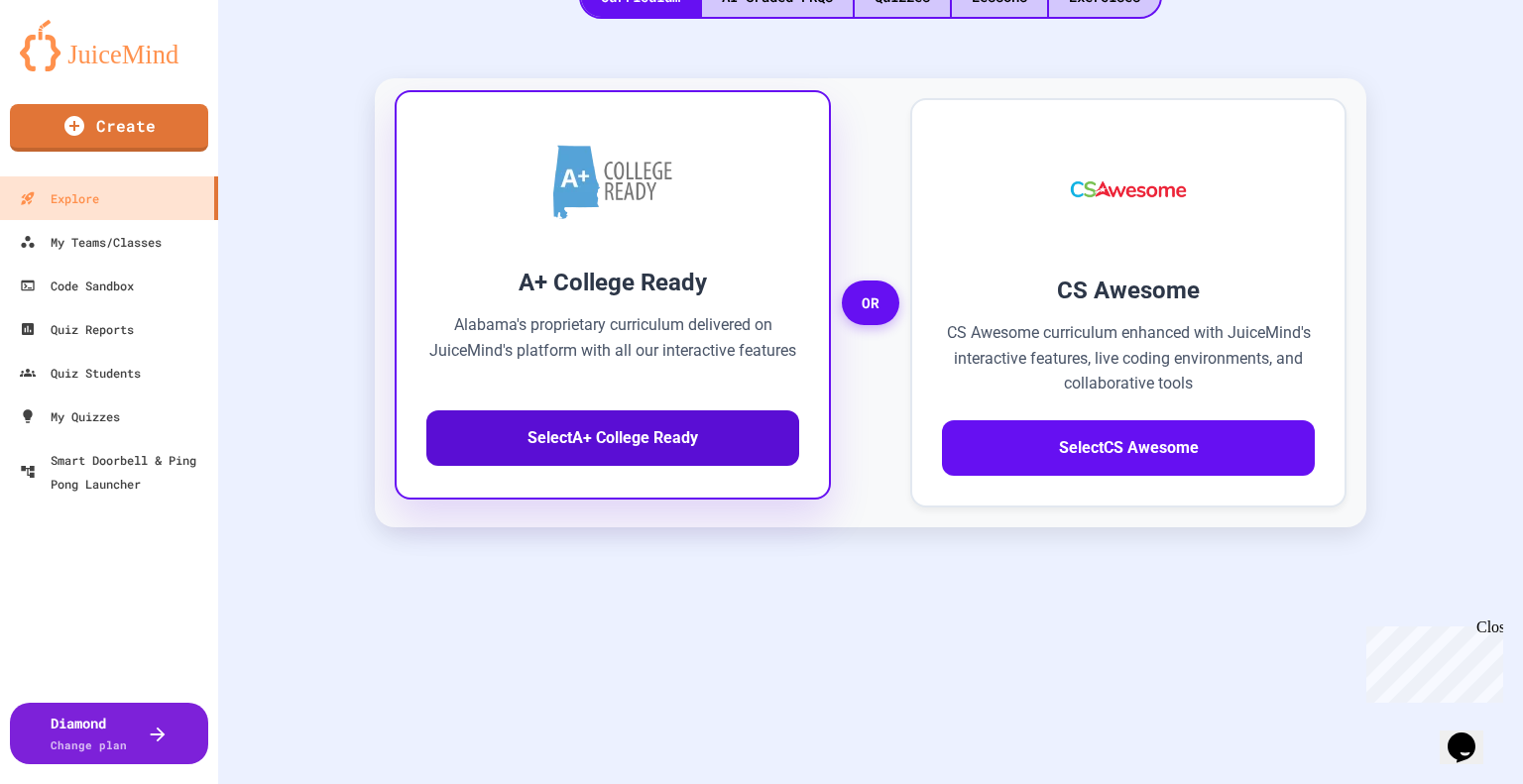 click on "Select  A+ College Ready" at bounding box center [613, 438] 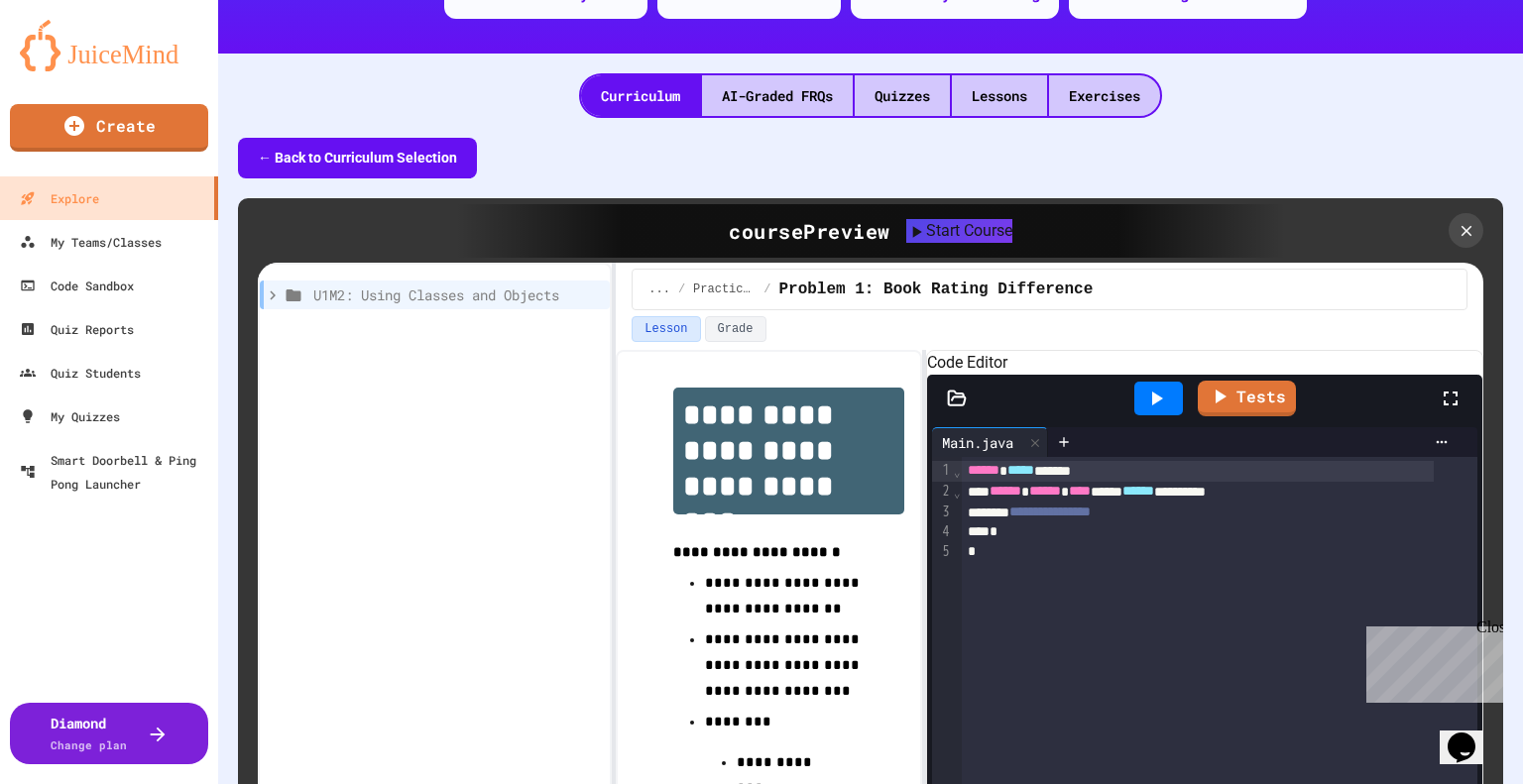 scroll, scrollTop: 297, scrollLeft: 0, axis: vertical 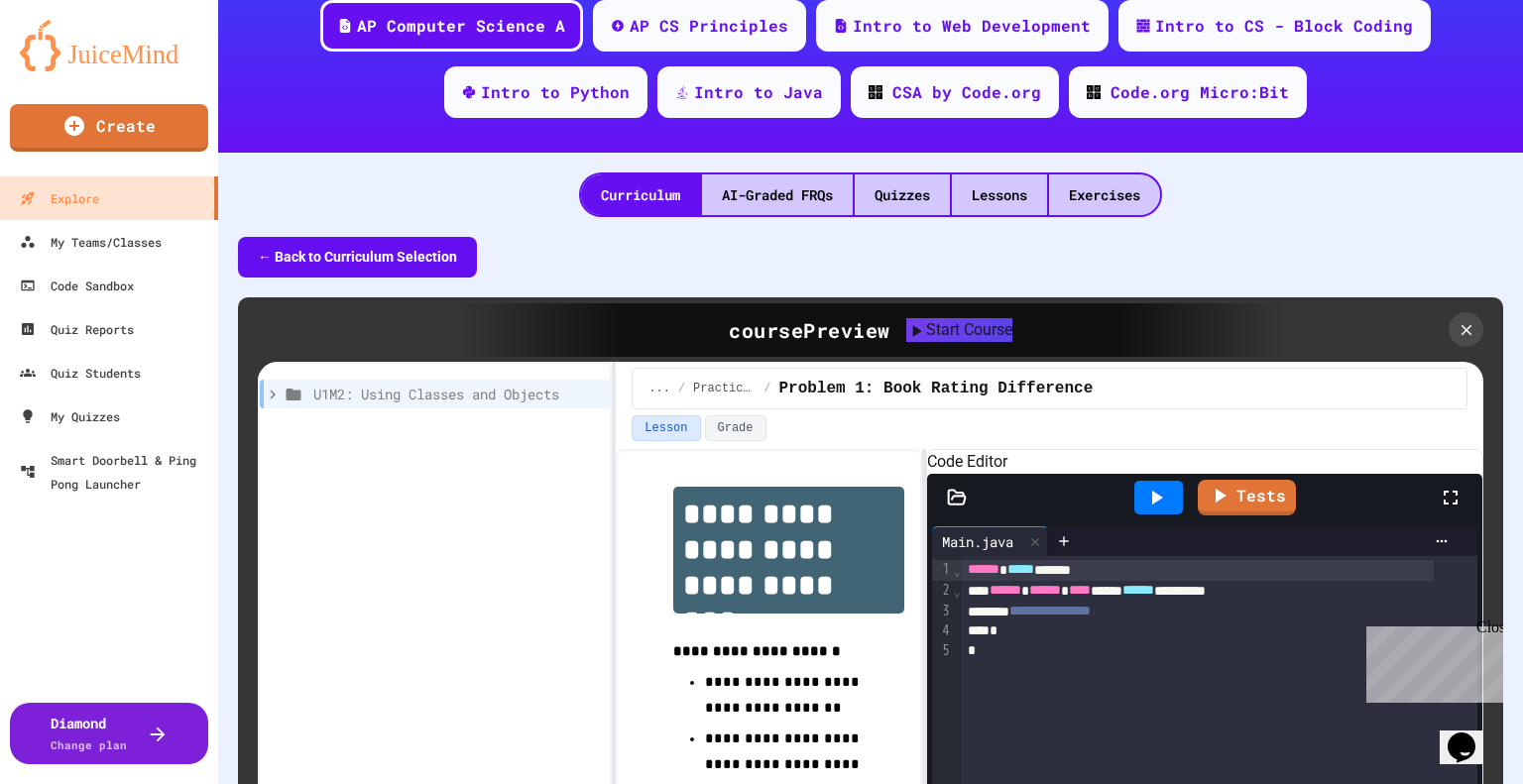 click 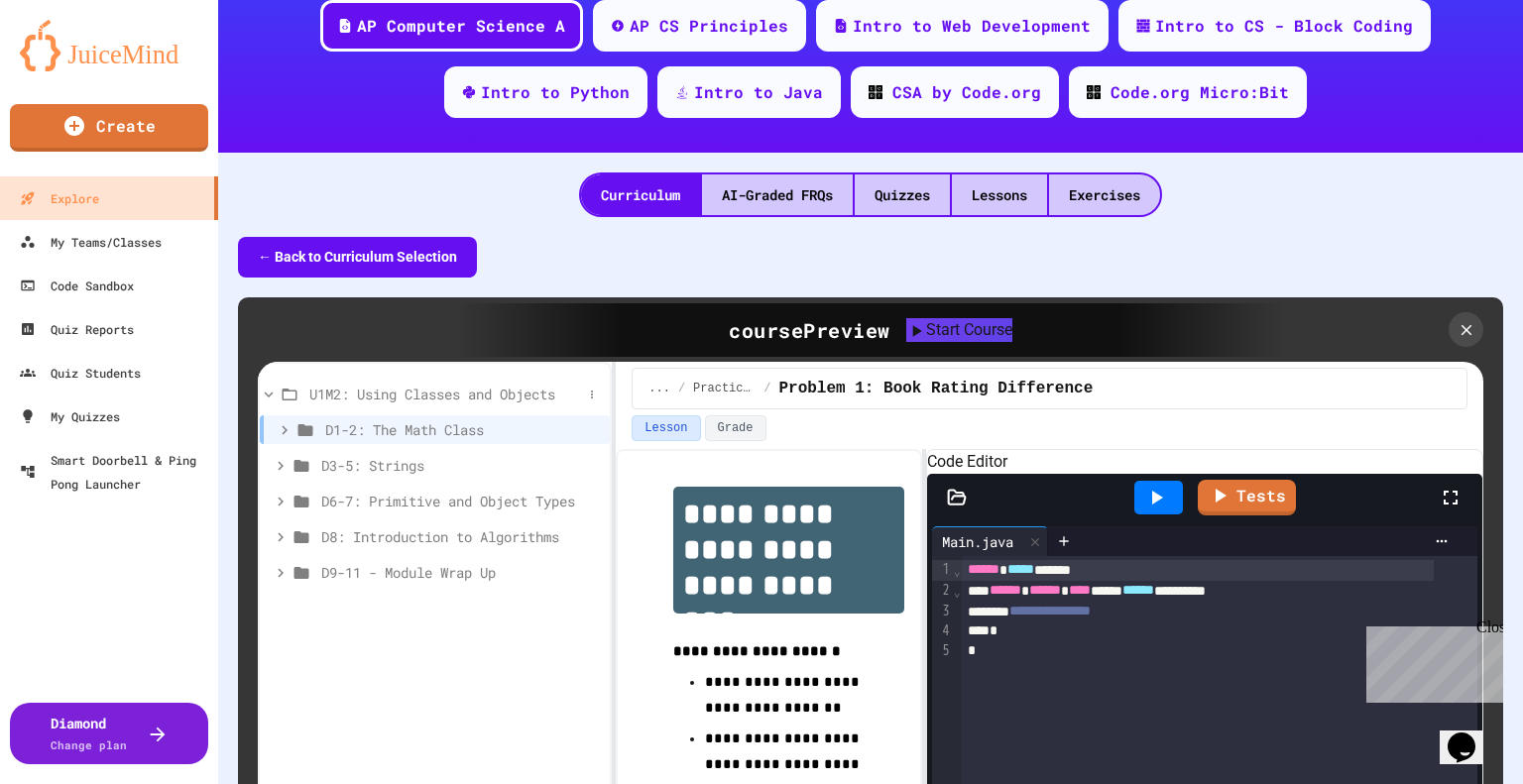 click 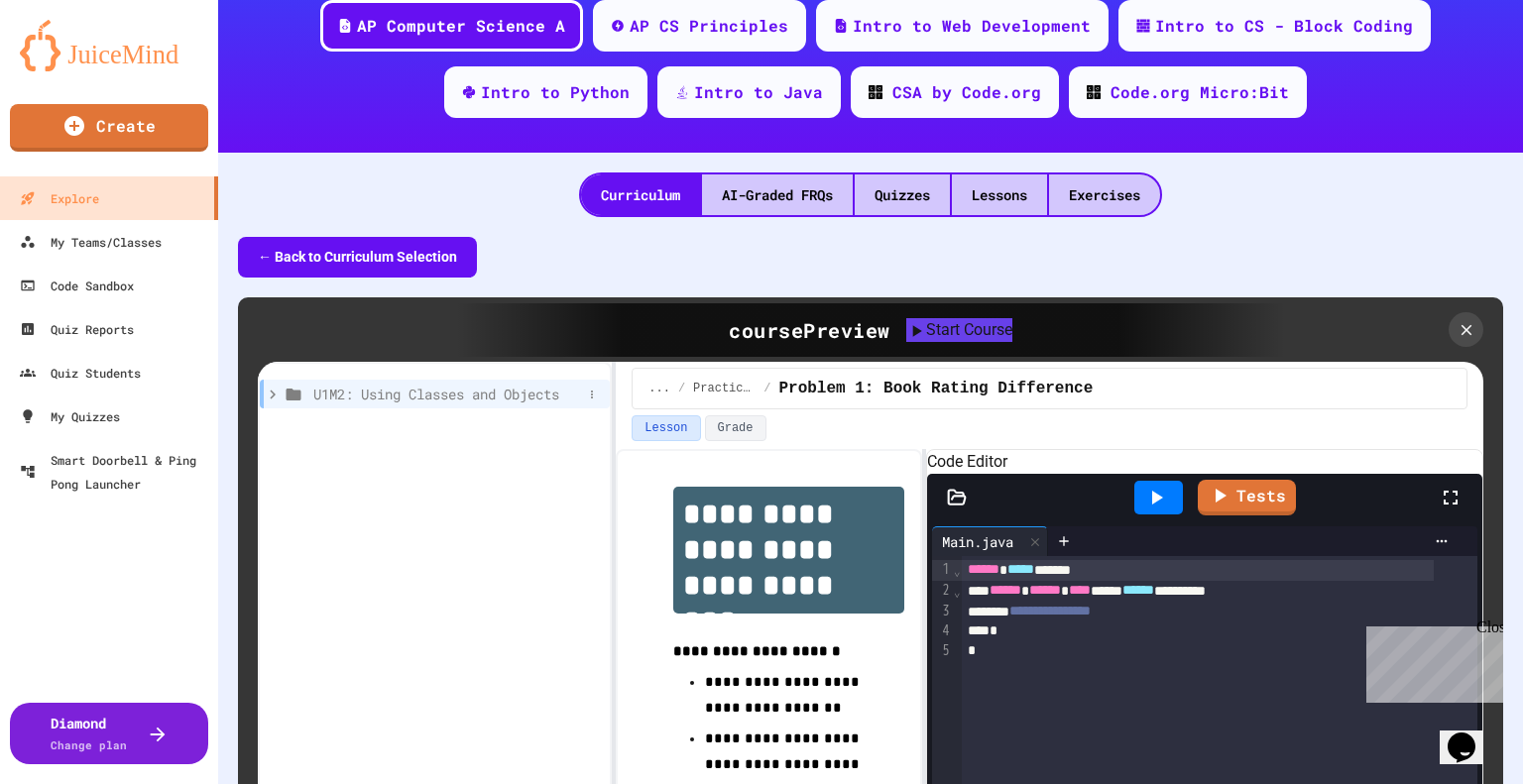 click 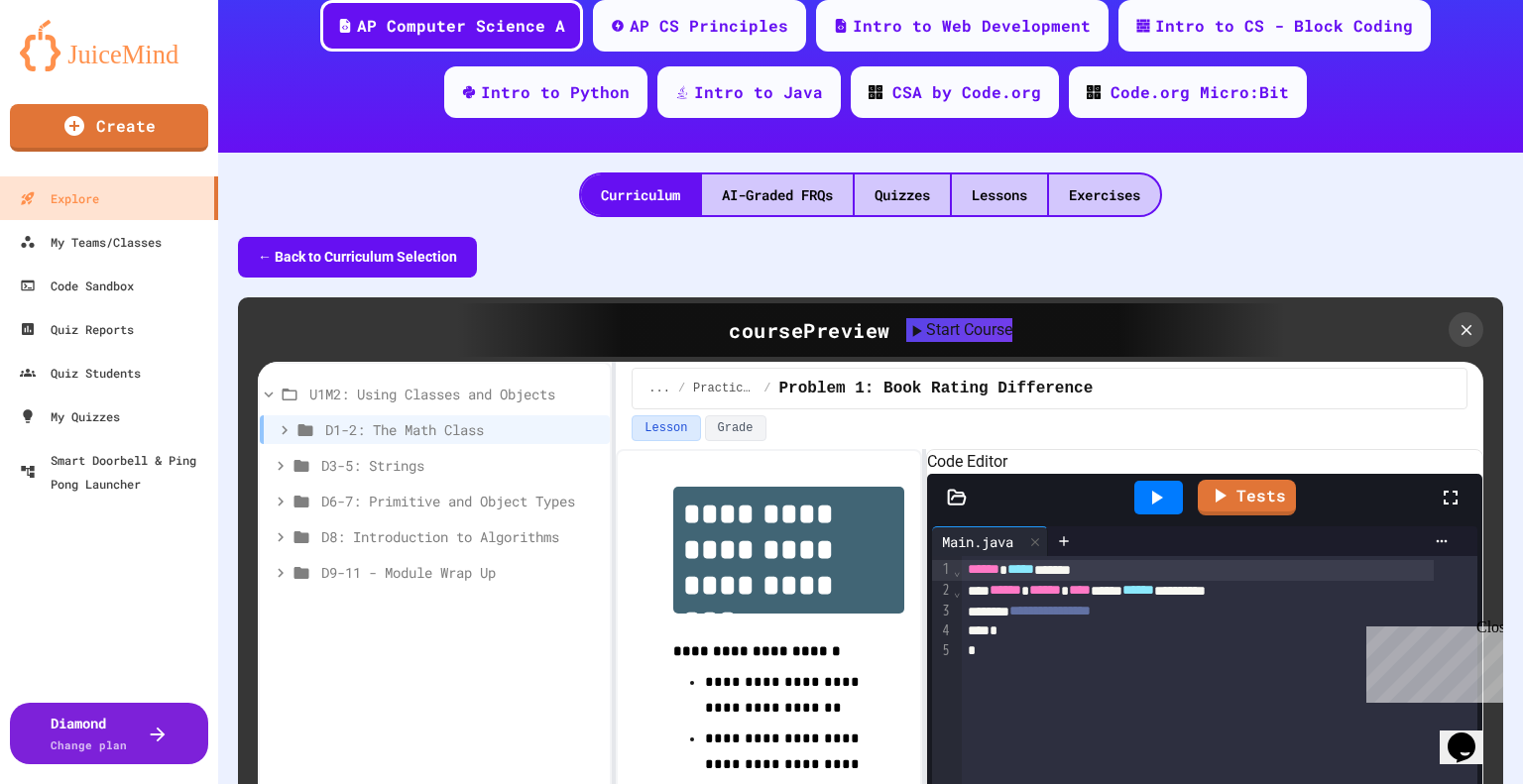 click 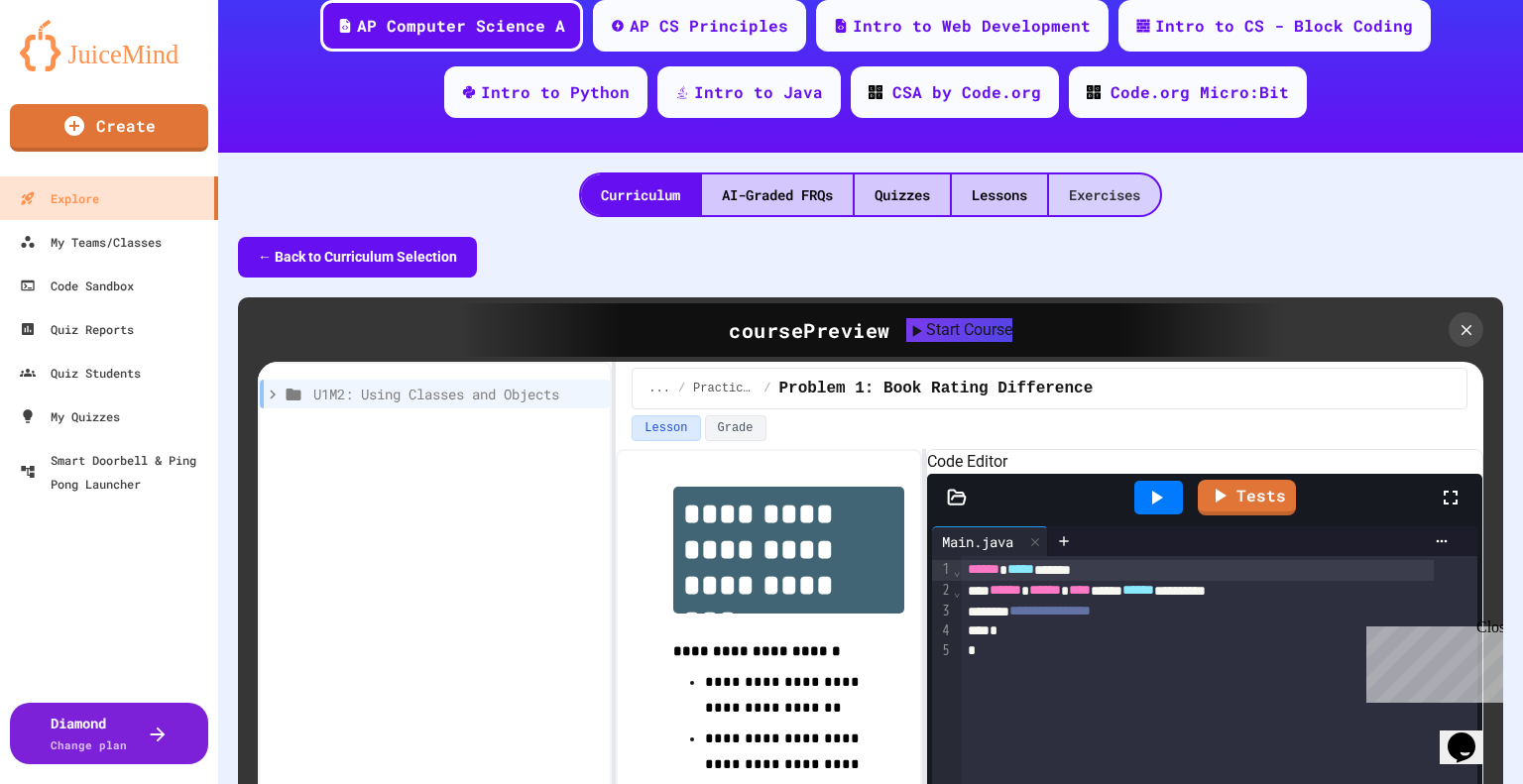 click on "Exercises" at bounding box center [1105, 194] 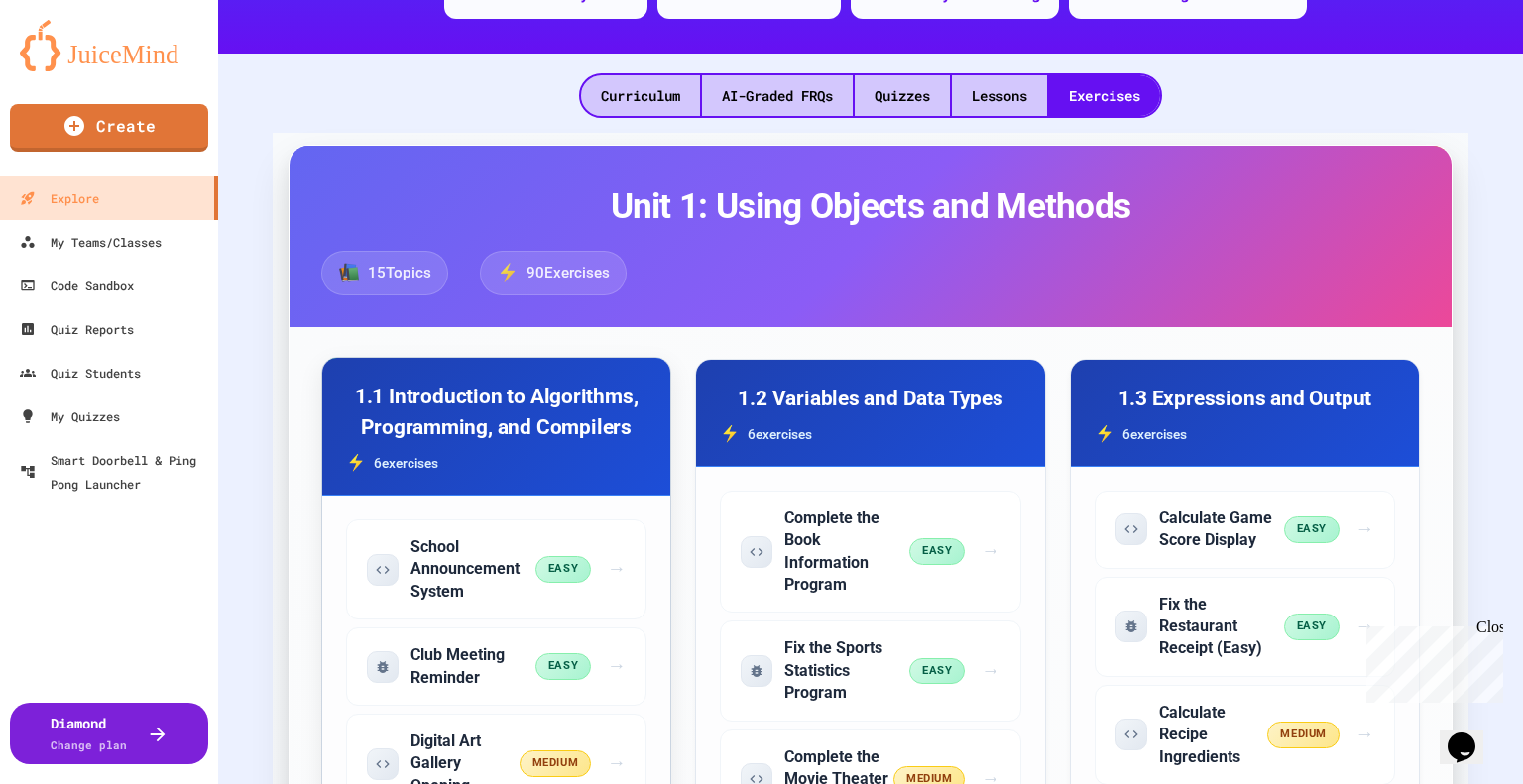 scroll, scrollTop: 99, scrollLeft: 0, axis: vertical 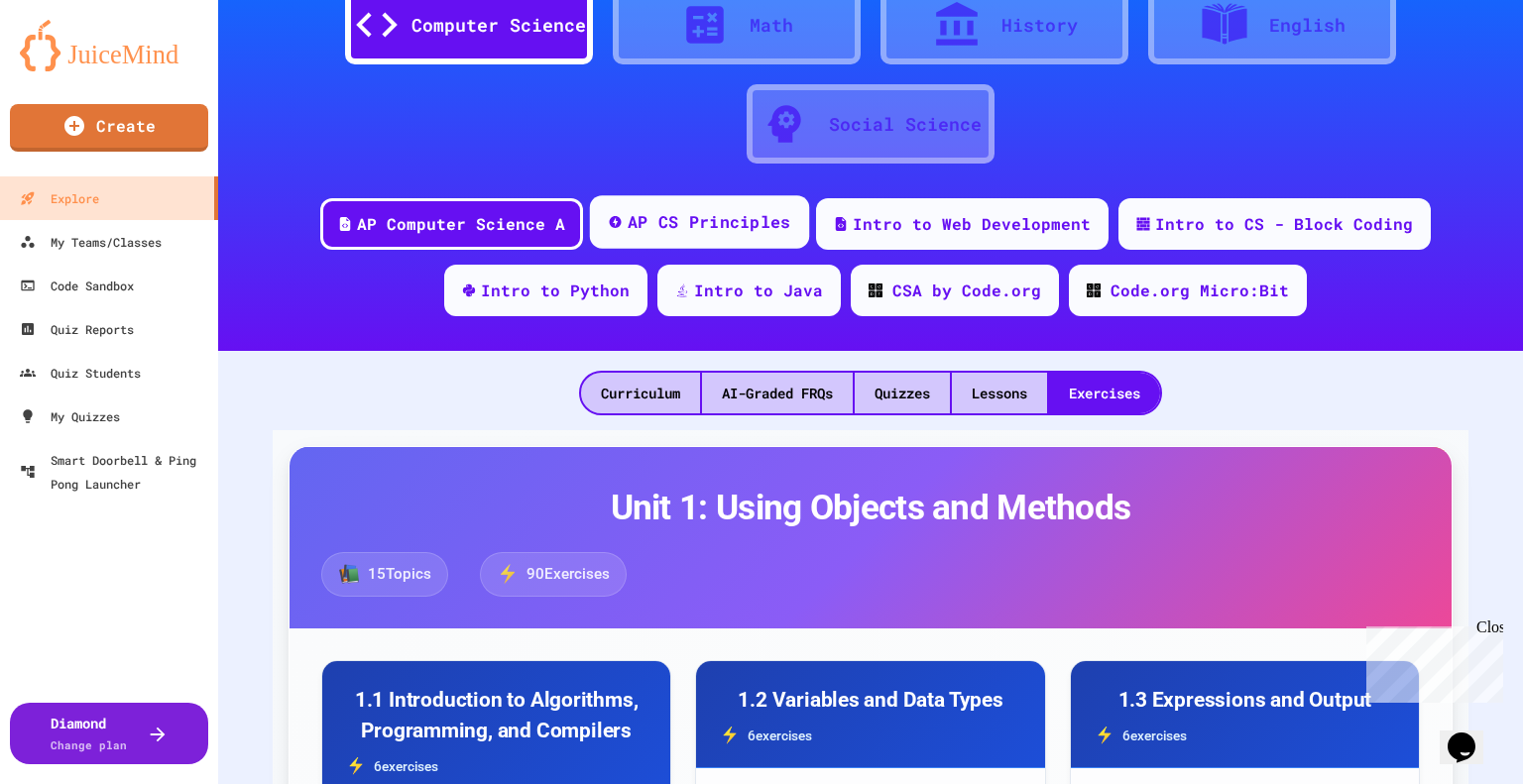 click on "AP CS Principles" at bounding box center [709, 222] 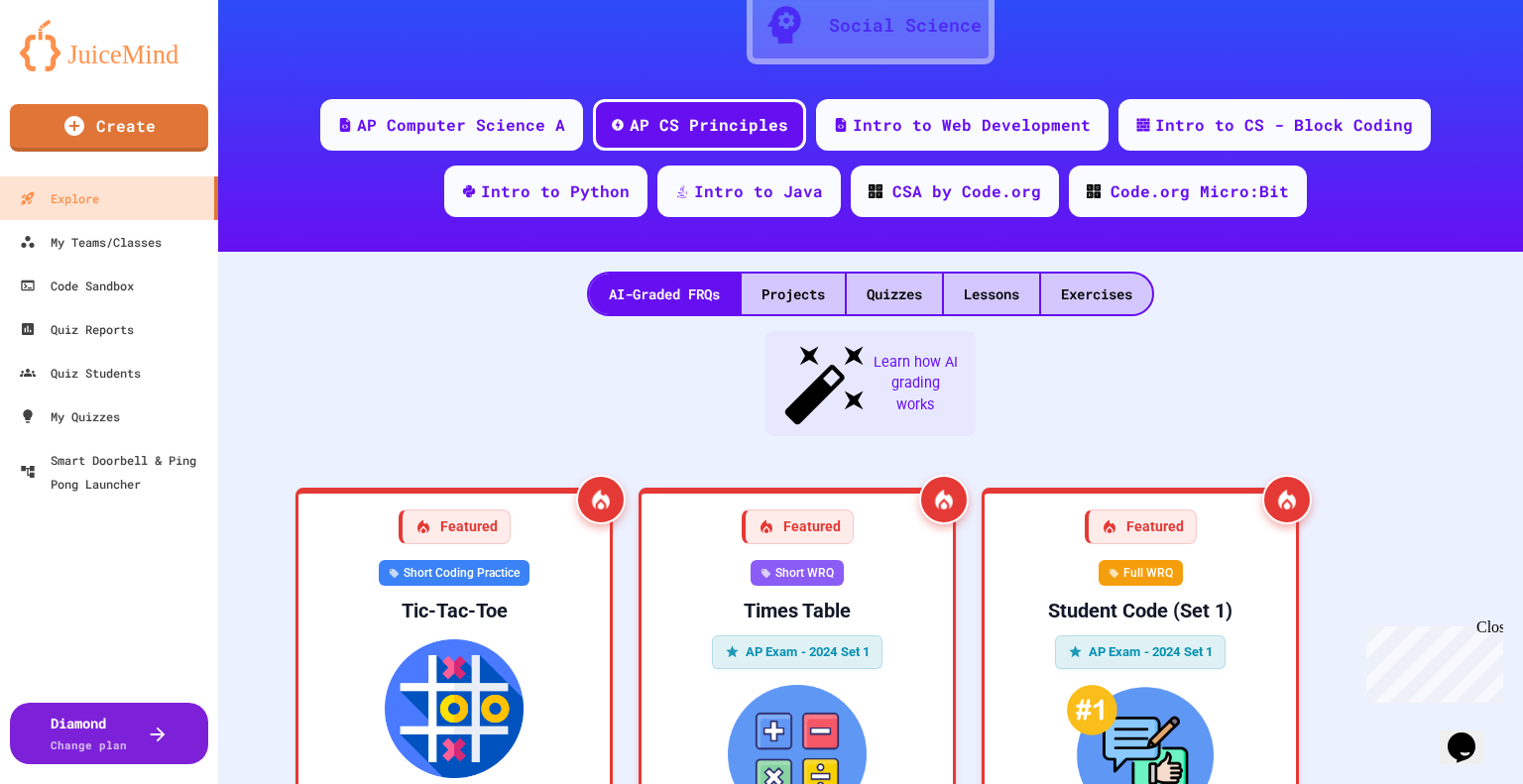 scroll, scrollTop: 0, scrollLeft: 0, axis: both 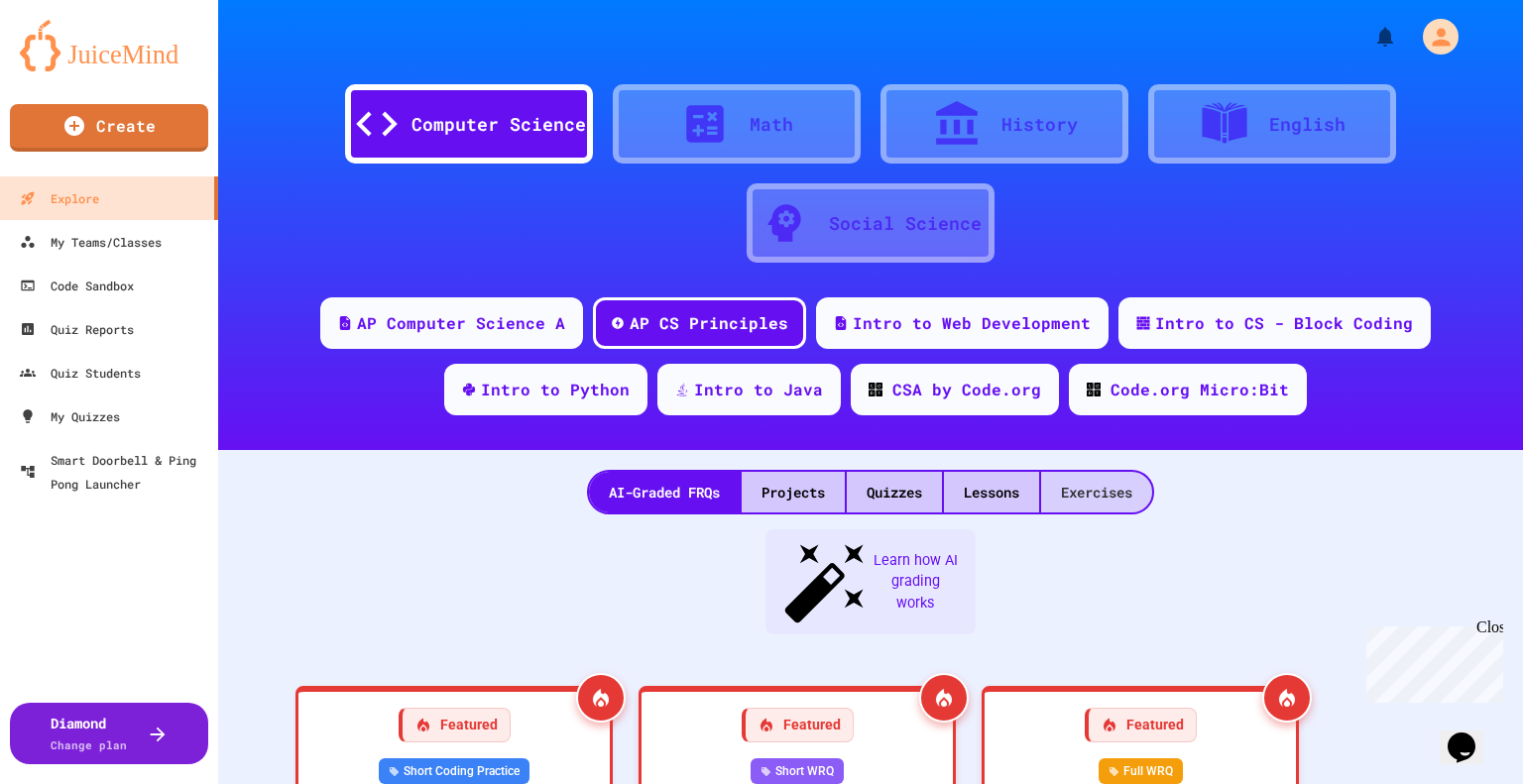 click on "Exercises" at bounding box center [1097, 492] 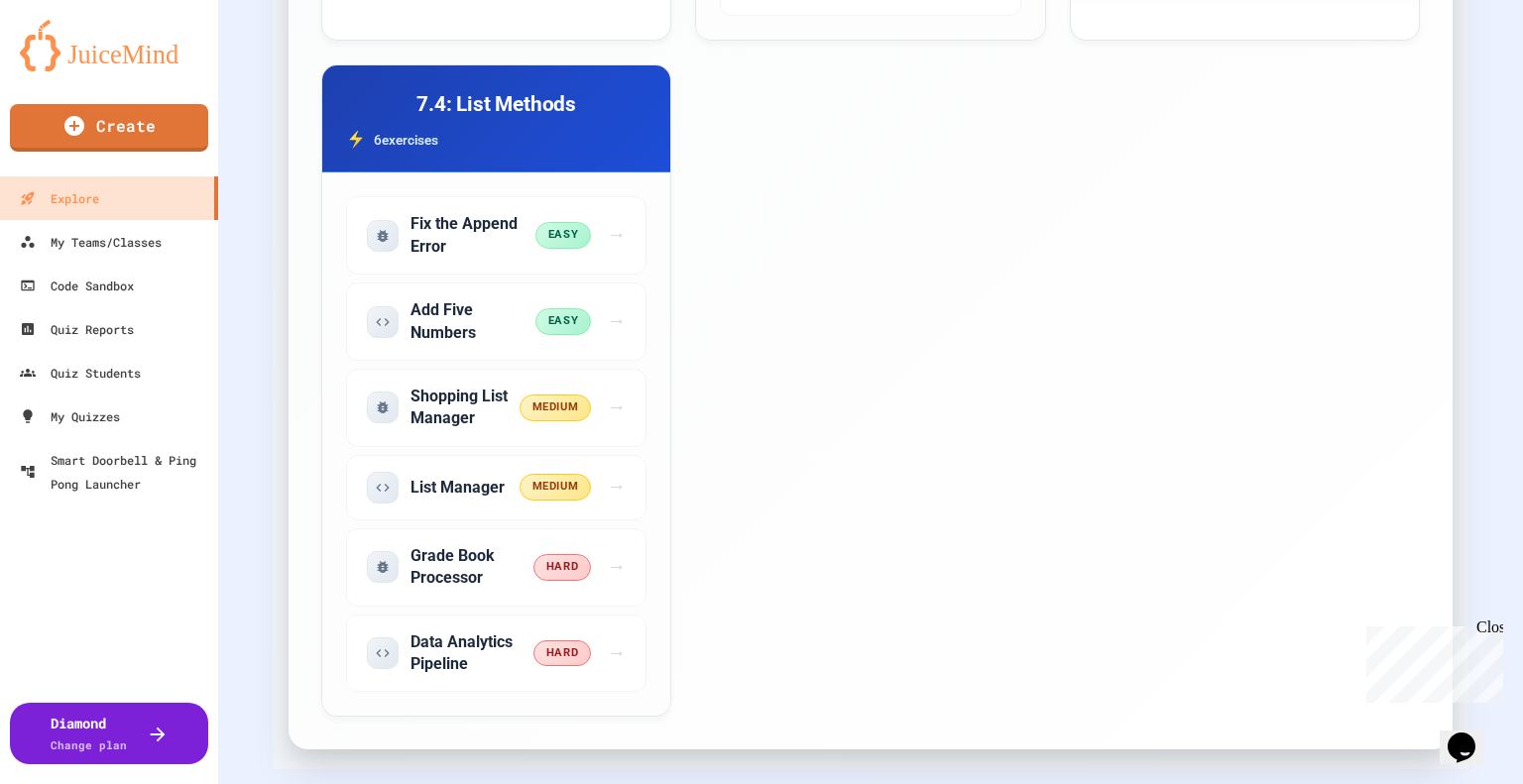 scroll, scrollTop: 5408, scrollLeft: 0, axis: vertical 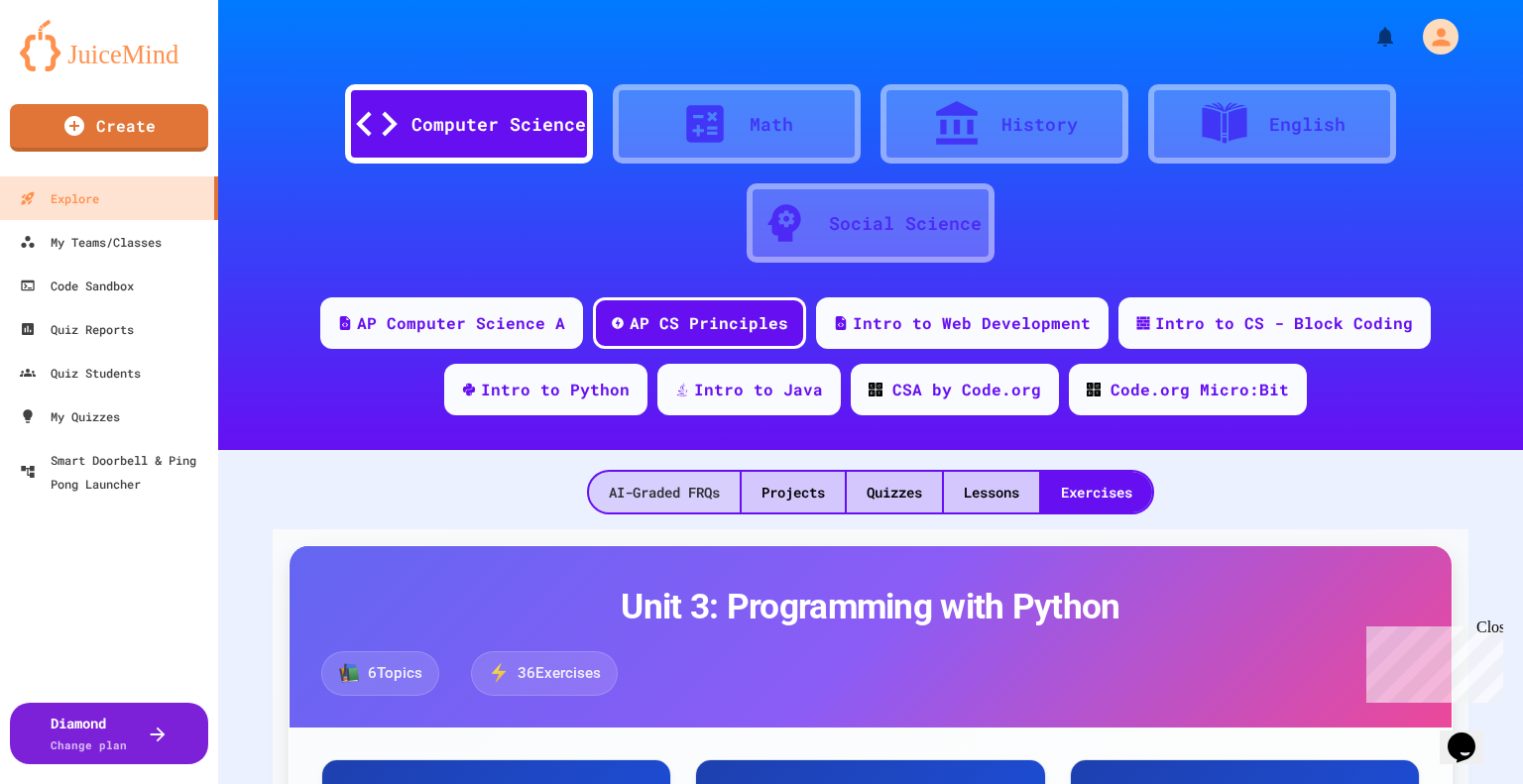 click on "AI-Graded FRQs" at bounding box center [664, 492] 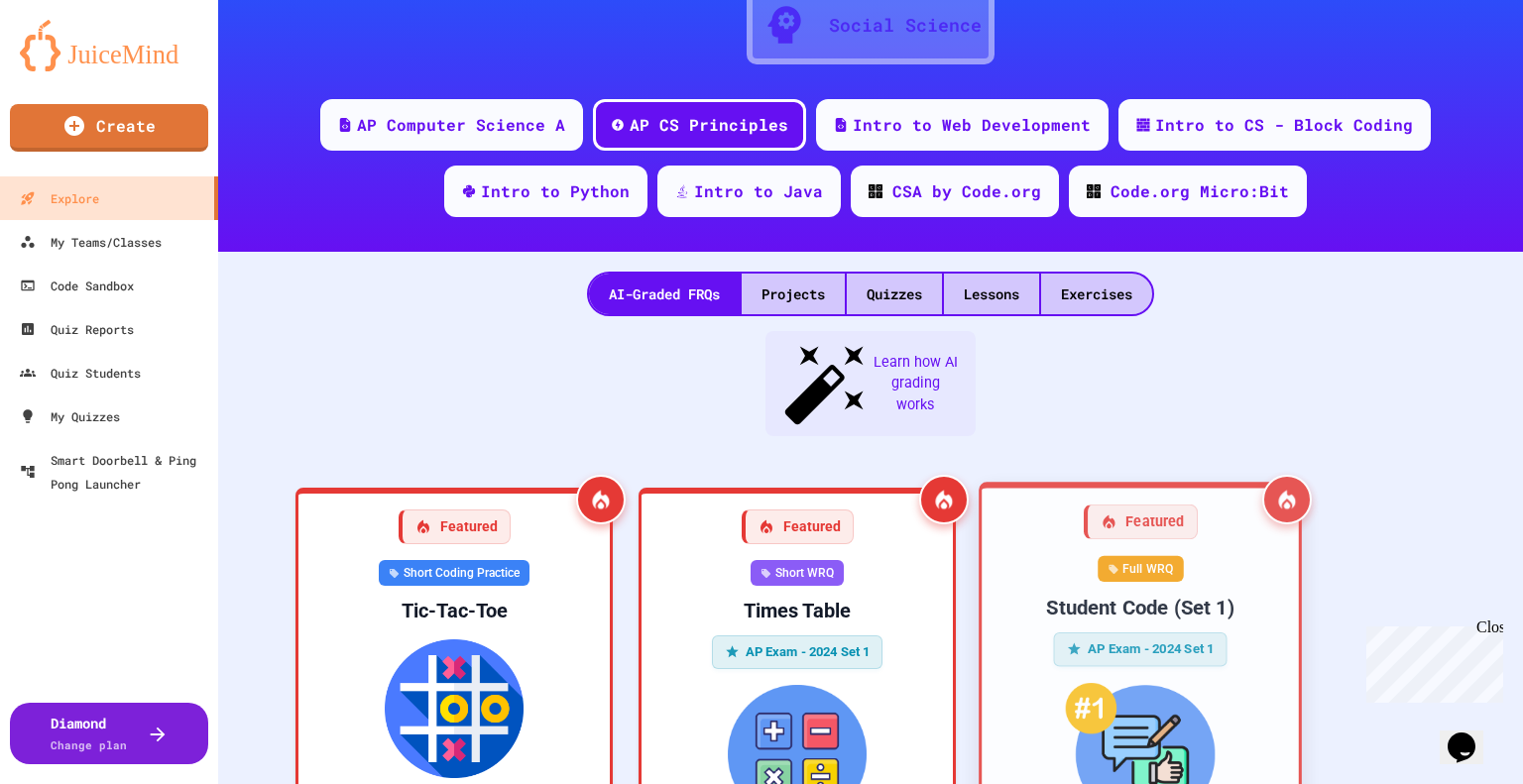 scroll, scrollTop: 0, scrollLeft: 0, axis: both 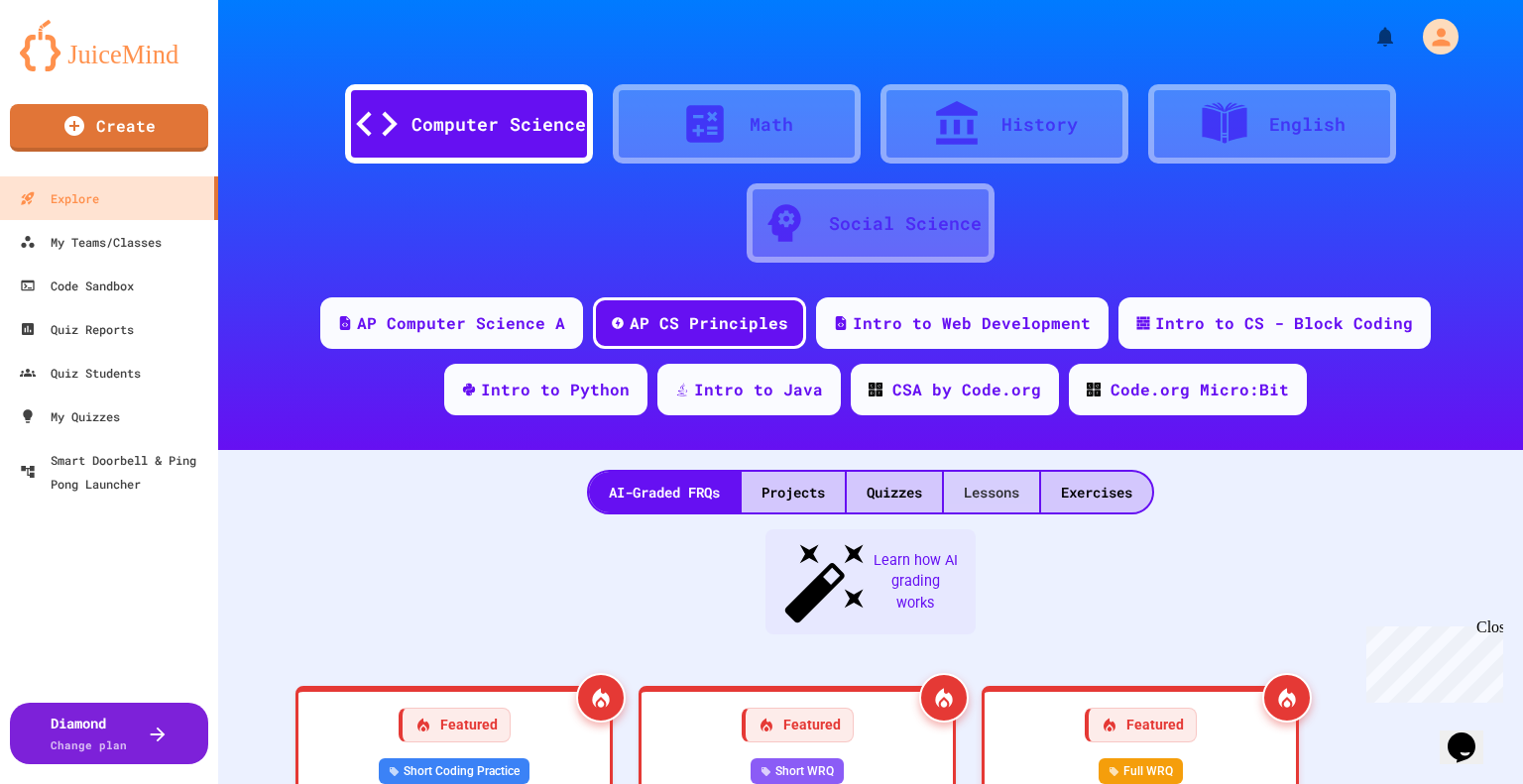 click on "Lessons" at bounding box center [992, 492] 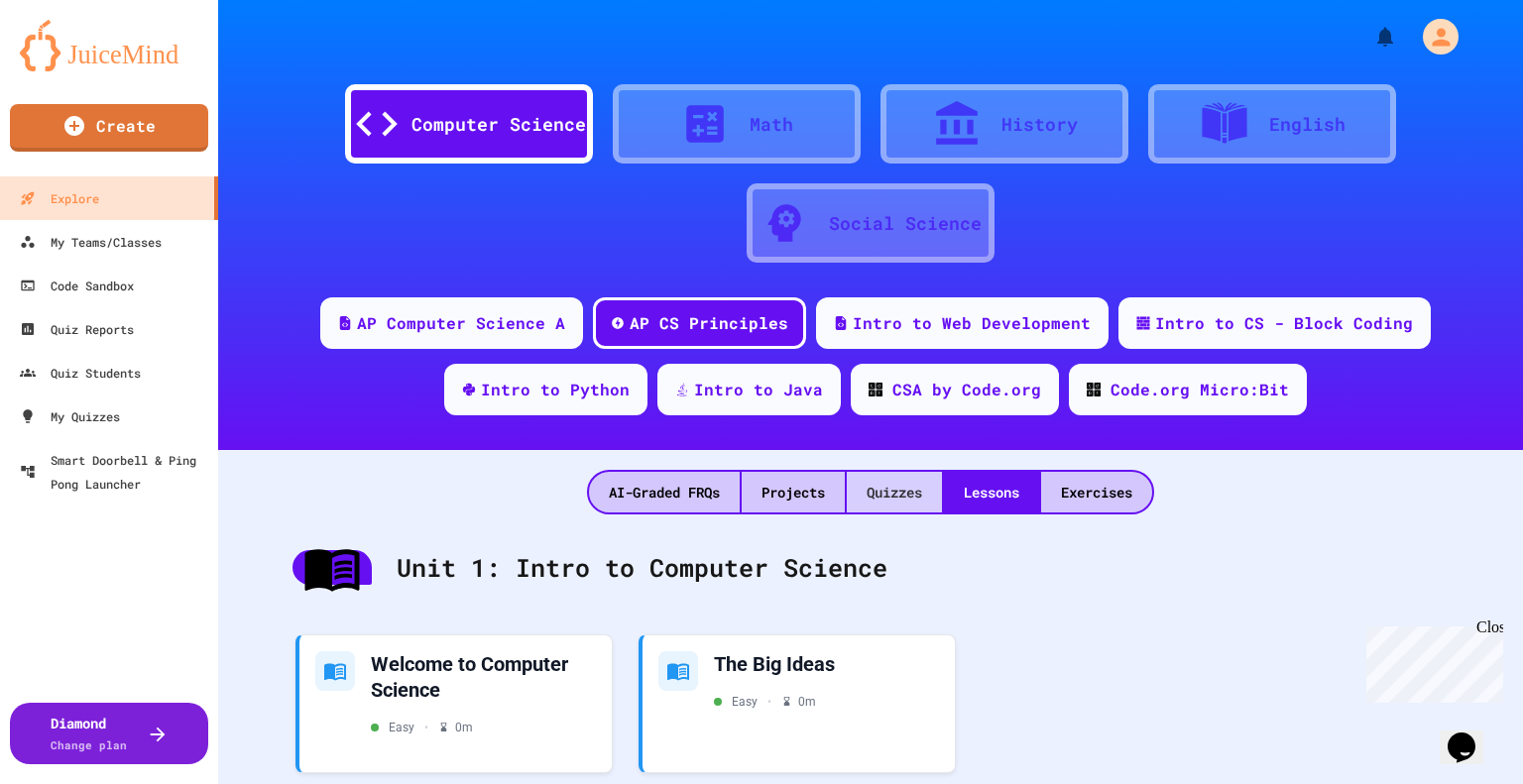 click on "Quizzes" at bounding box center [894, 492] 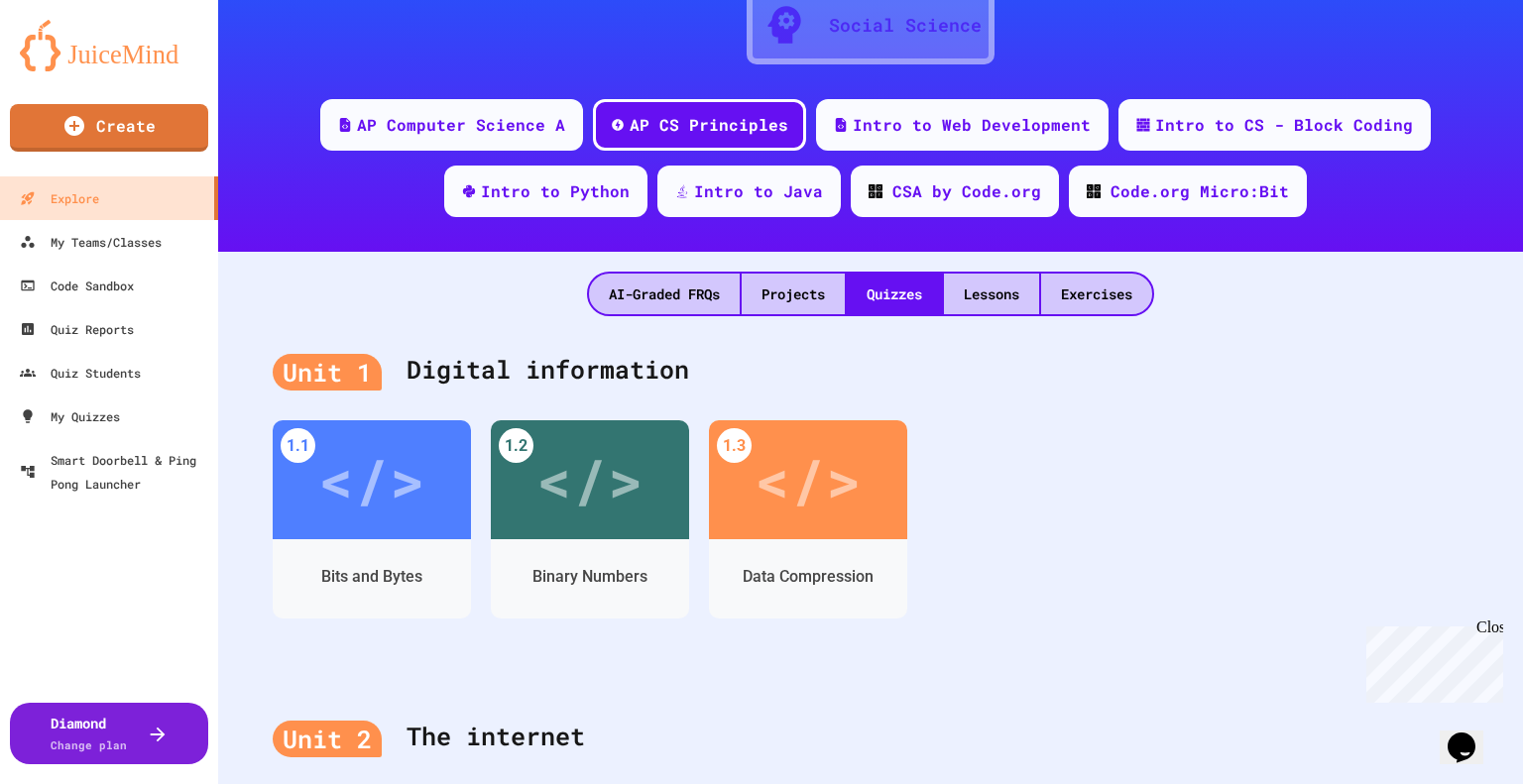 scroll, scrollTop: 297, scrollLeft: 0, axis: vertical 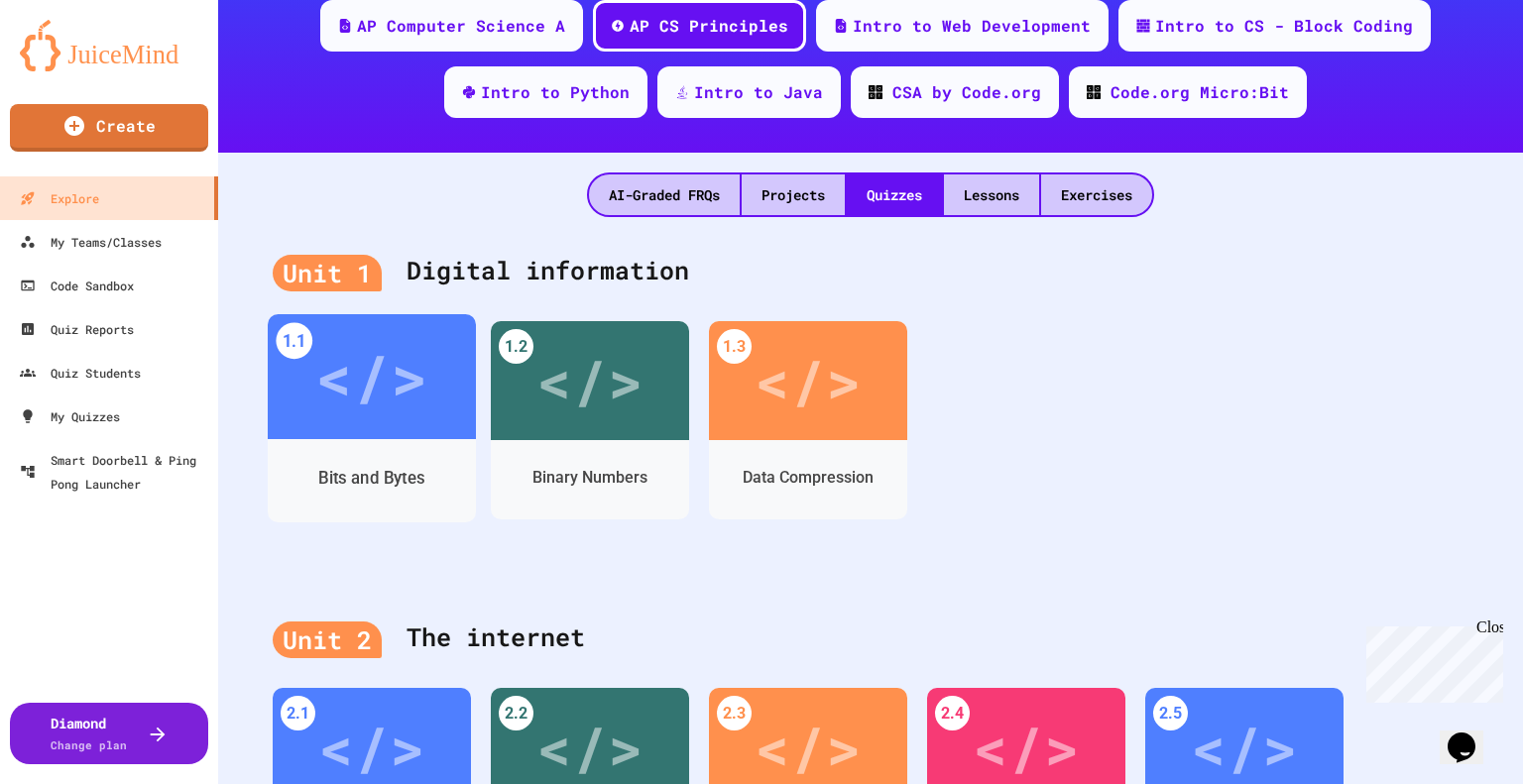 click on "Bits and Bytes" at bounding box center (371, 478) 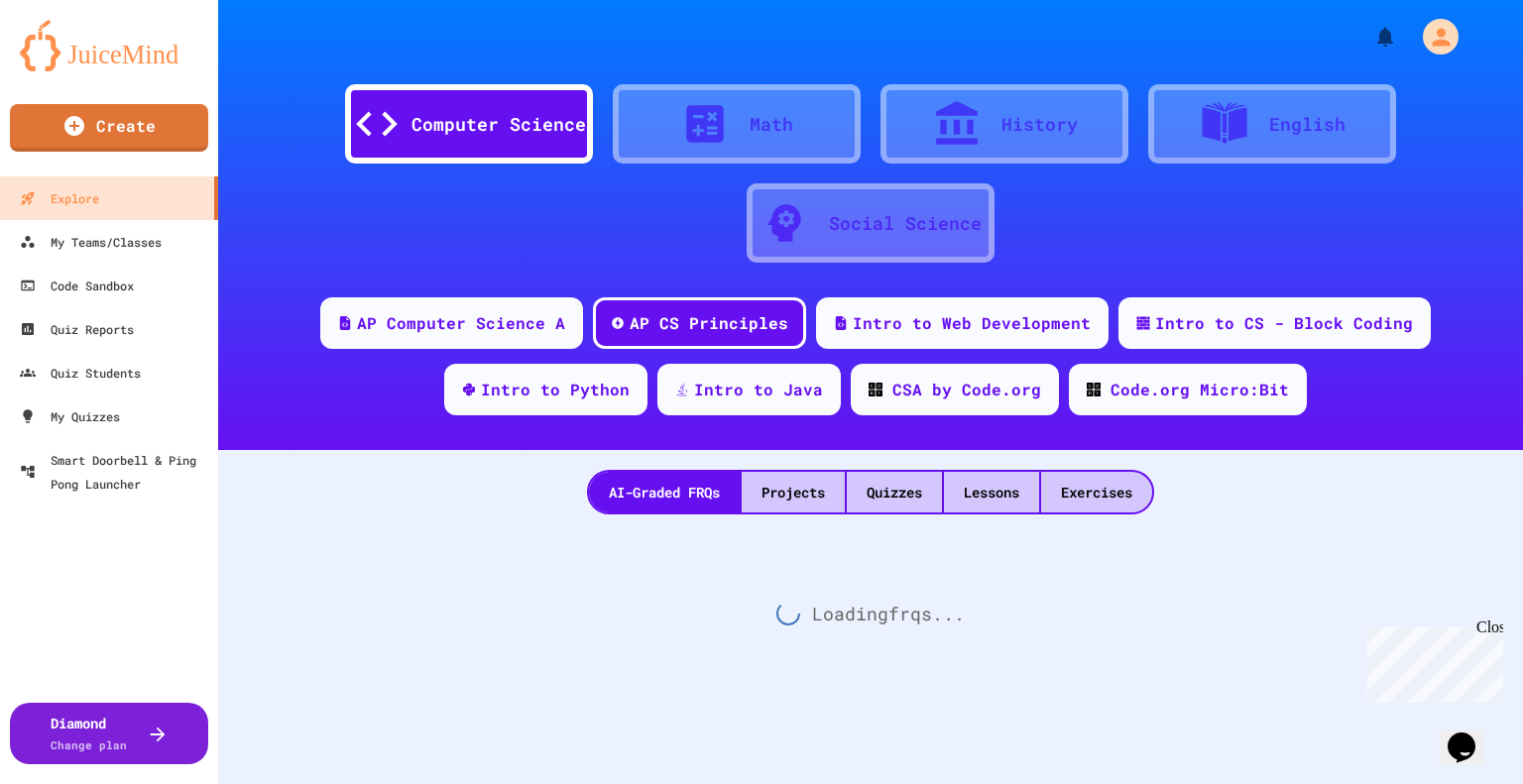scroll, scrollTop: 0, scrollLeft: 0, axis: both 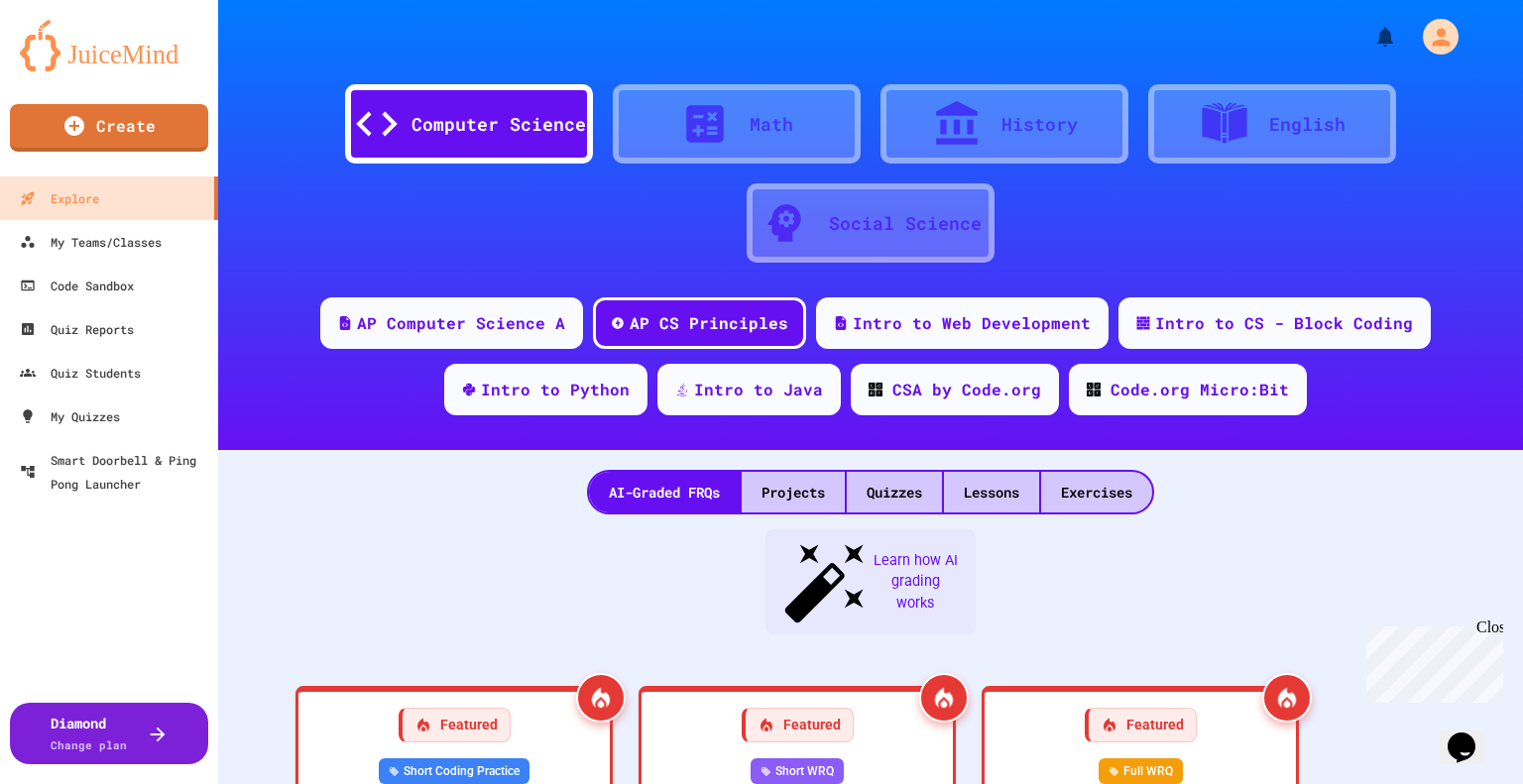 click 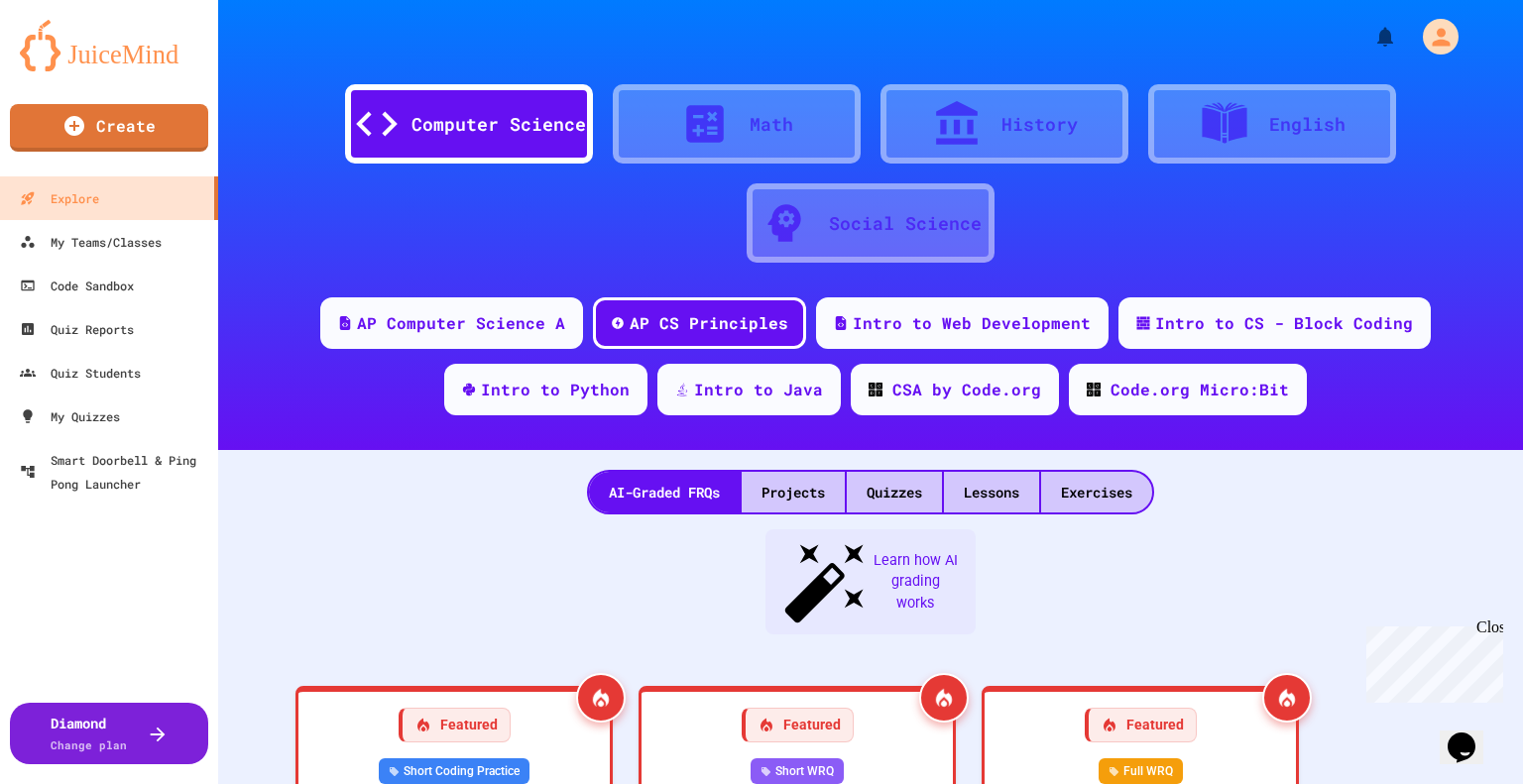 click on "Bits and Bytes" at bounding box center (969, 1108) 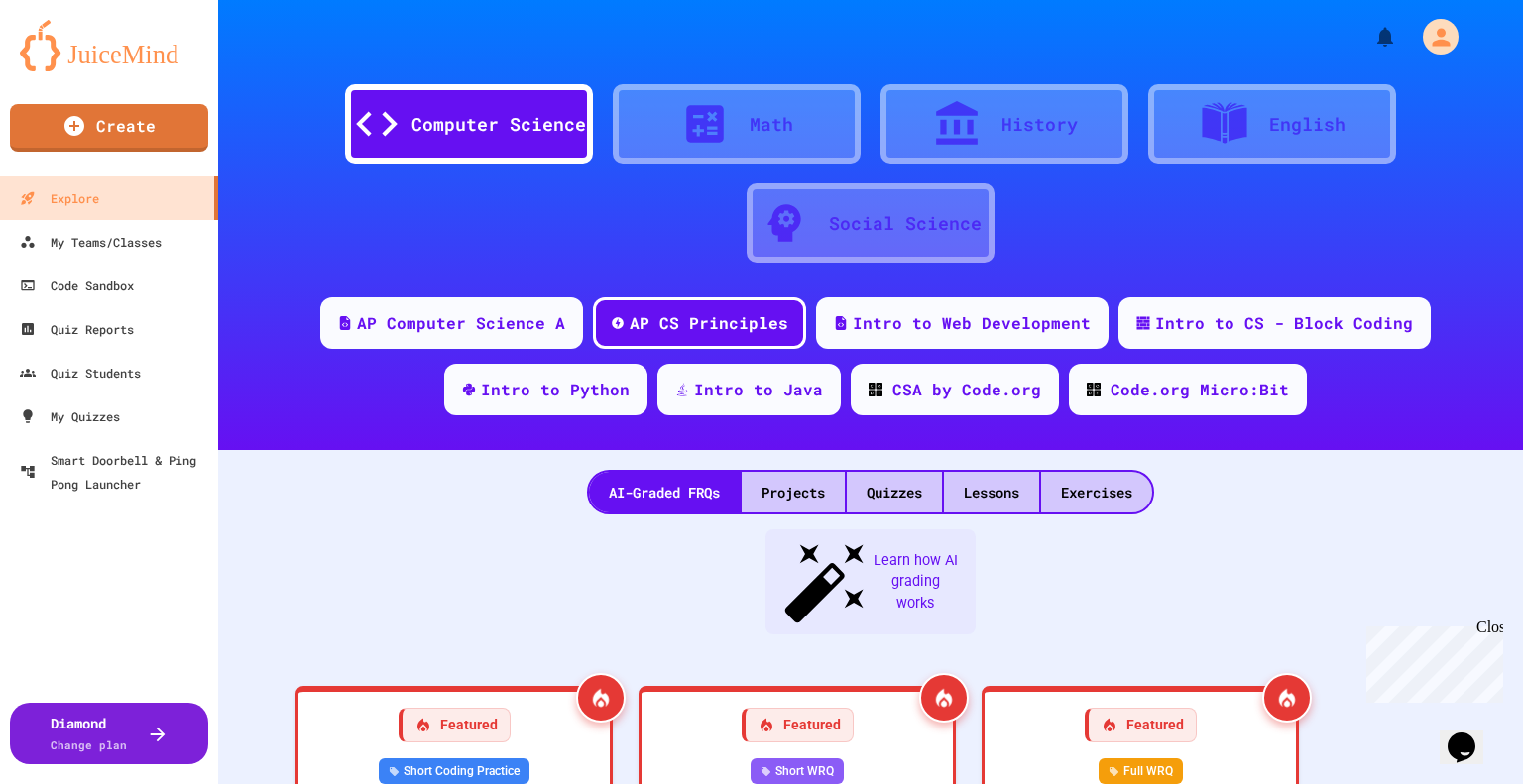 scroll, scrollTop: 630, scrollLeft: 0, axis: vertical 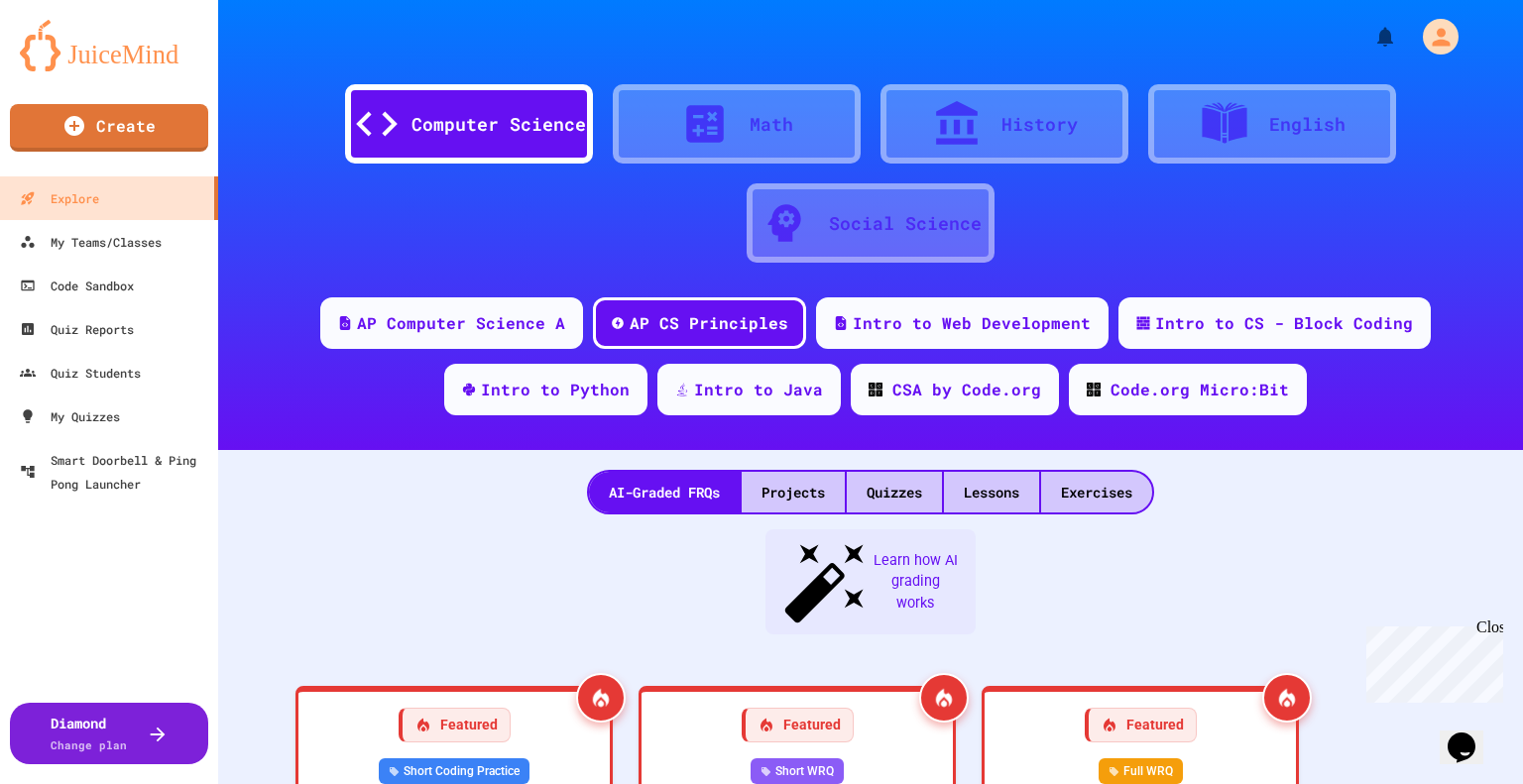 click 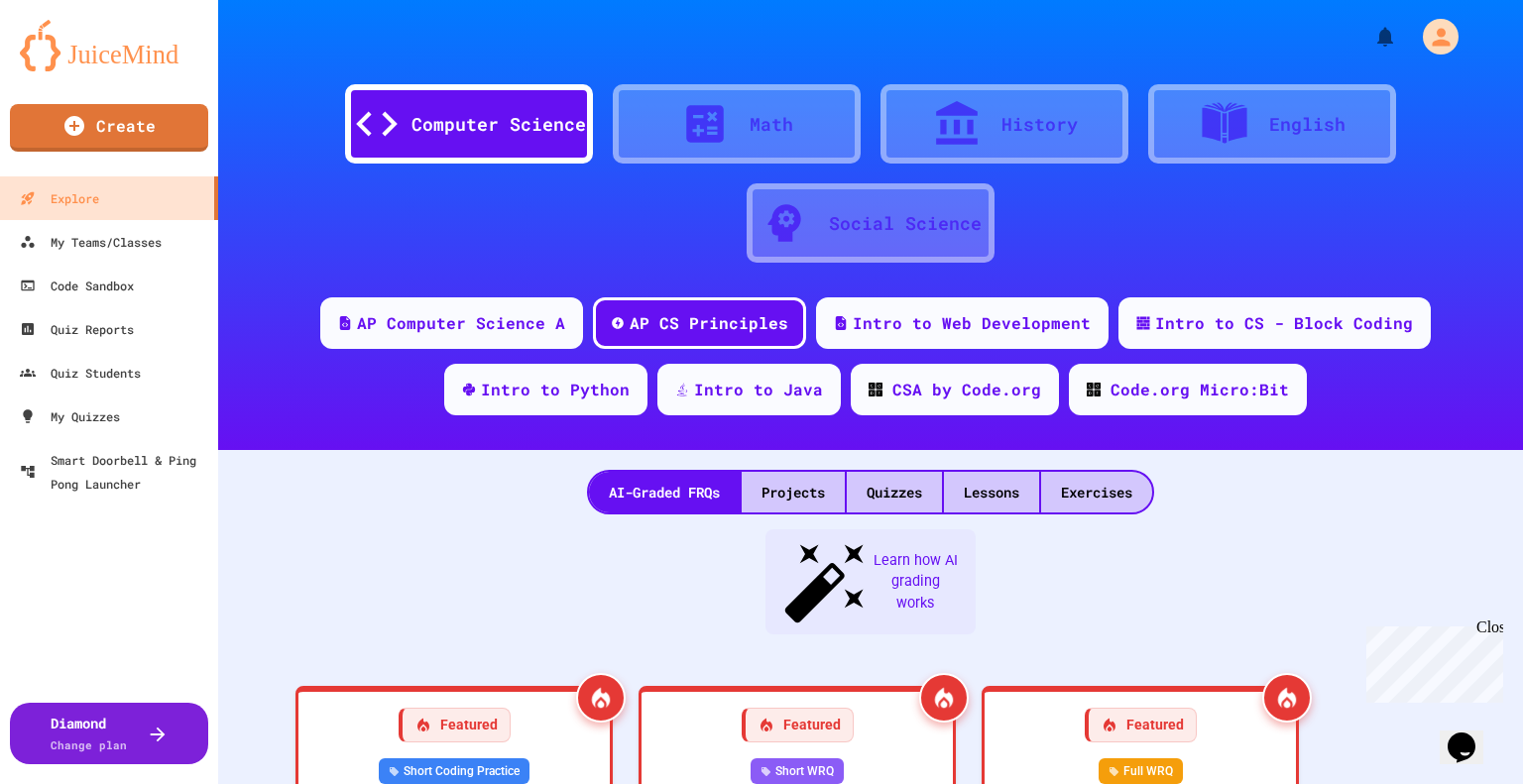 click on "See how it works" at bounding box center [847, 1399] 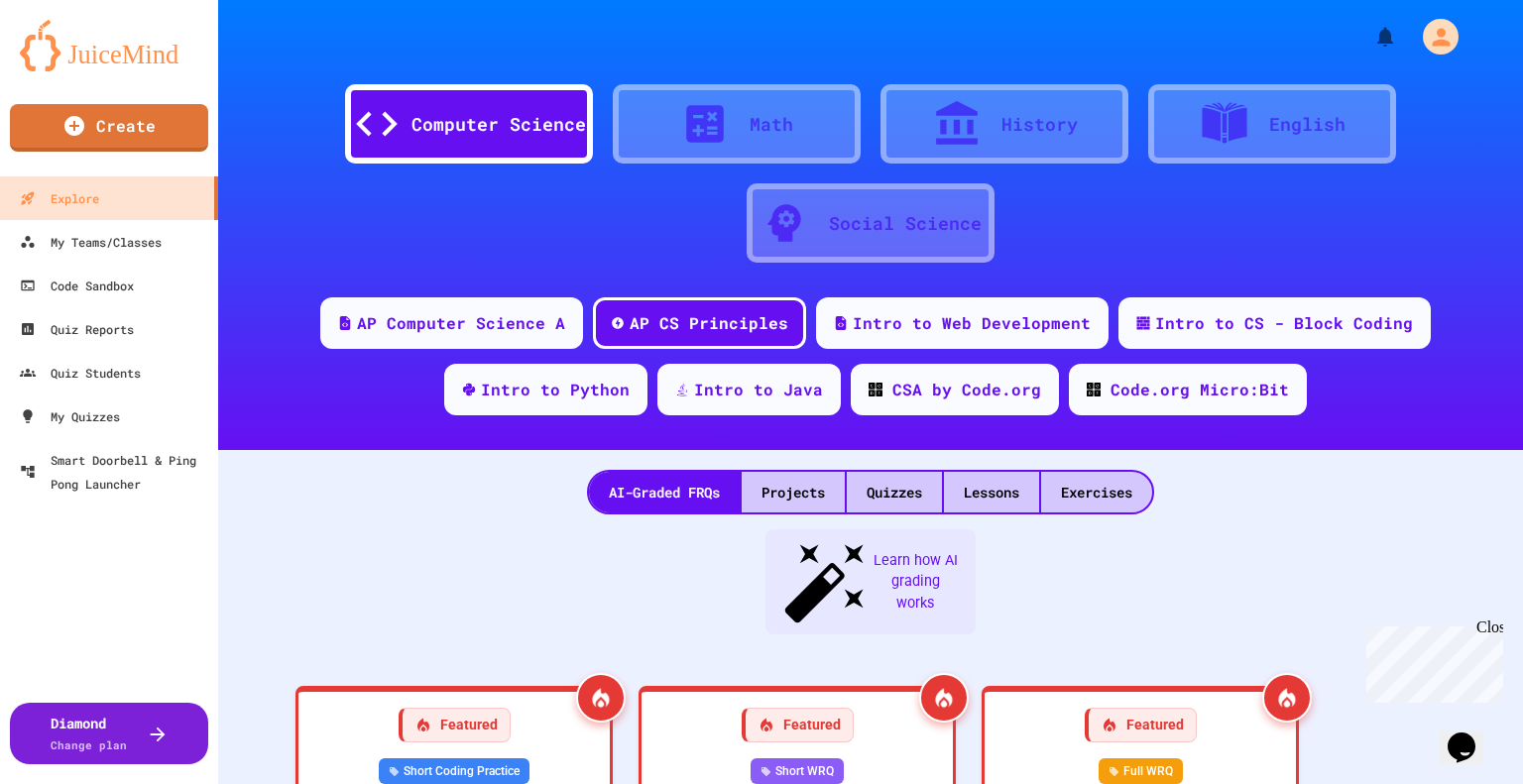 scroll, scrollTop: 0, scrollLeft: 0, axis: both 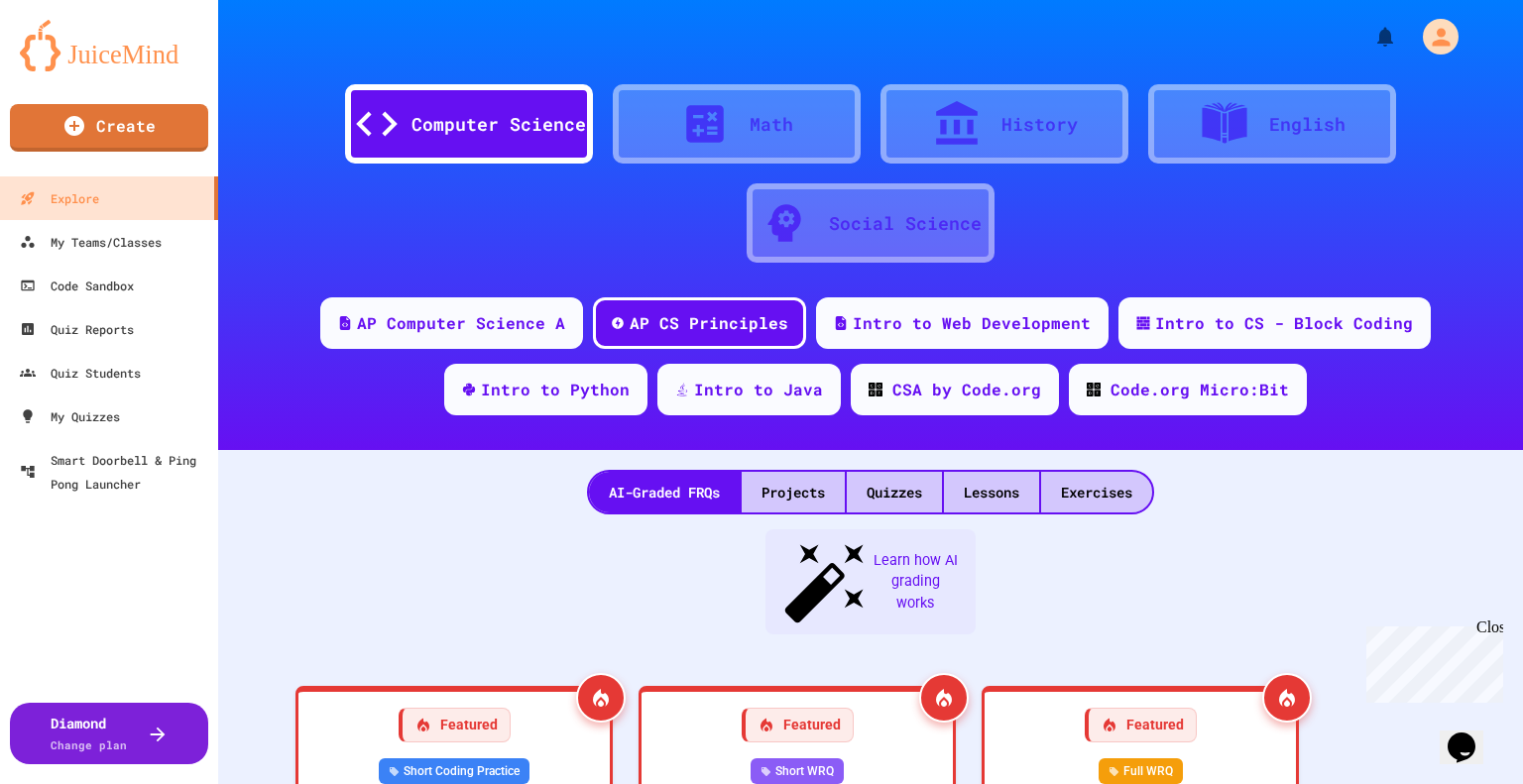 click 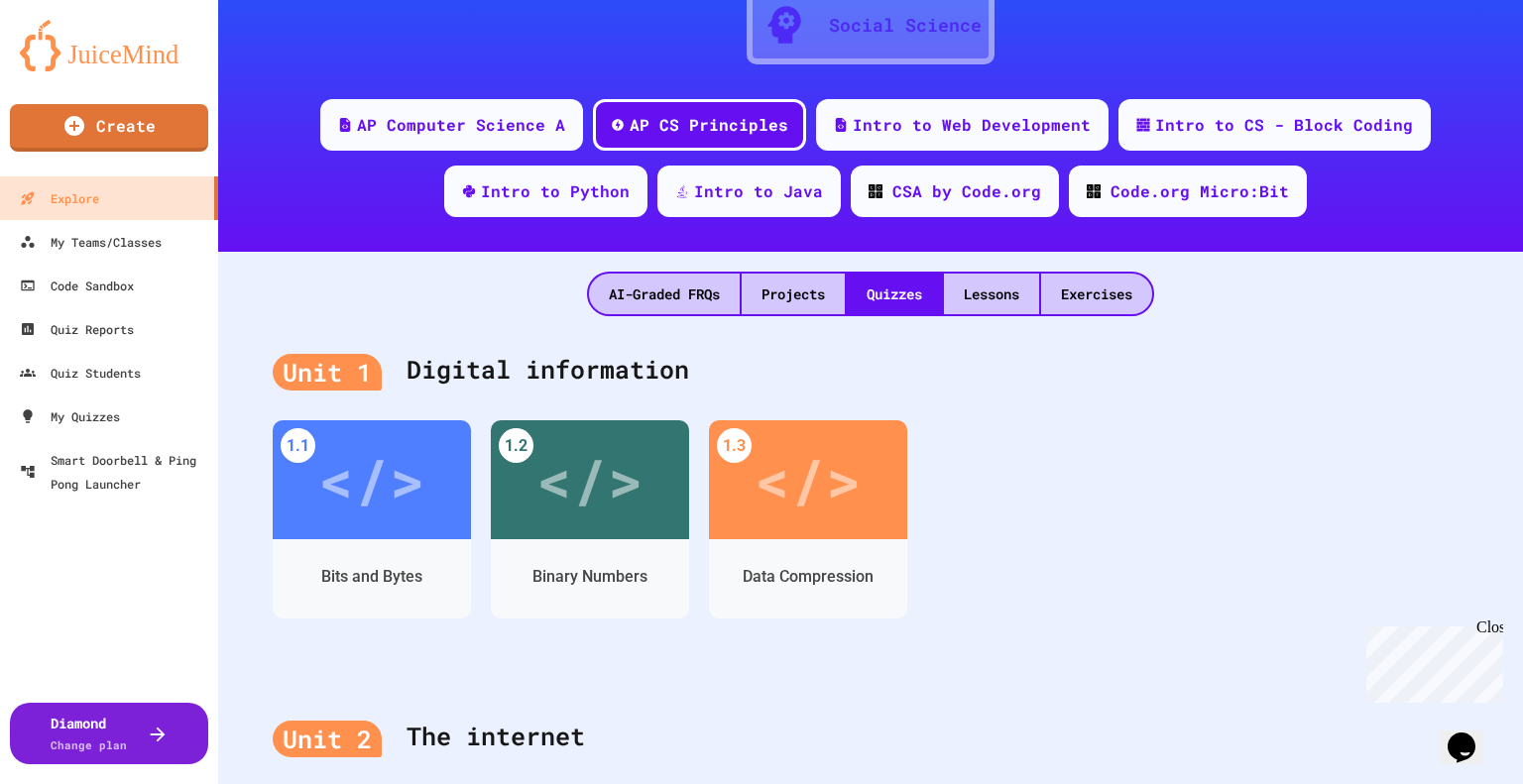 scroll, scrollTop: 0, scrollLeft: 0, axis: both 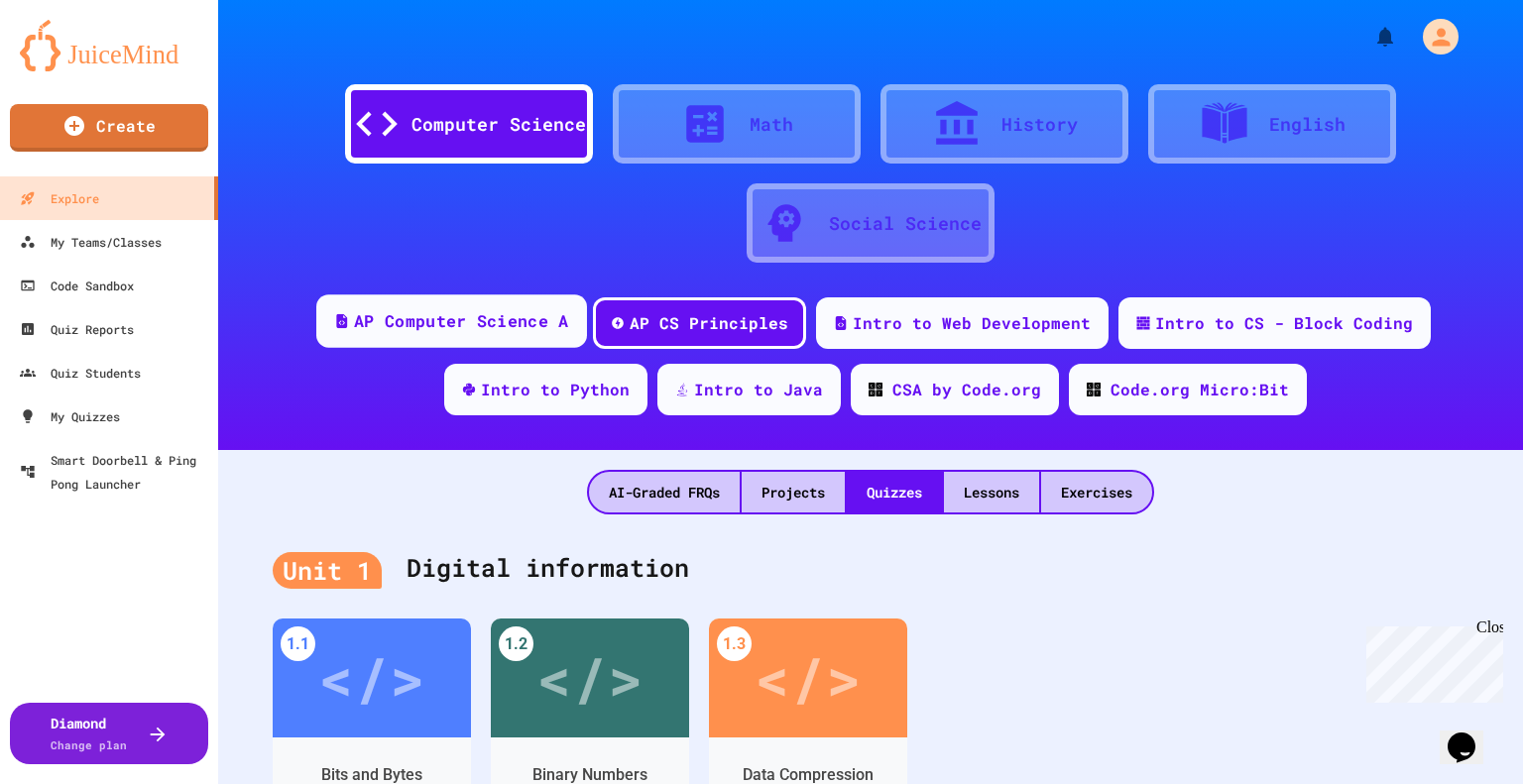 click on "AP Computer Science A" at bounding box center (461, 321) 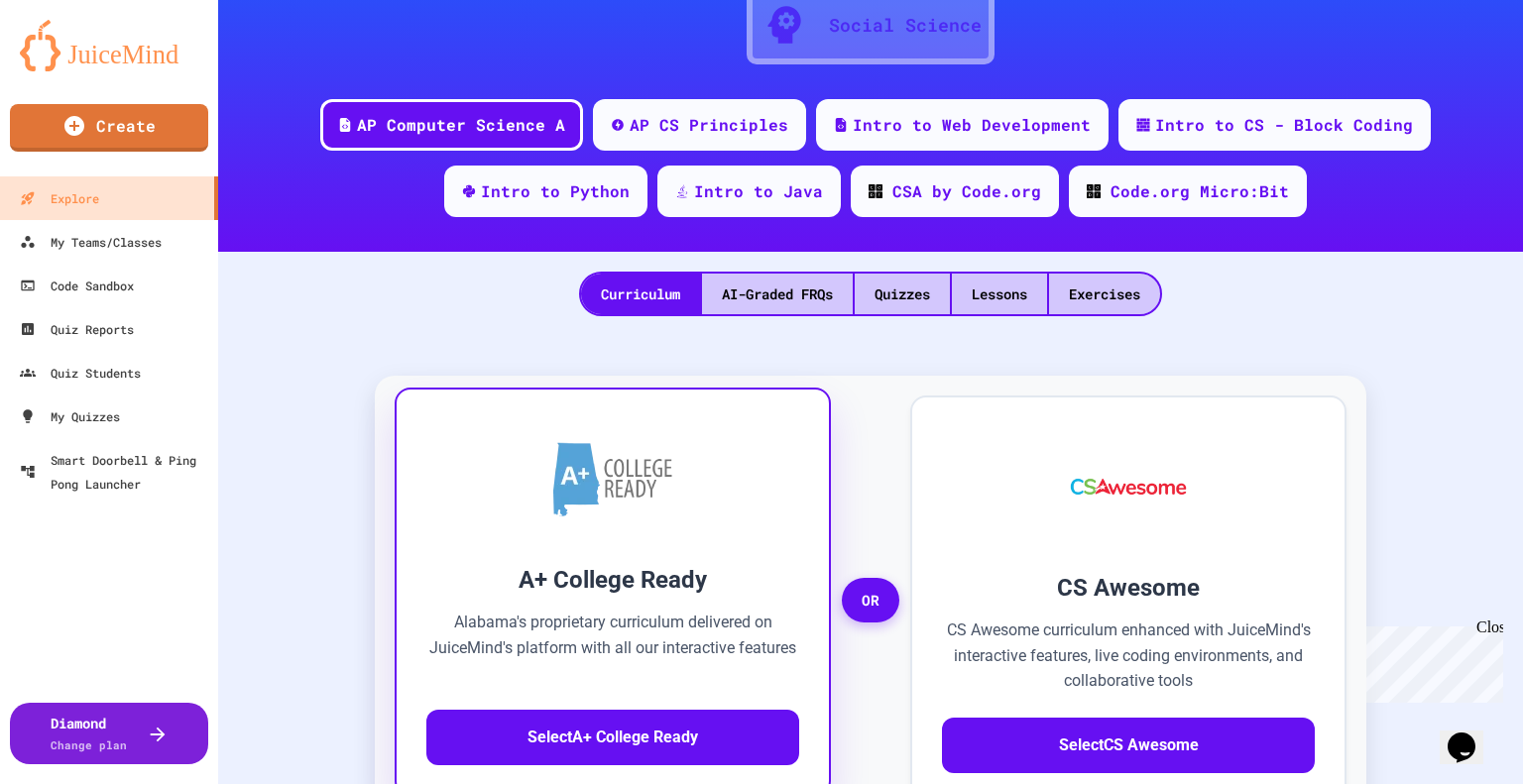 scroll, scrollTop: 396, scrollLeft: 0, axis: vertical 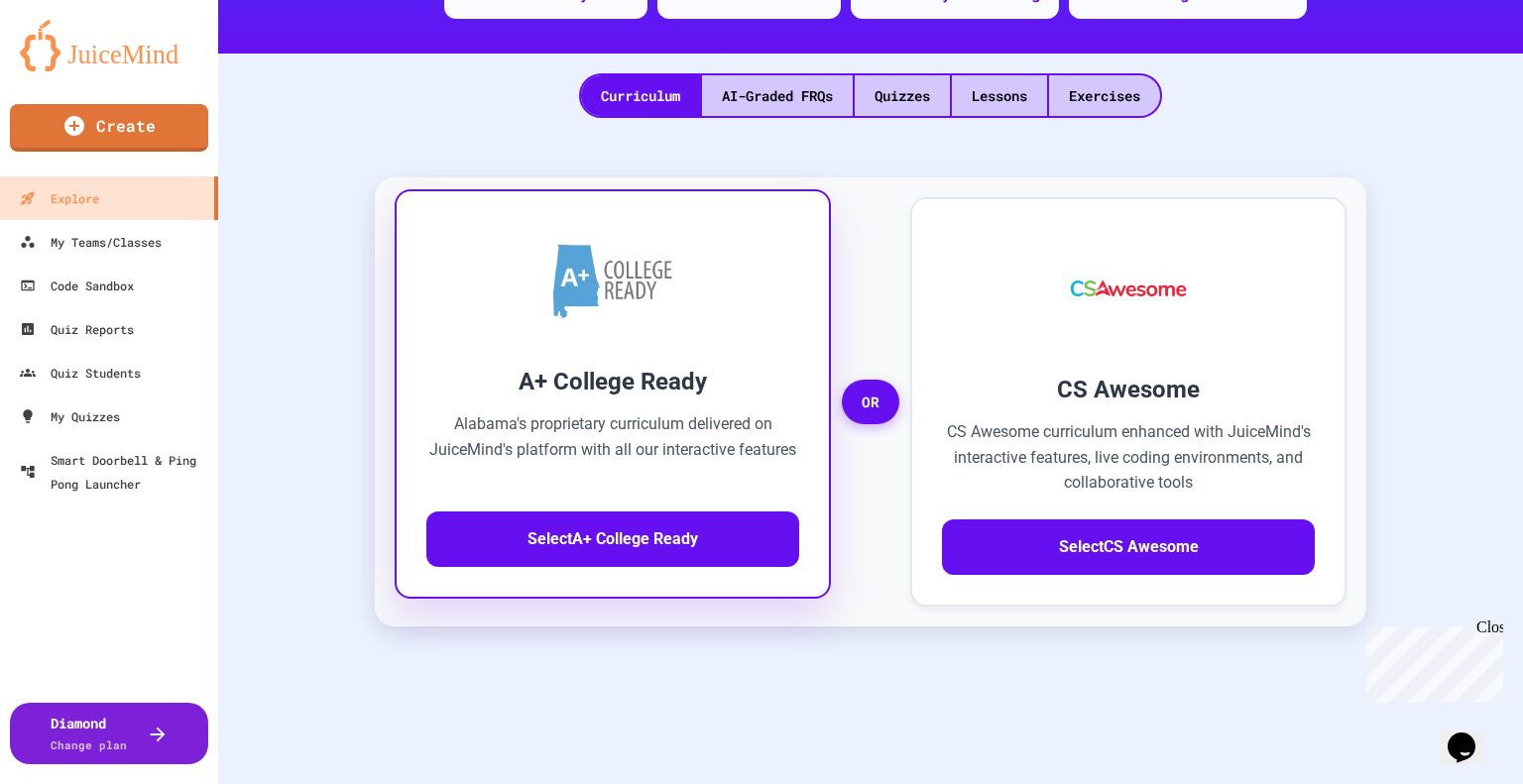 click at bounding box center [613, 280] 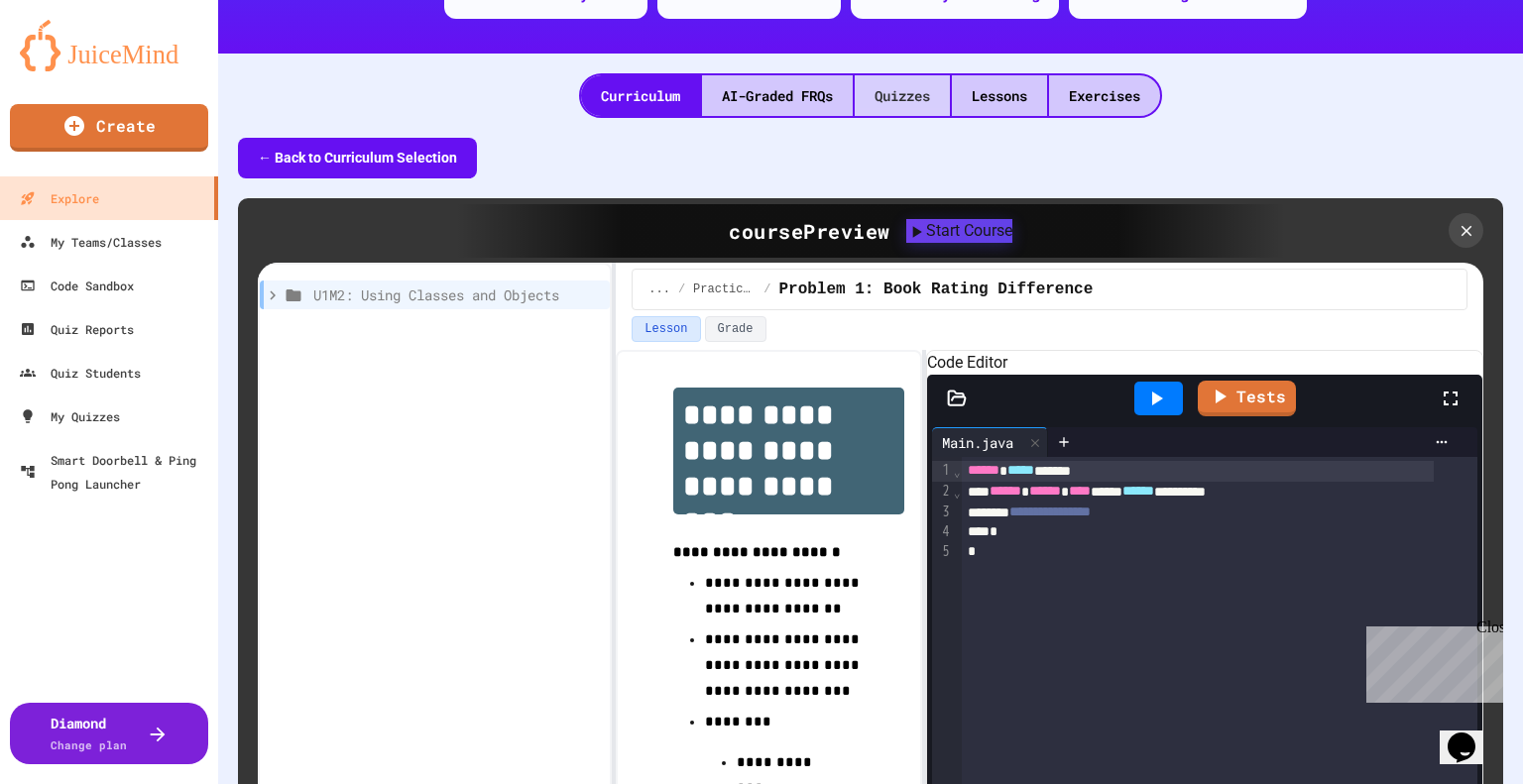click on "Quizzes" at bounding box center (902, 95) 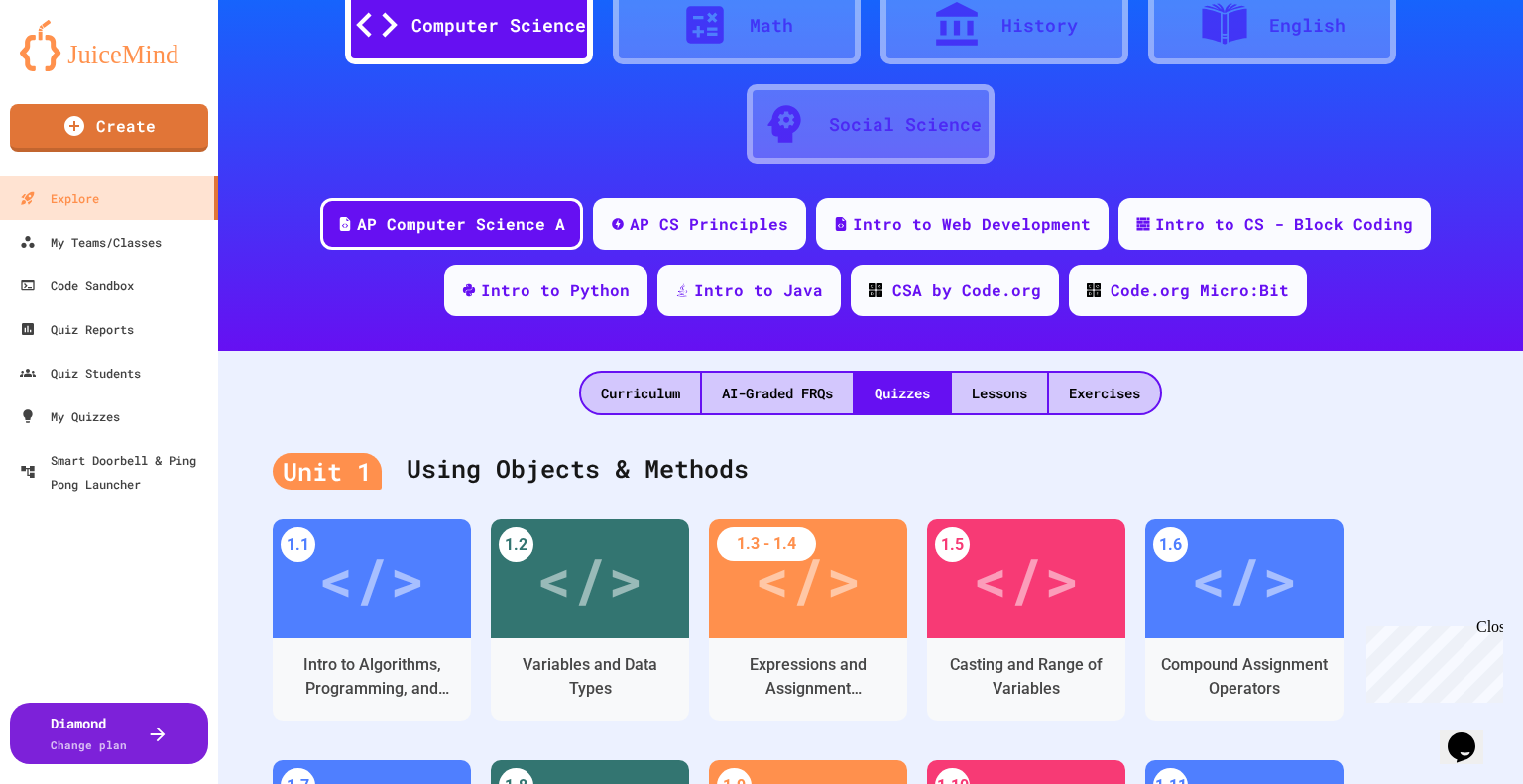 scroll, scrollTop: 0, scrollLeft: 0, axis: both 